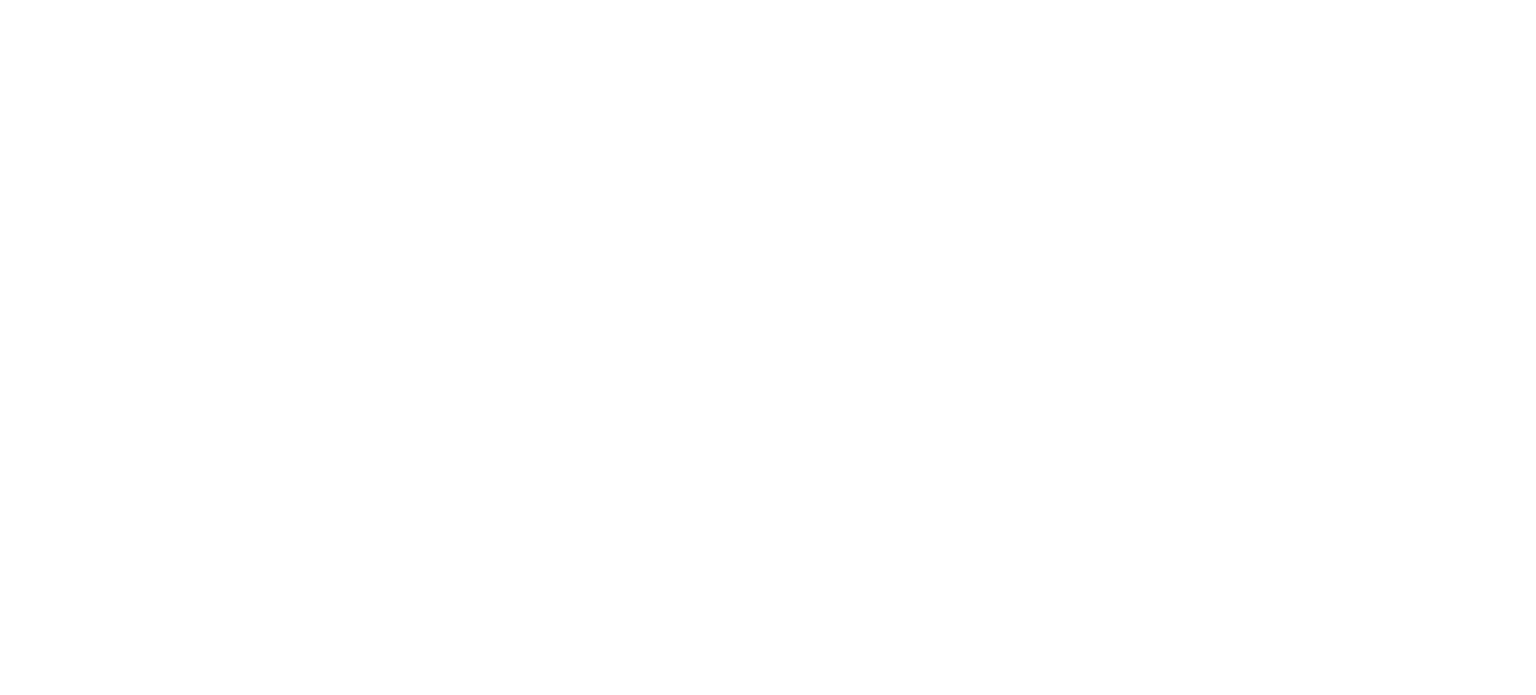 scroll, scrollTop: 0, scrollLeft: 0, axis: both 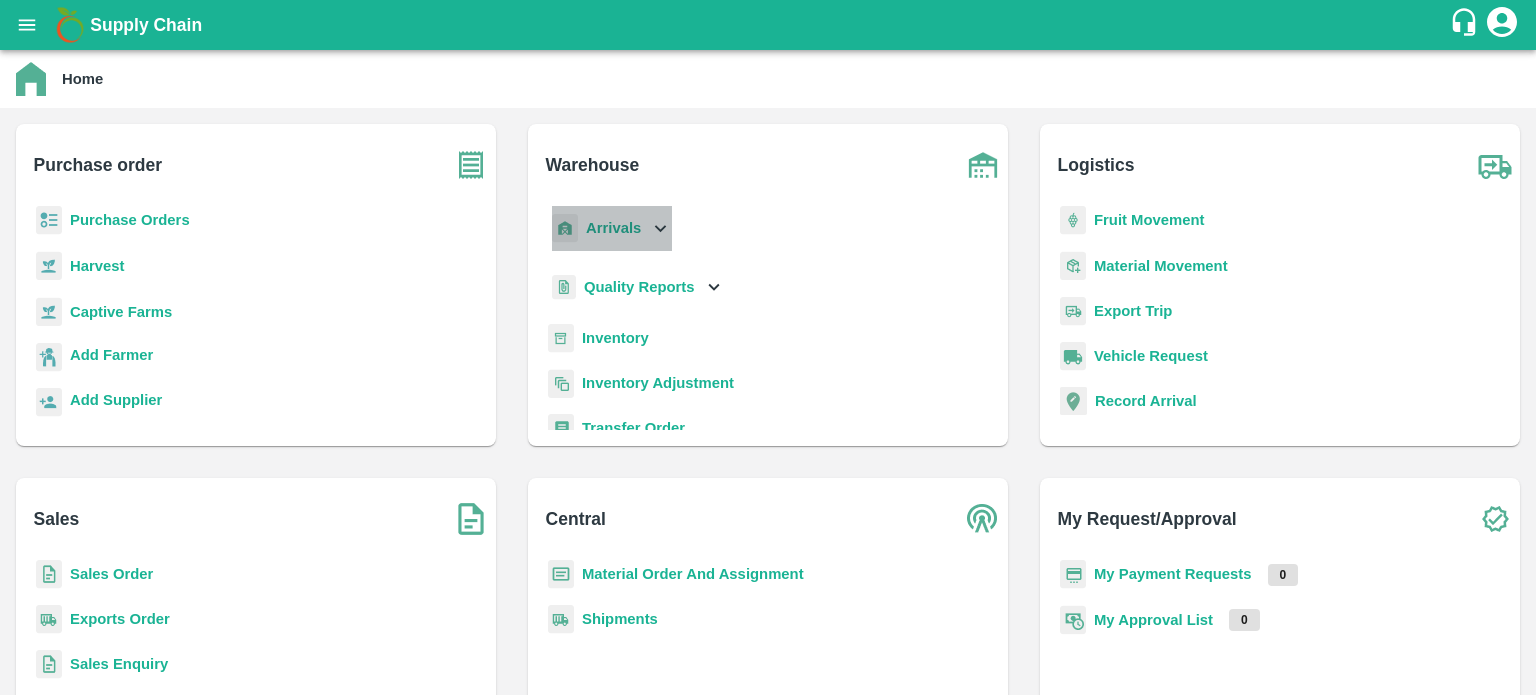 click 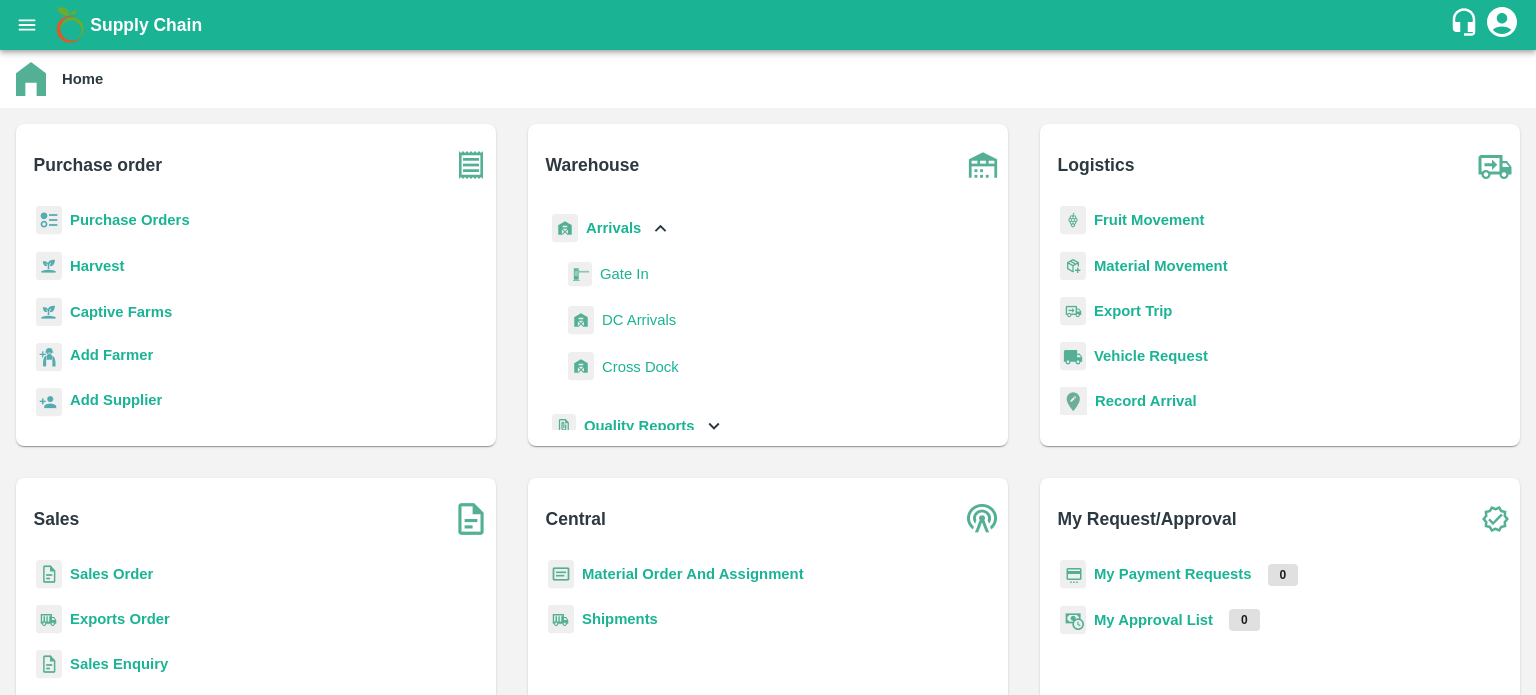 click on "DC Arrivals" at bounding box center [639, 320] 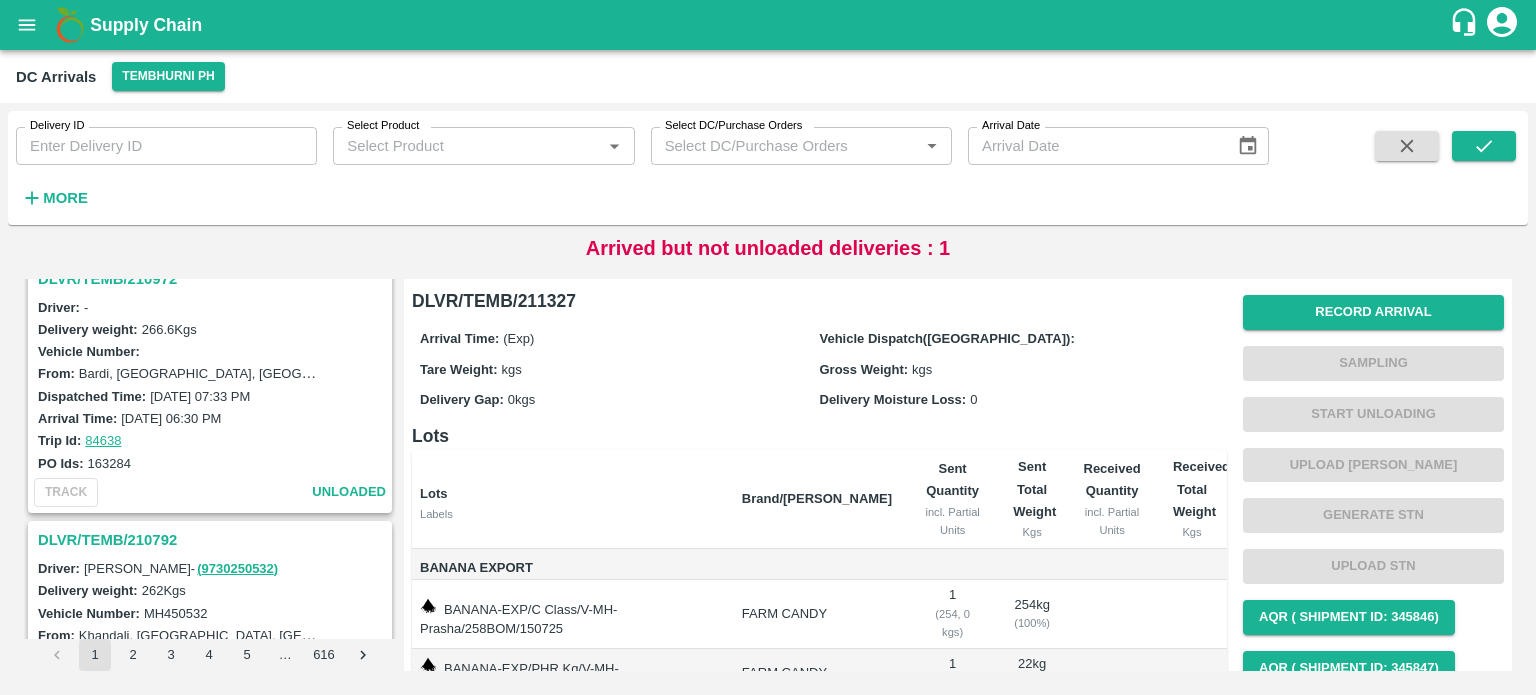 scroll, scrollTop: 3039, scrollLeft: 0, axis: vertical 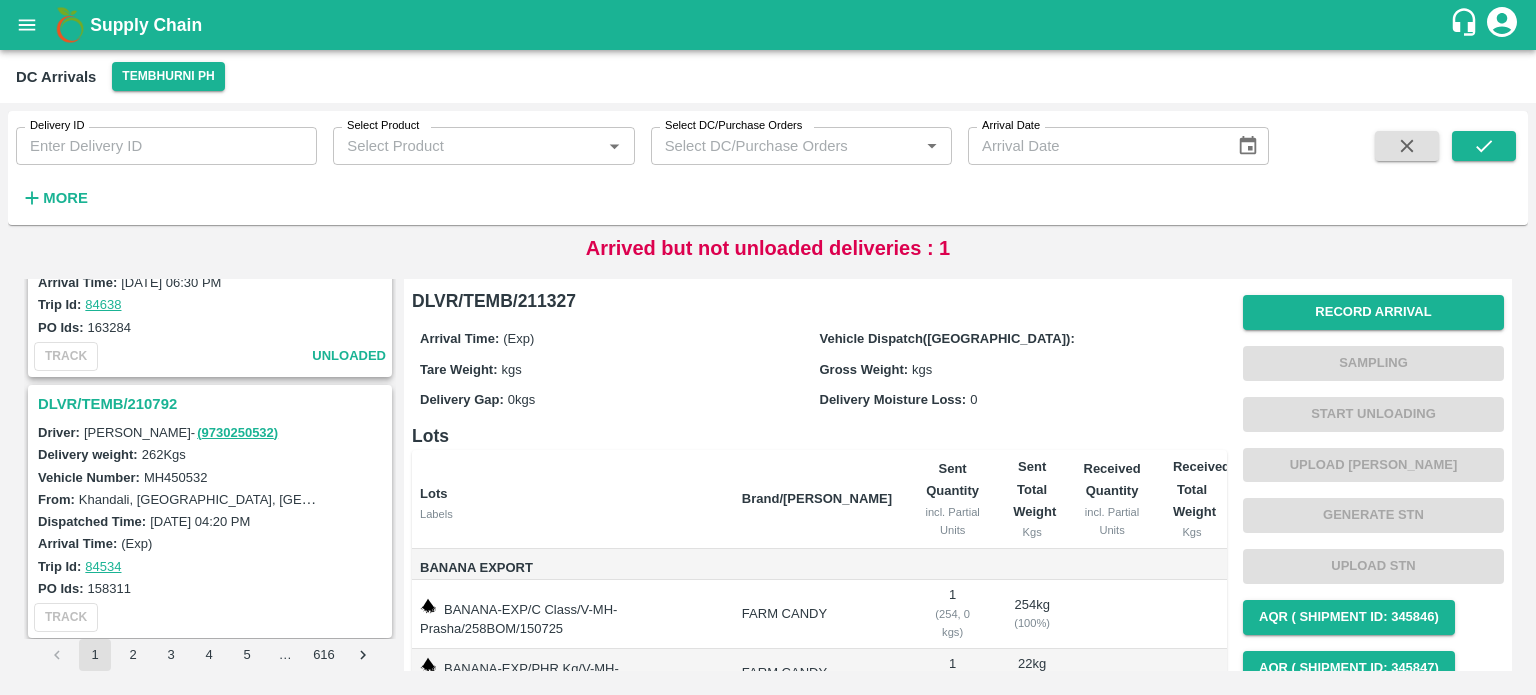 click on "DLVR/TEMB/210792" at bounding box center [213, 404] 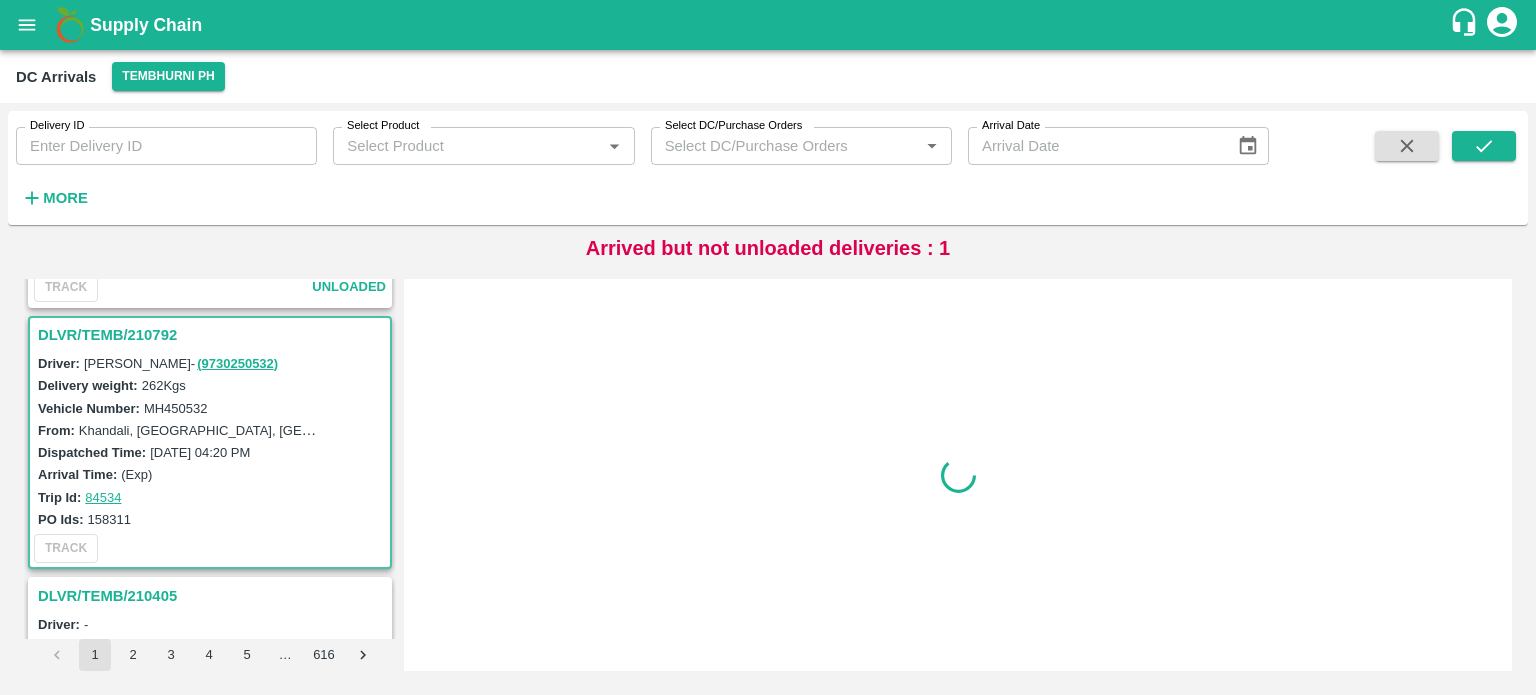 scroll, scrollTop: 3130, scrollLeft: 0, axis: vertical 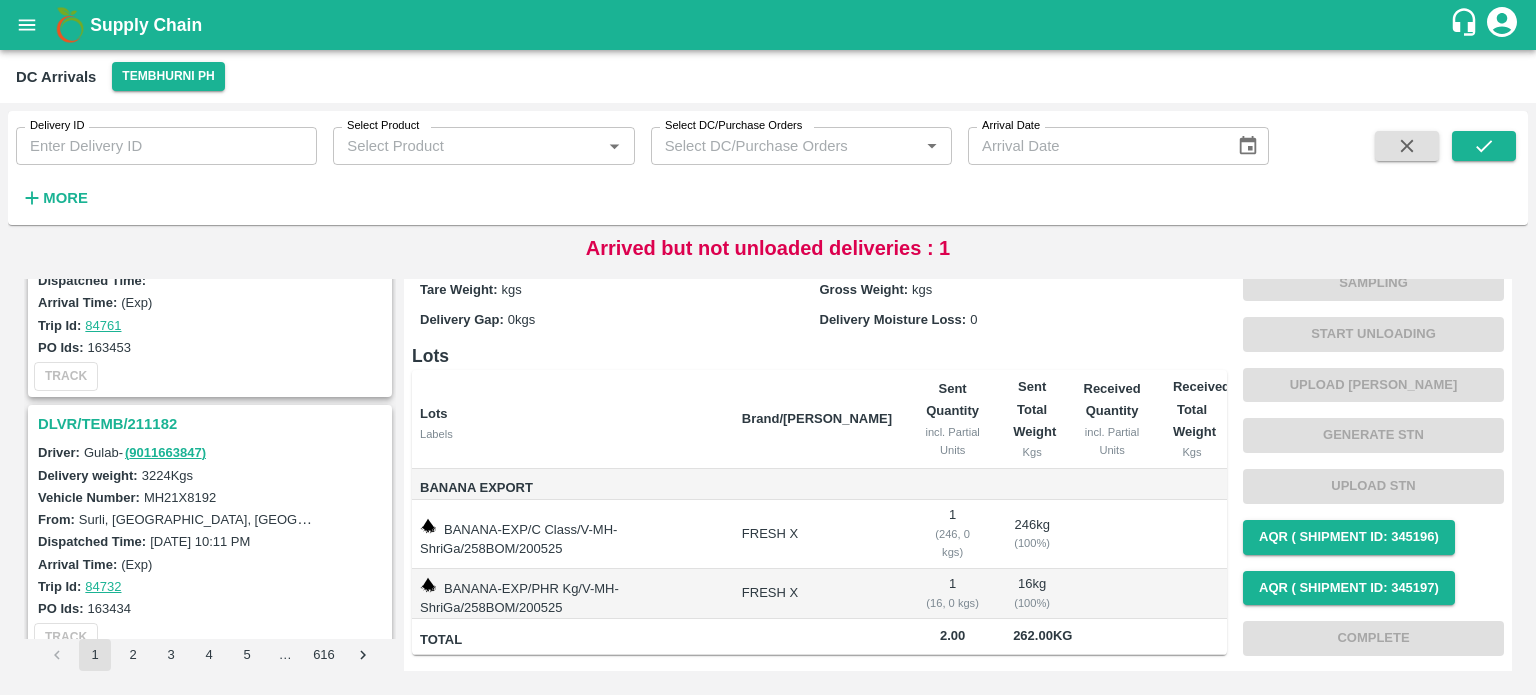 click on "DLVR/TEMB/211182" at bounding box center (210, 424) 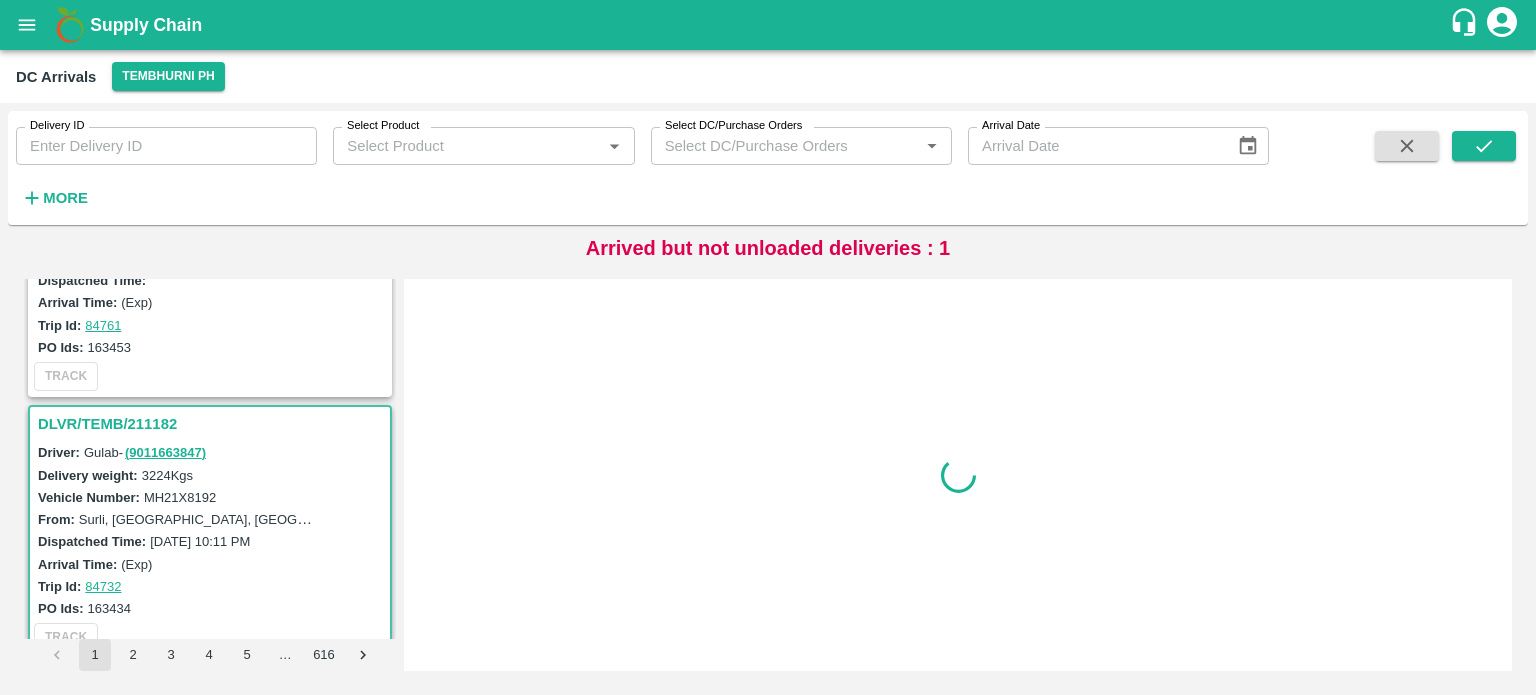scroll, scrollTop: 0, scrollLeft: 0, axis: both 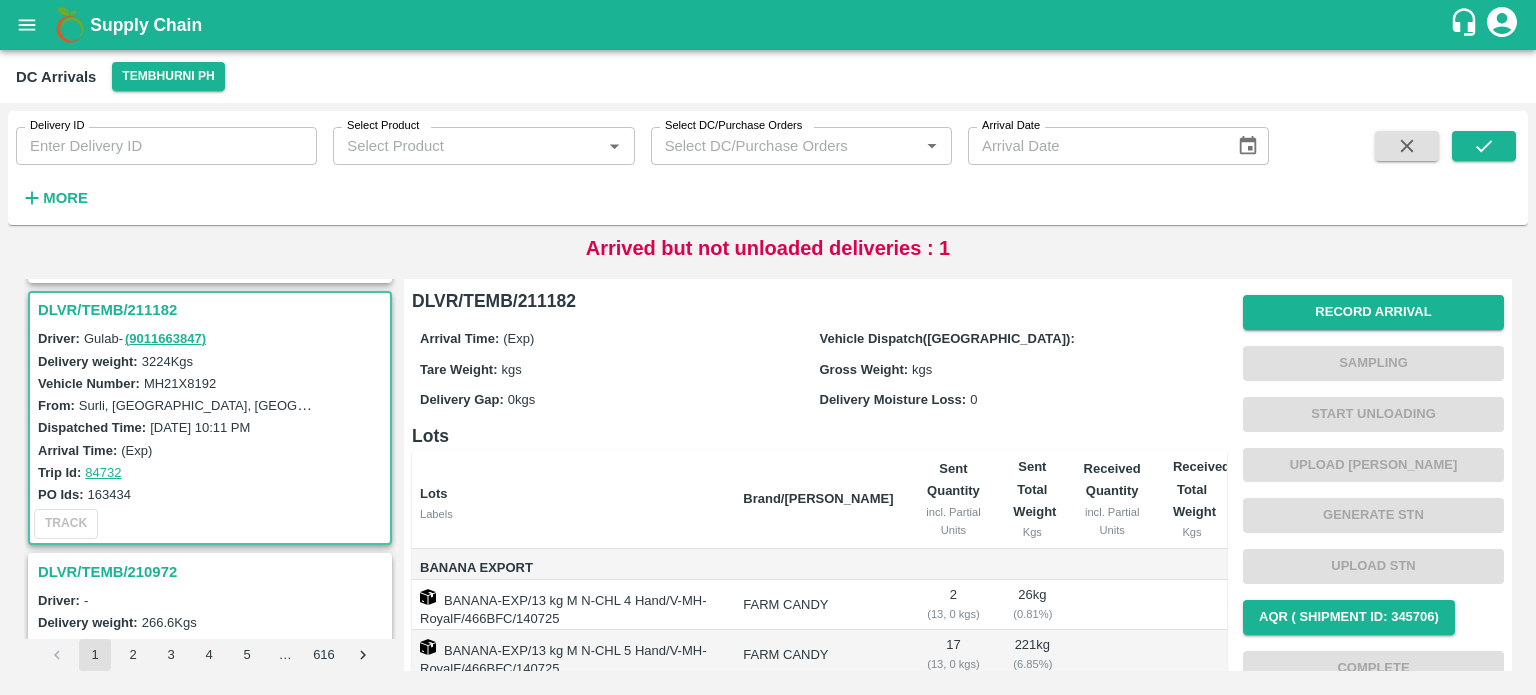 click on "MH21X8192" at bounding box center (180, 383) 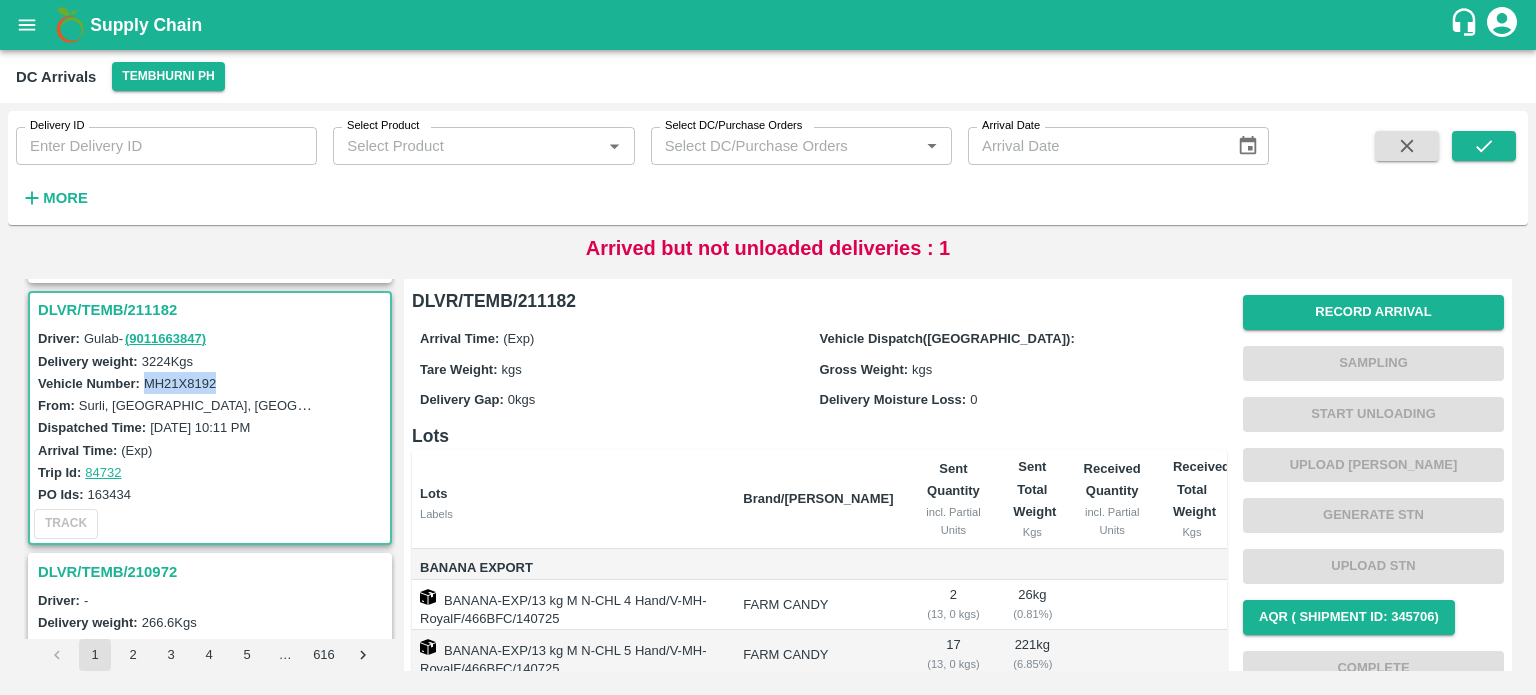 click on "MH21X8192" at bounding box center (180, 383) 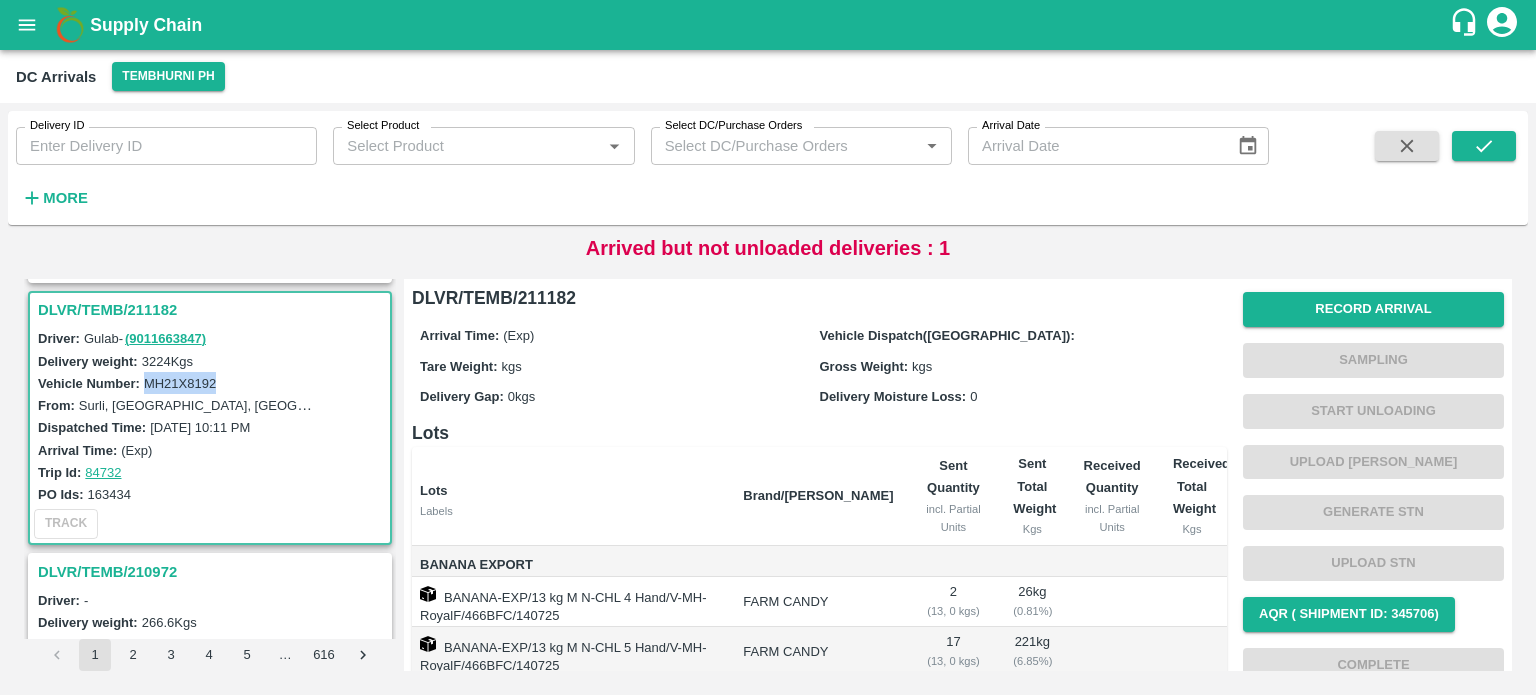 scroll, scrollTop: 0, scrollLeft: 0, axis: both 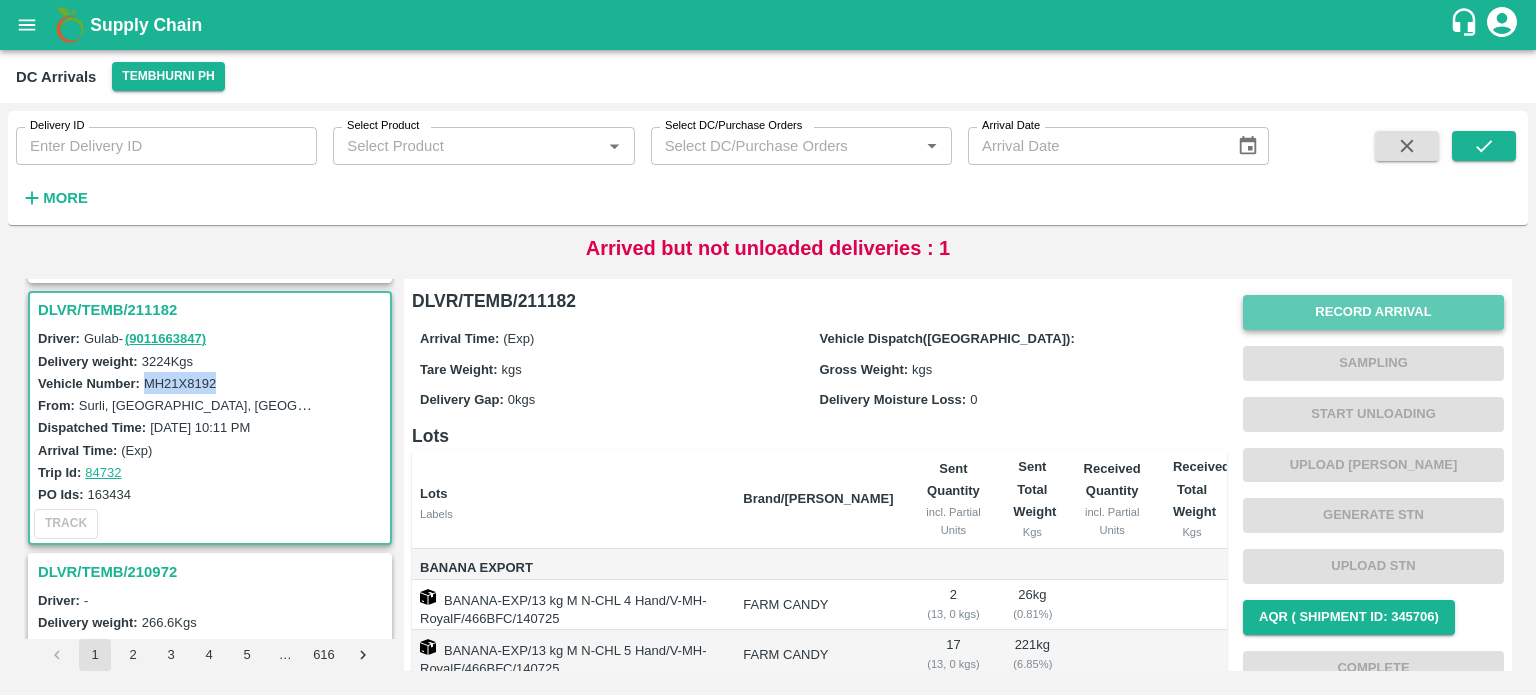 click on "Record Arrival" at bounding box center (1373, 312) 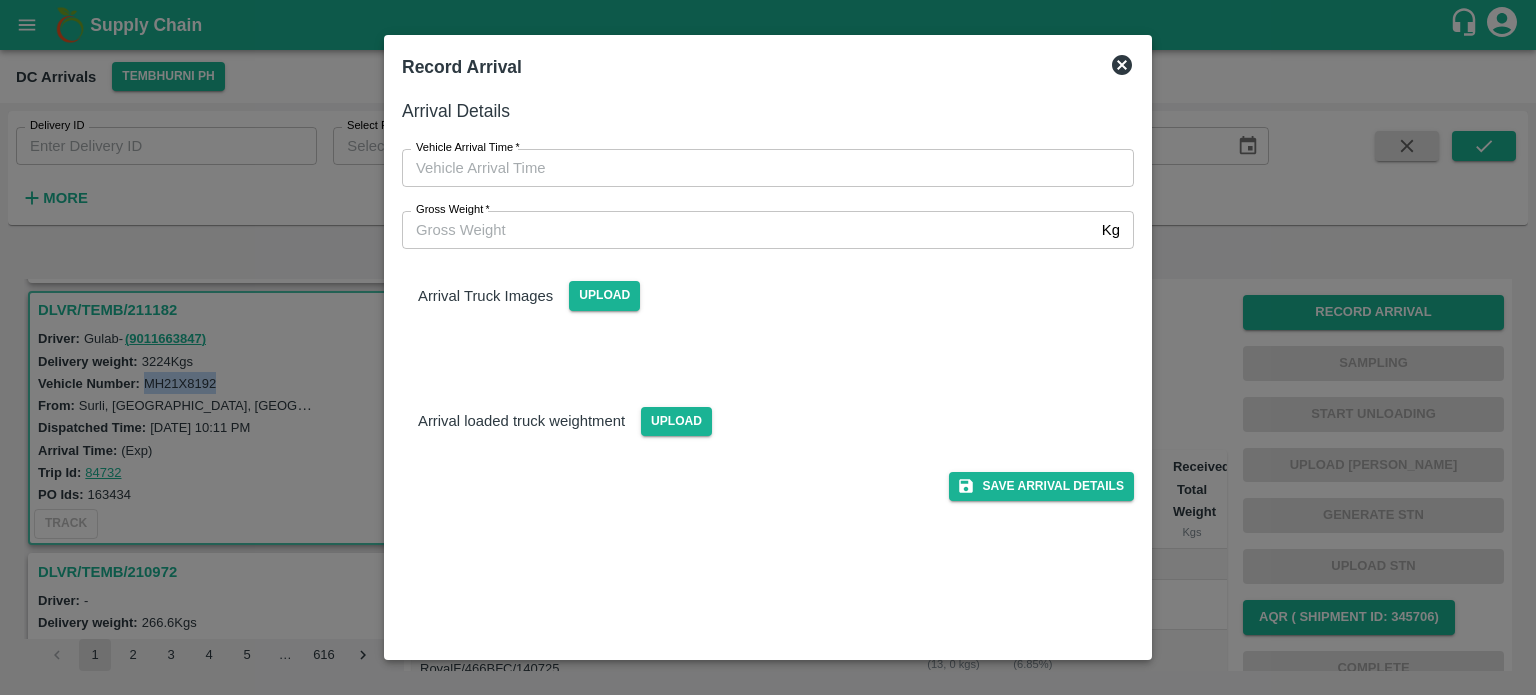 click 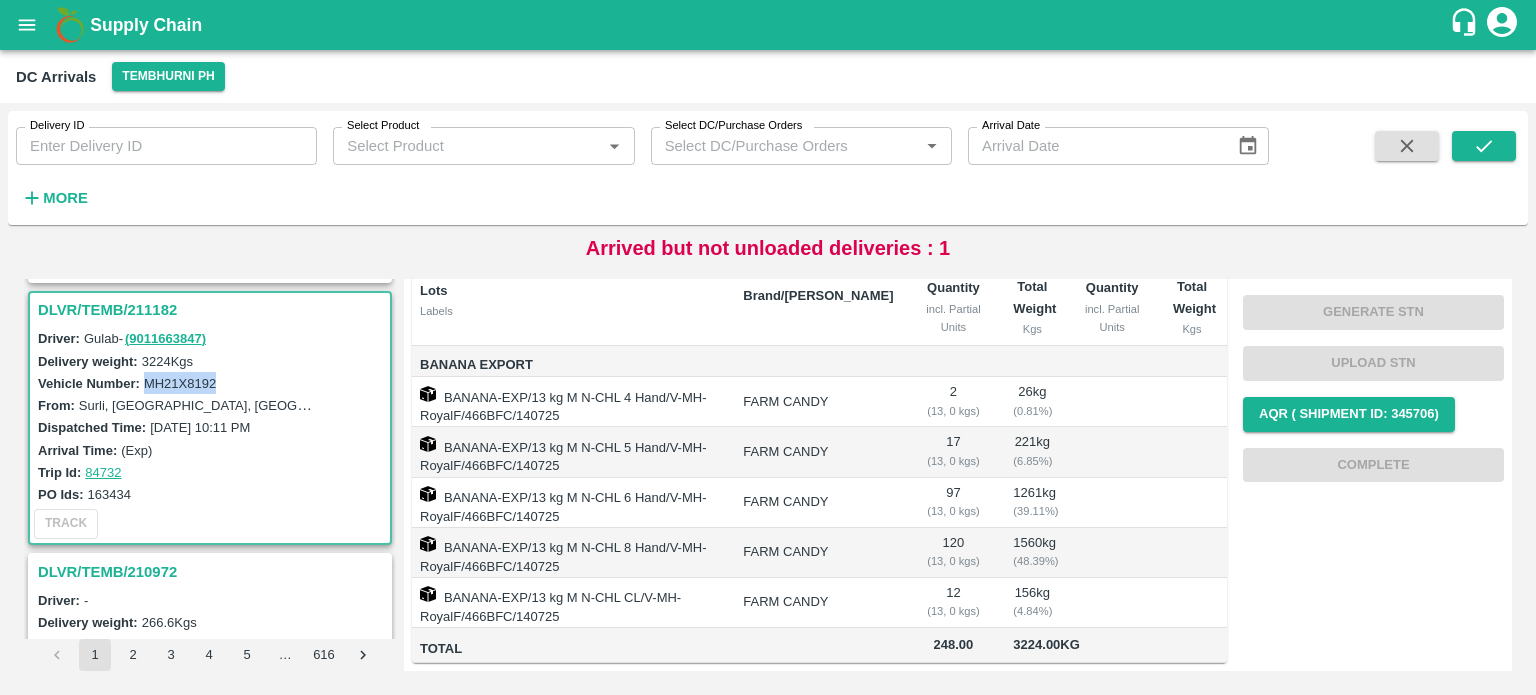 scroll, scrollTop: 306, scrollLeft: 0, axis: vertical 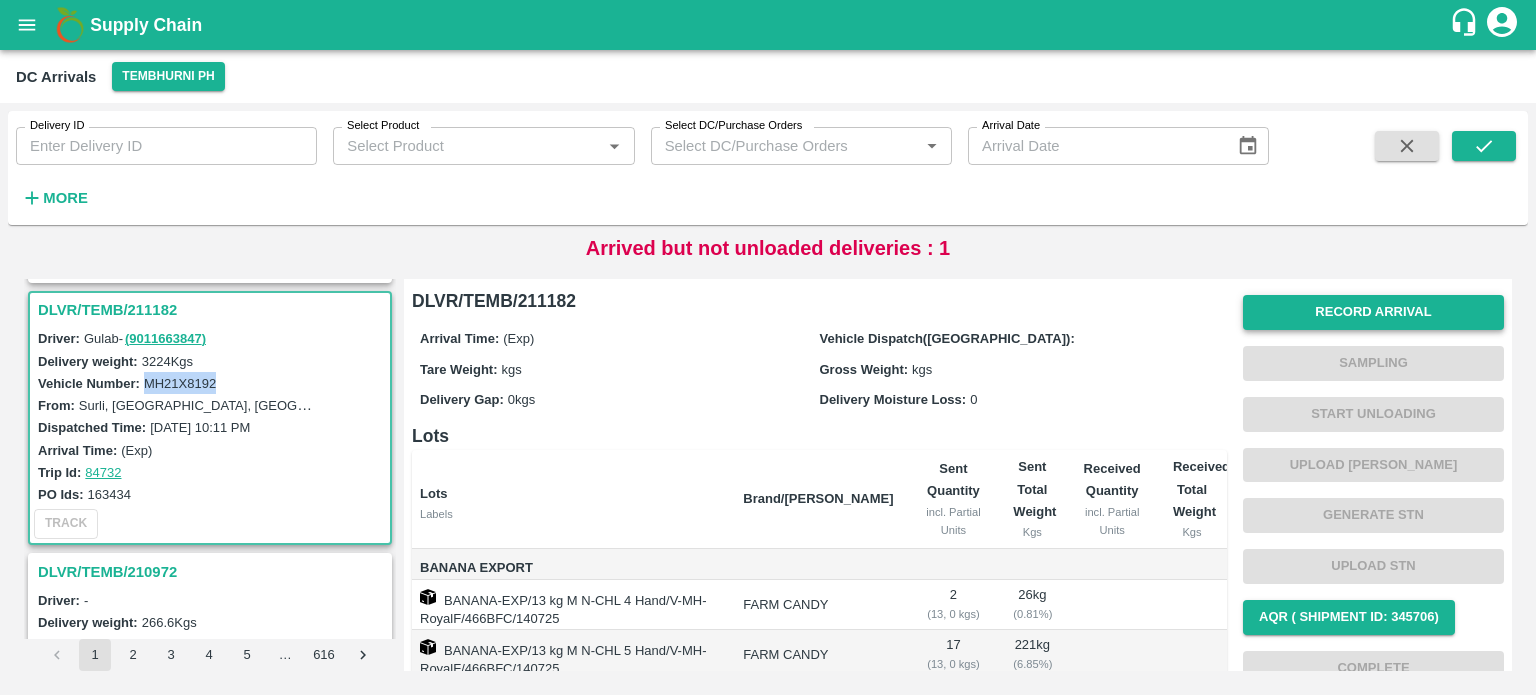 click on "Record Arrival" at bounding box center [1373, 312] 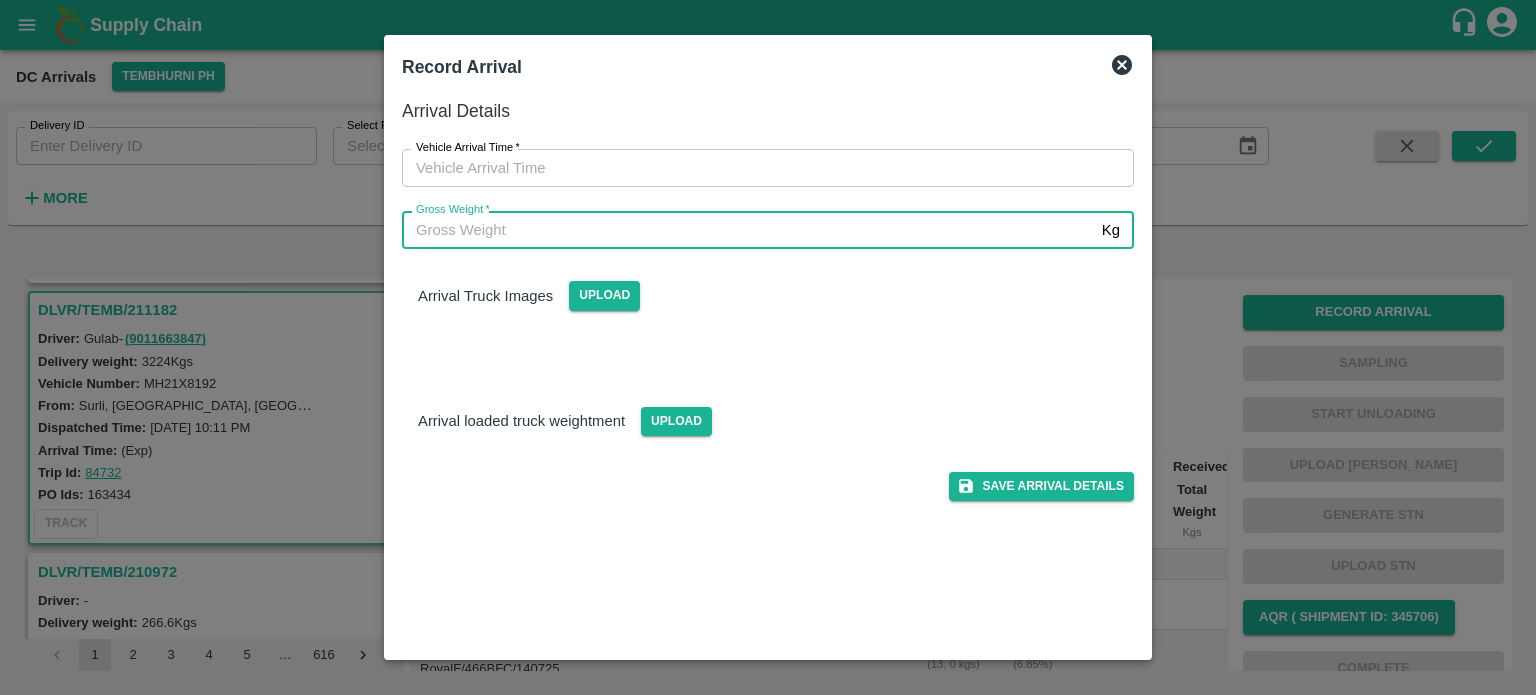 click on "Gross Weight   *" at bounding box center (748, 230) 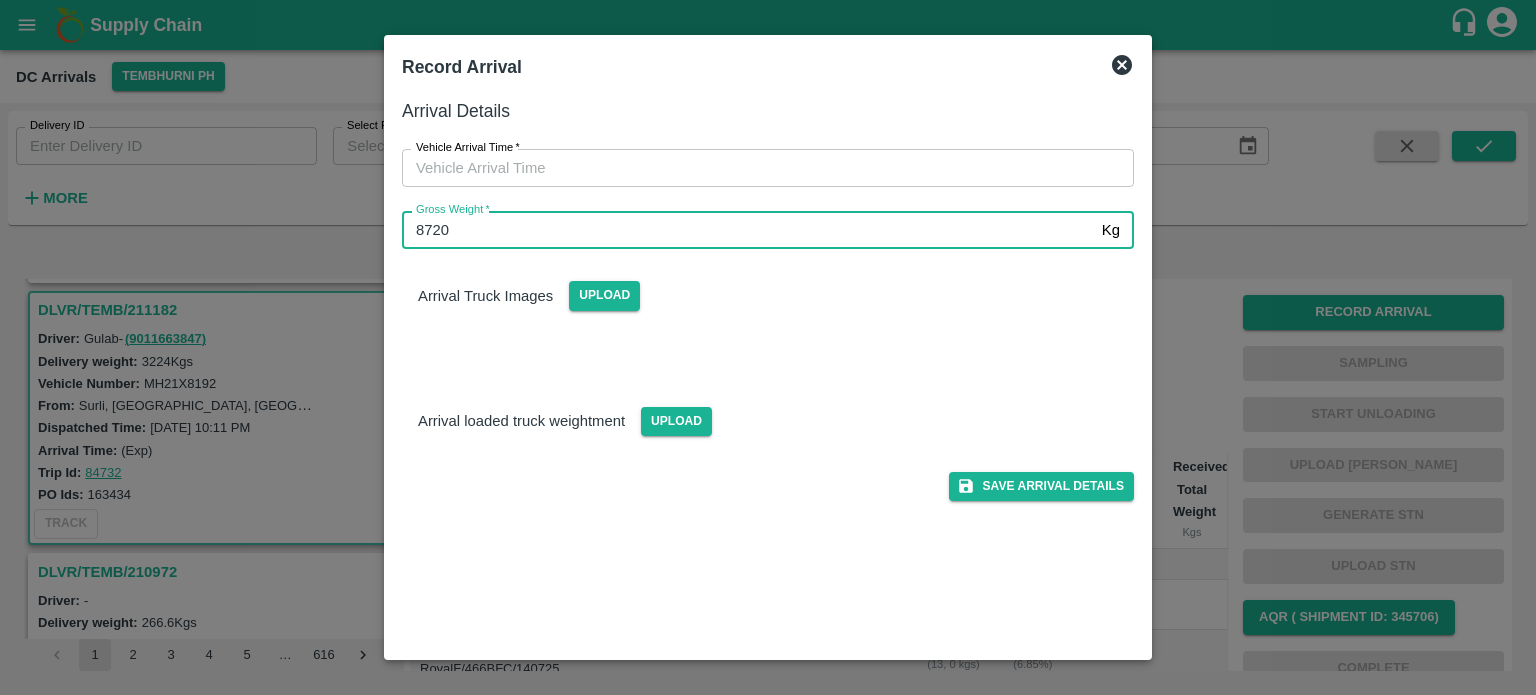 type on "8720" 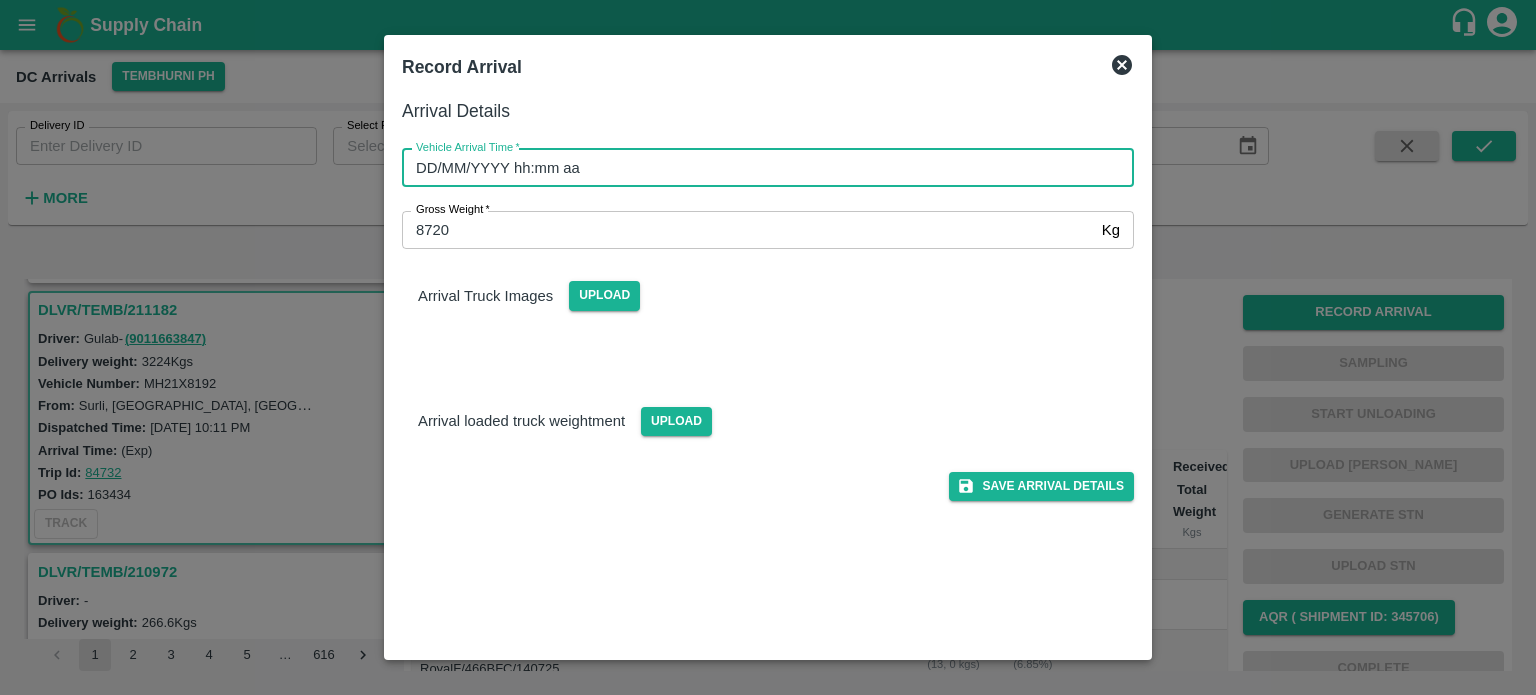 click on "DD/MM/YYYY hh:mm aa" at bounding box center (761, 168) 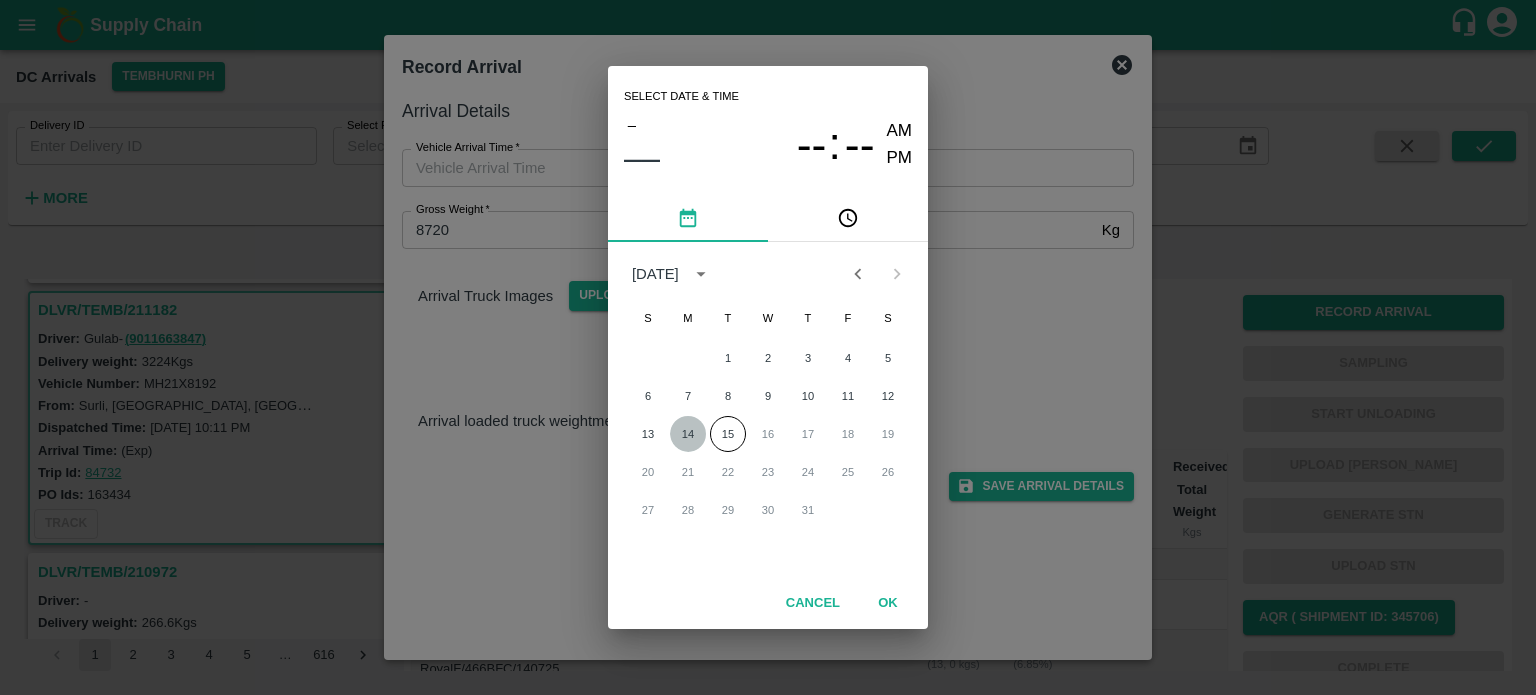 click on "14" at bounding box center (688, 434) 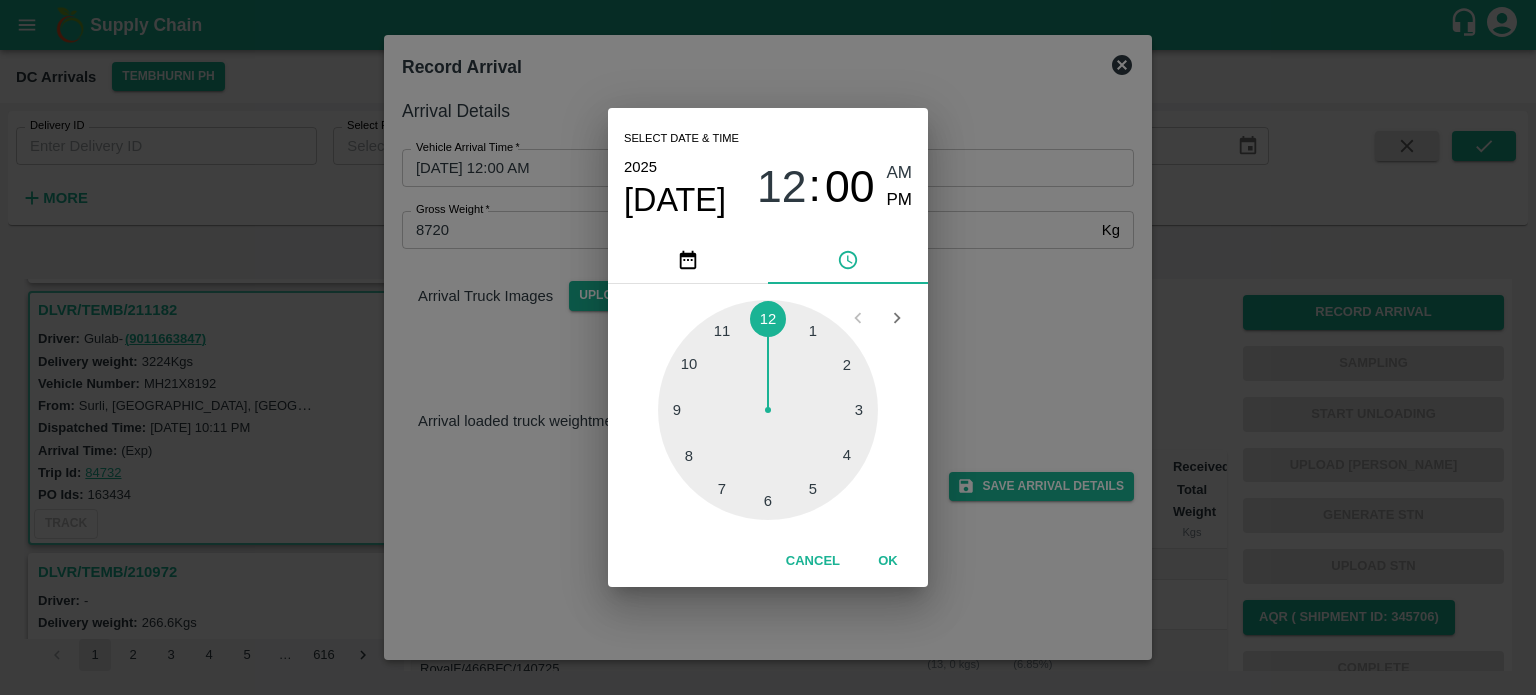 click at bounding box center (768, 410) 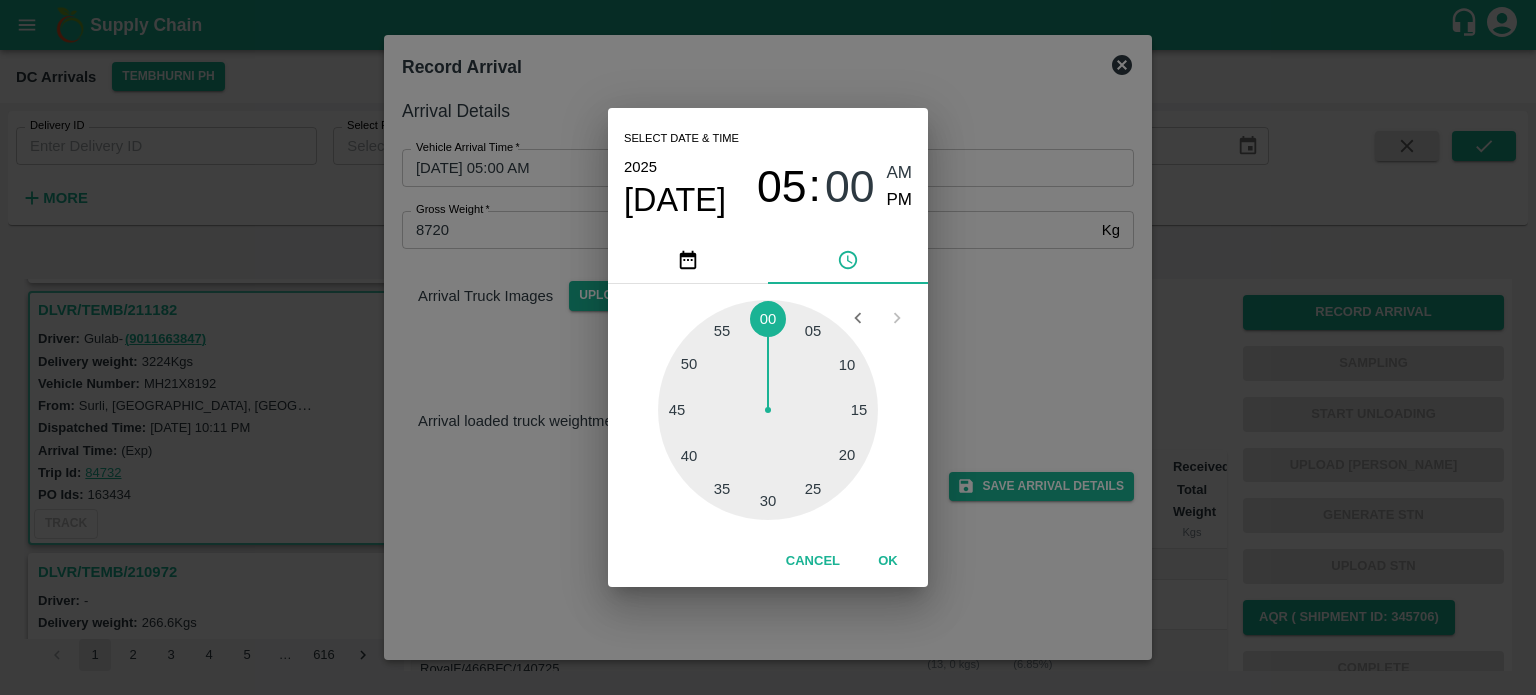 click at bounding box center (768, 410) 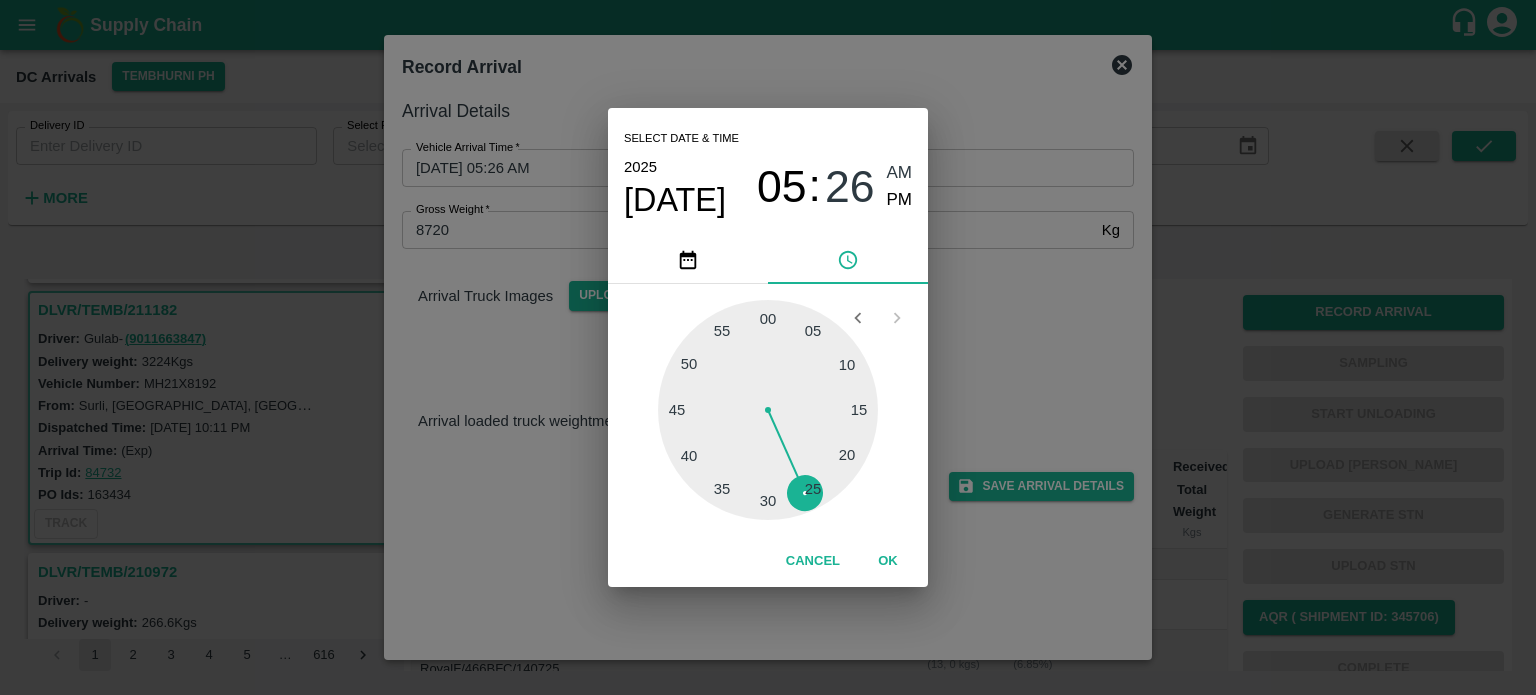 click on "05 : 26 AM PM" at bounding box center (834, 186) 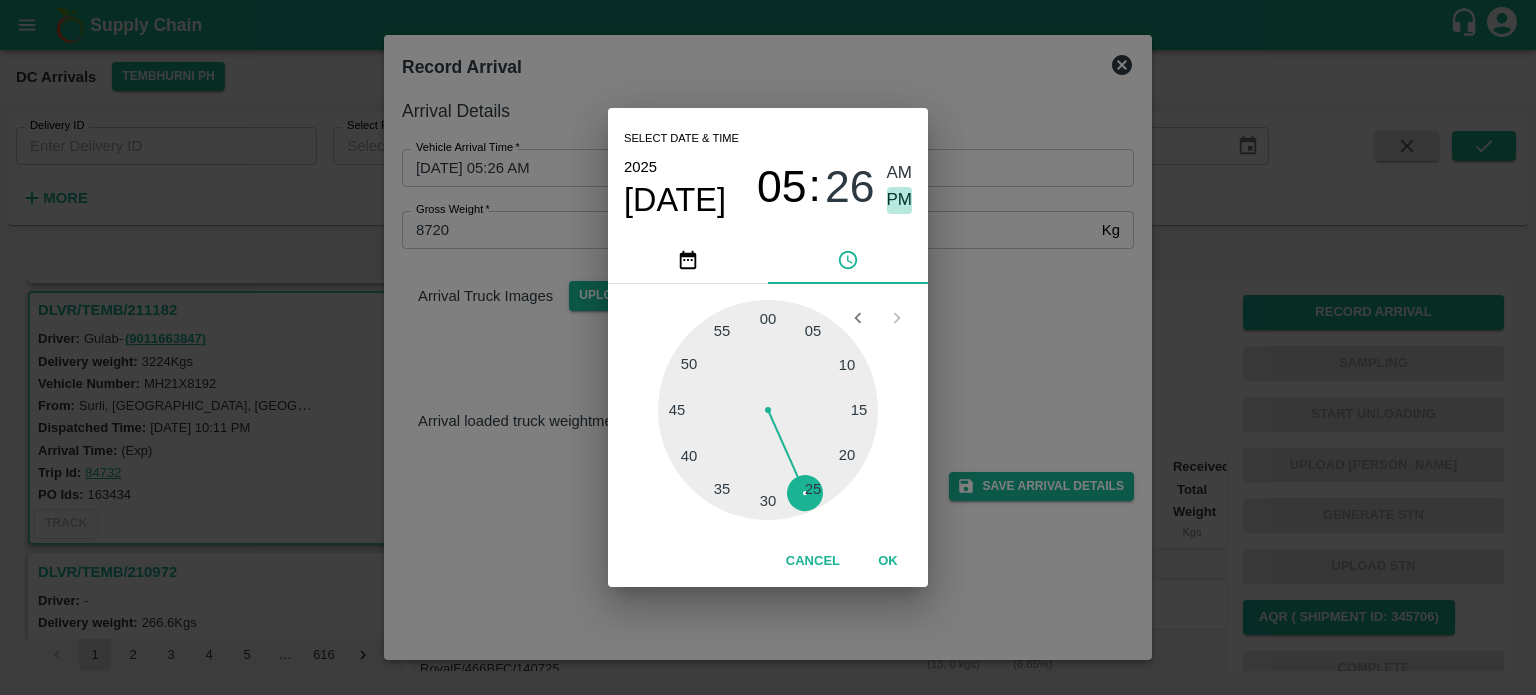 click on "PM" at bounding box center (900, 200) 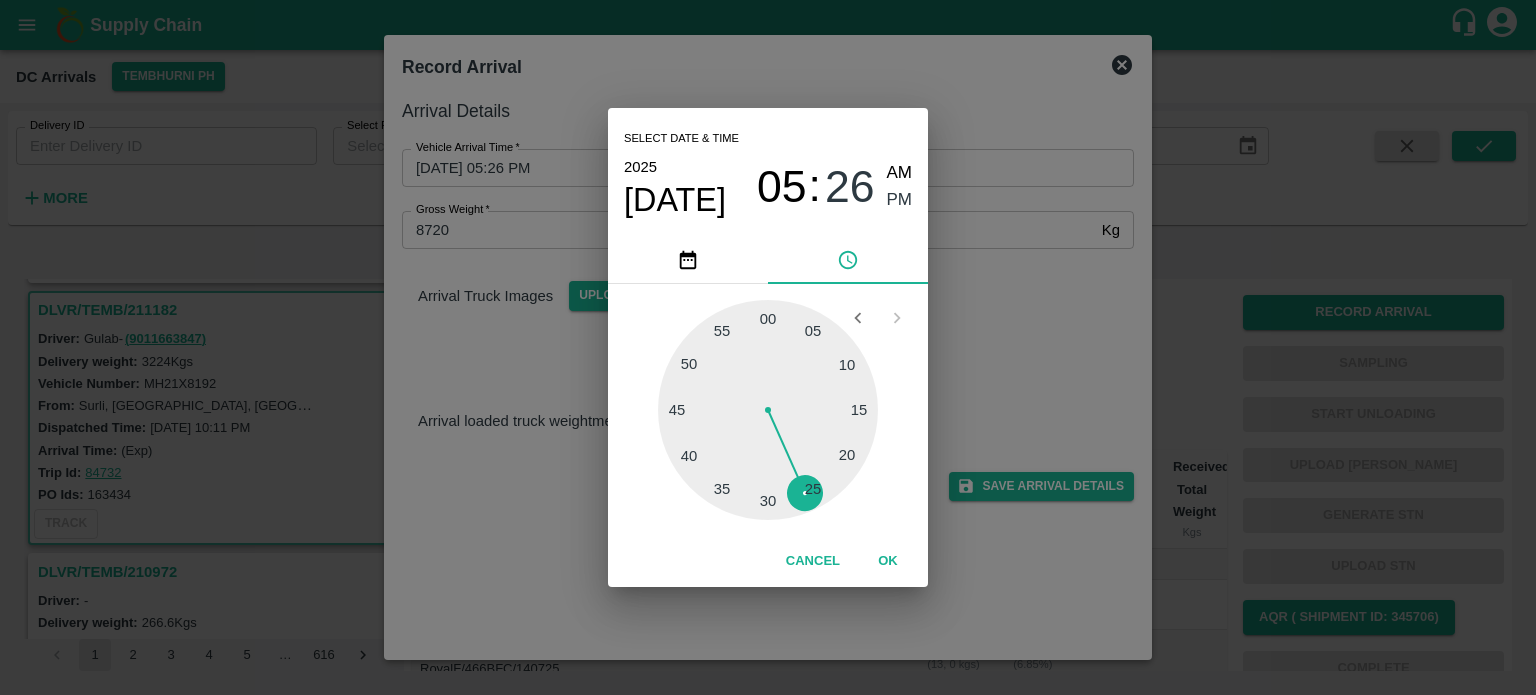 click on "Select date & time 2025 Jul 14 05 : 26 AM PM 05 10 15 20 25 30 35 40 45 50 55 00 Cancel OK" at bounding box center [768, 347] 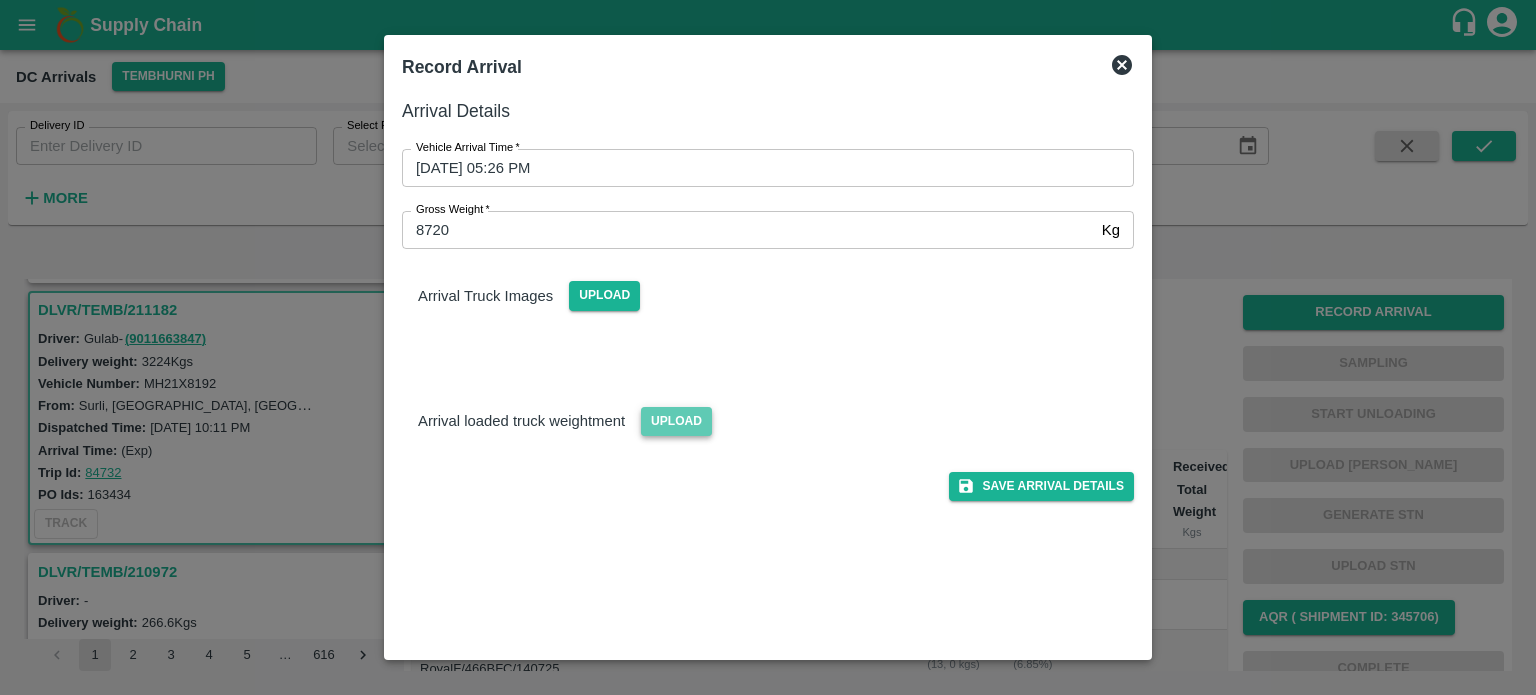 click on "Upload" at bounding box center [676, 421] 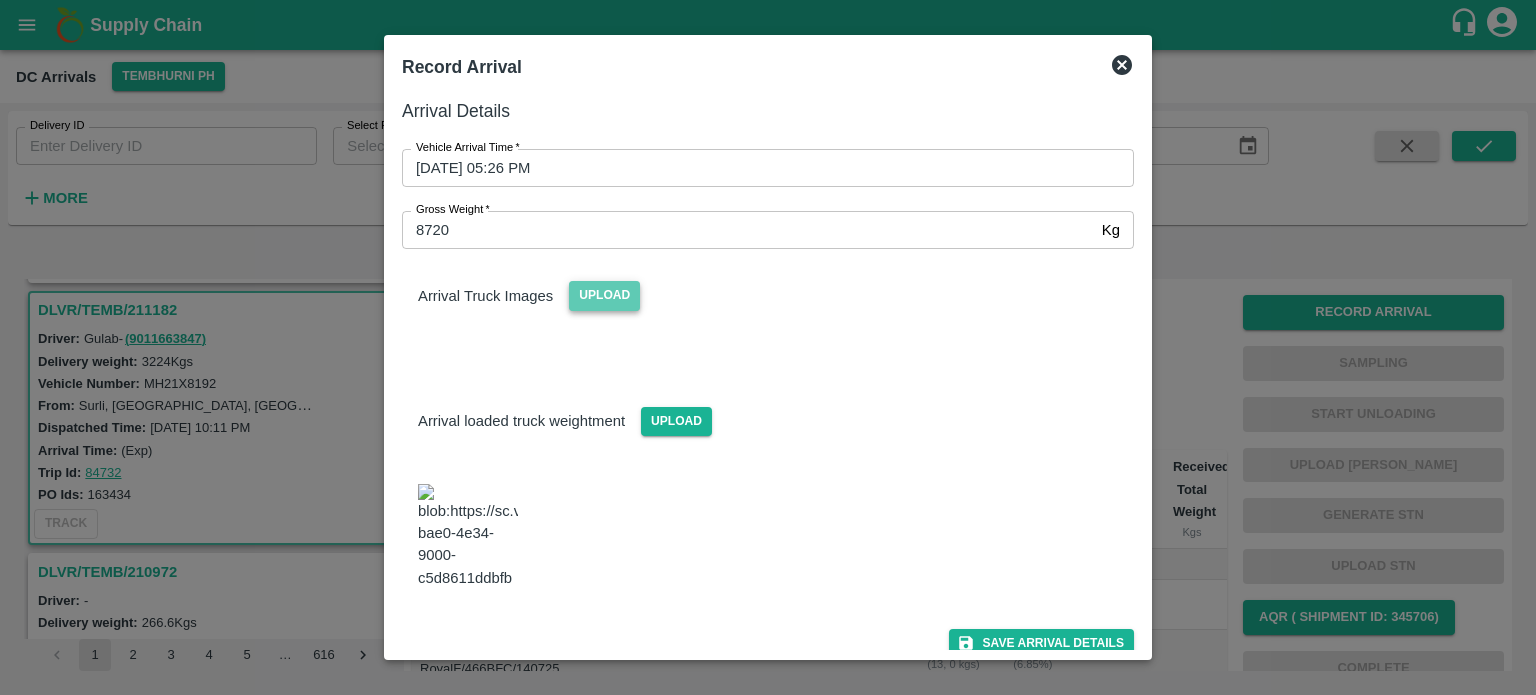 click on "Upload" at bounding box center [604, 295] 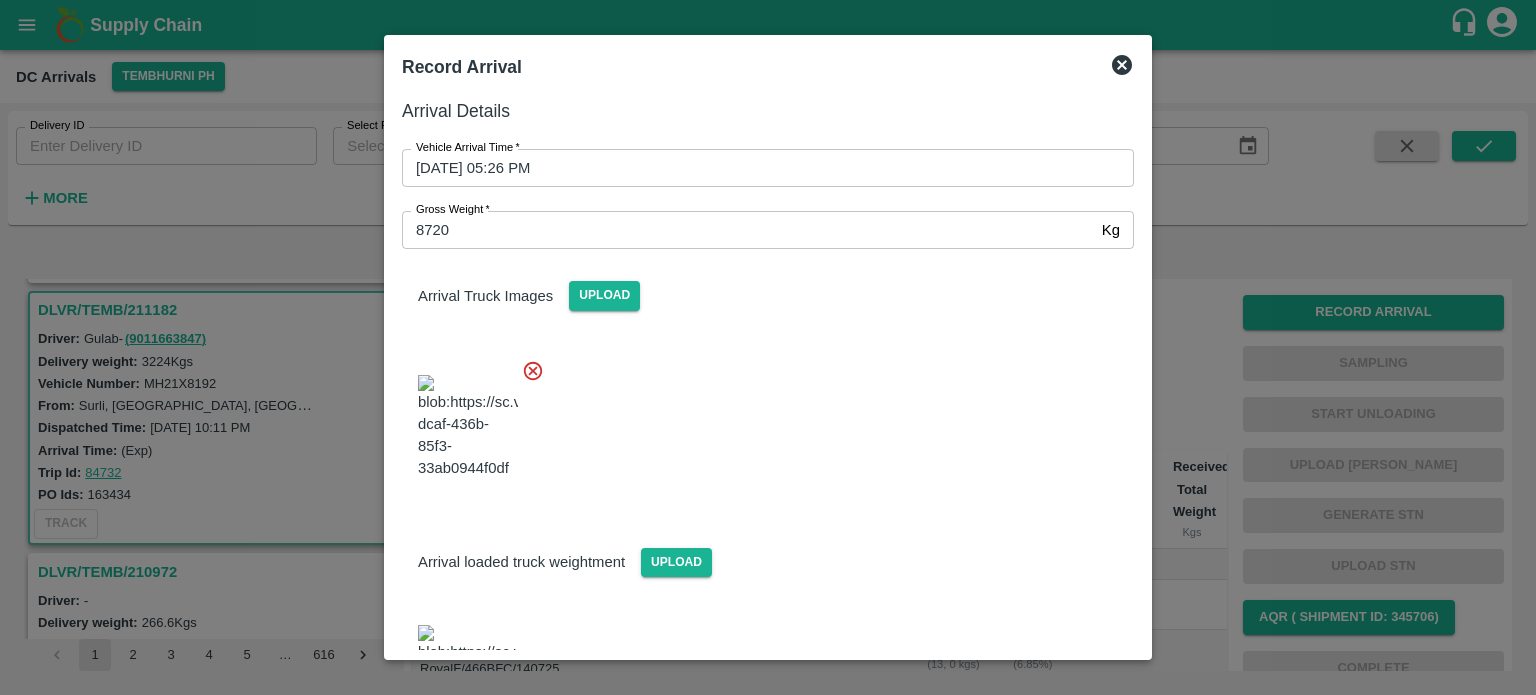 scroll, scrollTop: 169, scrollLeft: 0, axis: vertical 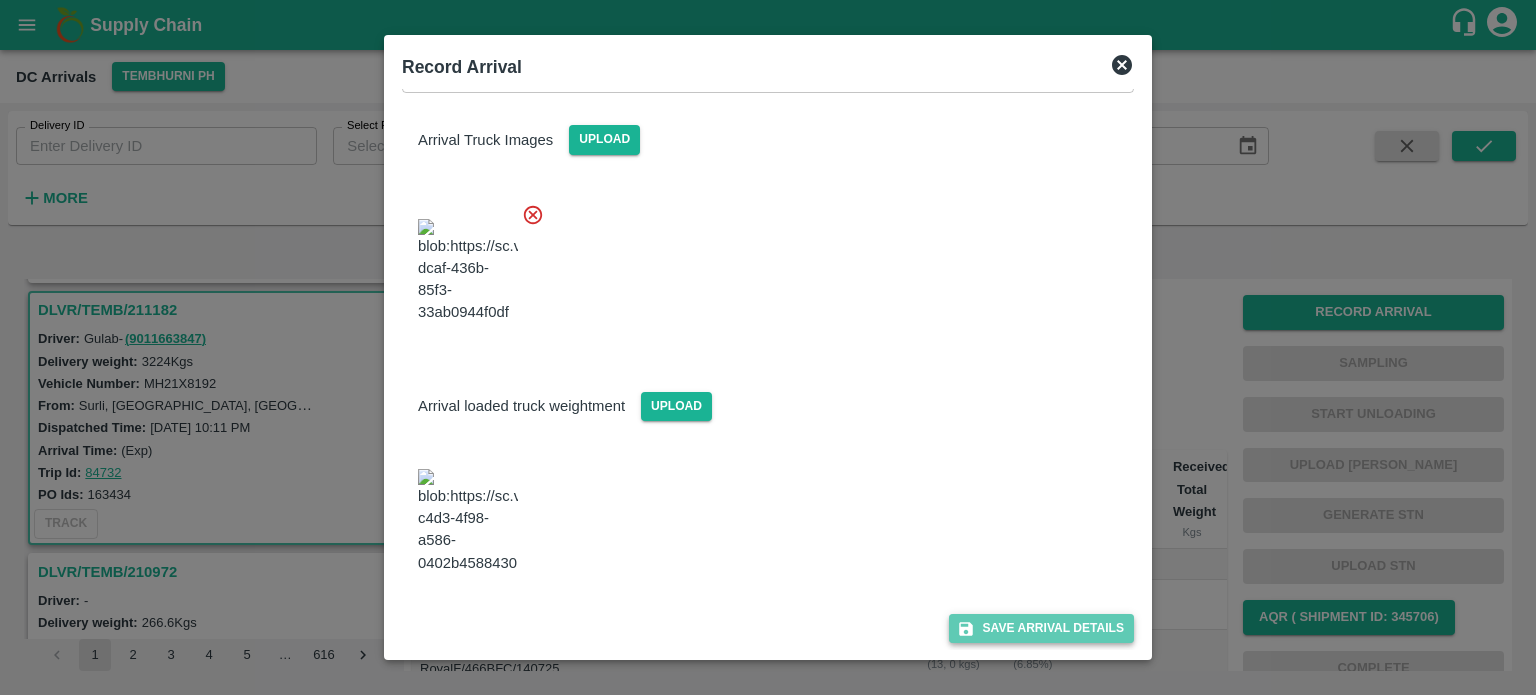 click on "Save Arrival Details" at bounding box center [1041, 628] 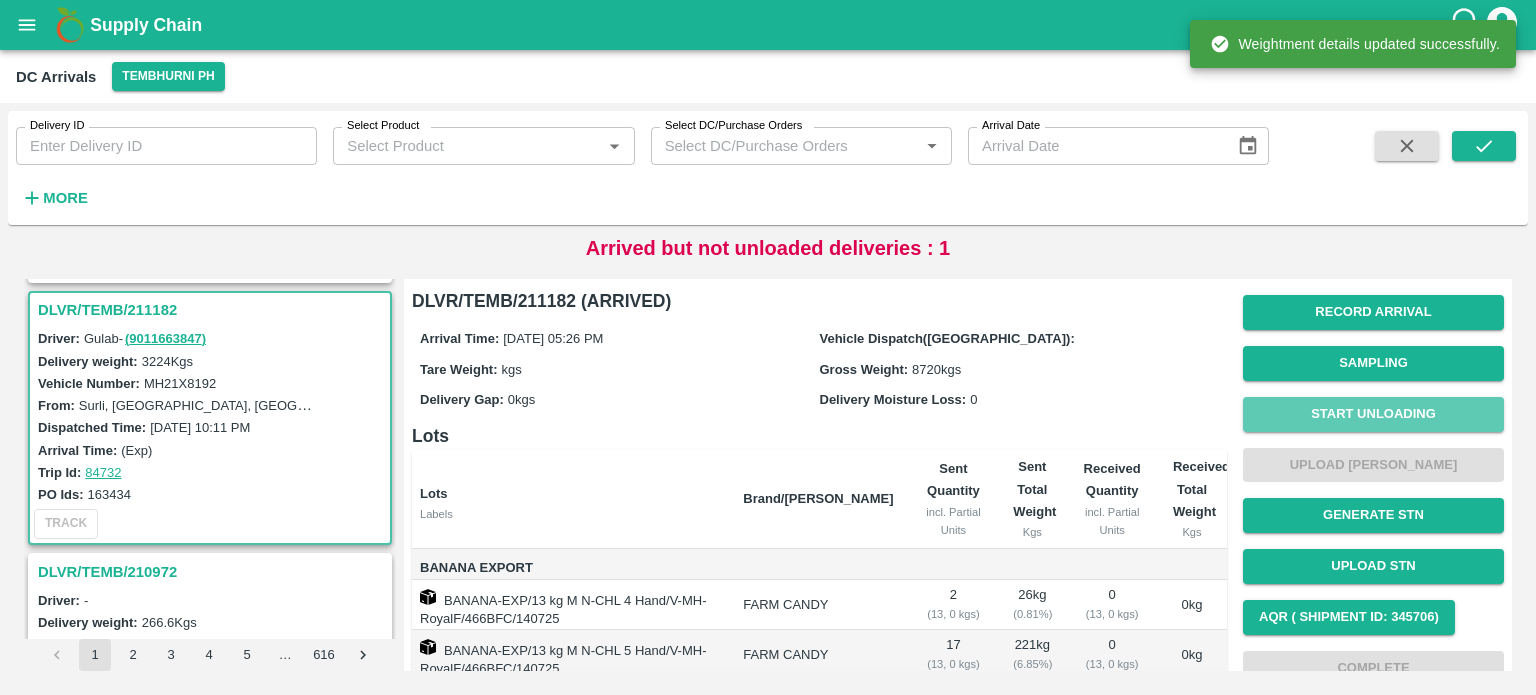 click on "Start Unloading" at bounding box center (1373, 414) 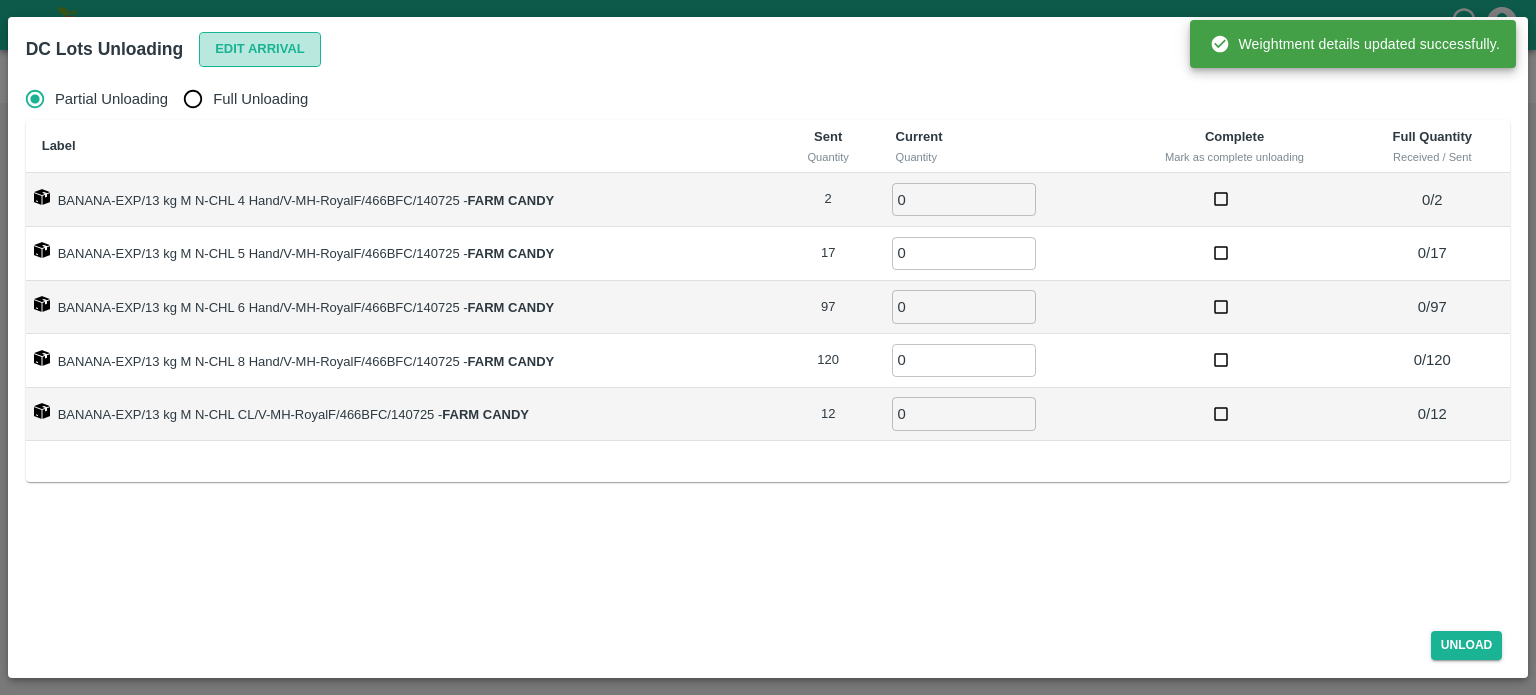 click on "Edit Arrival" at bounding box center (260, 49) 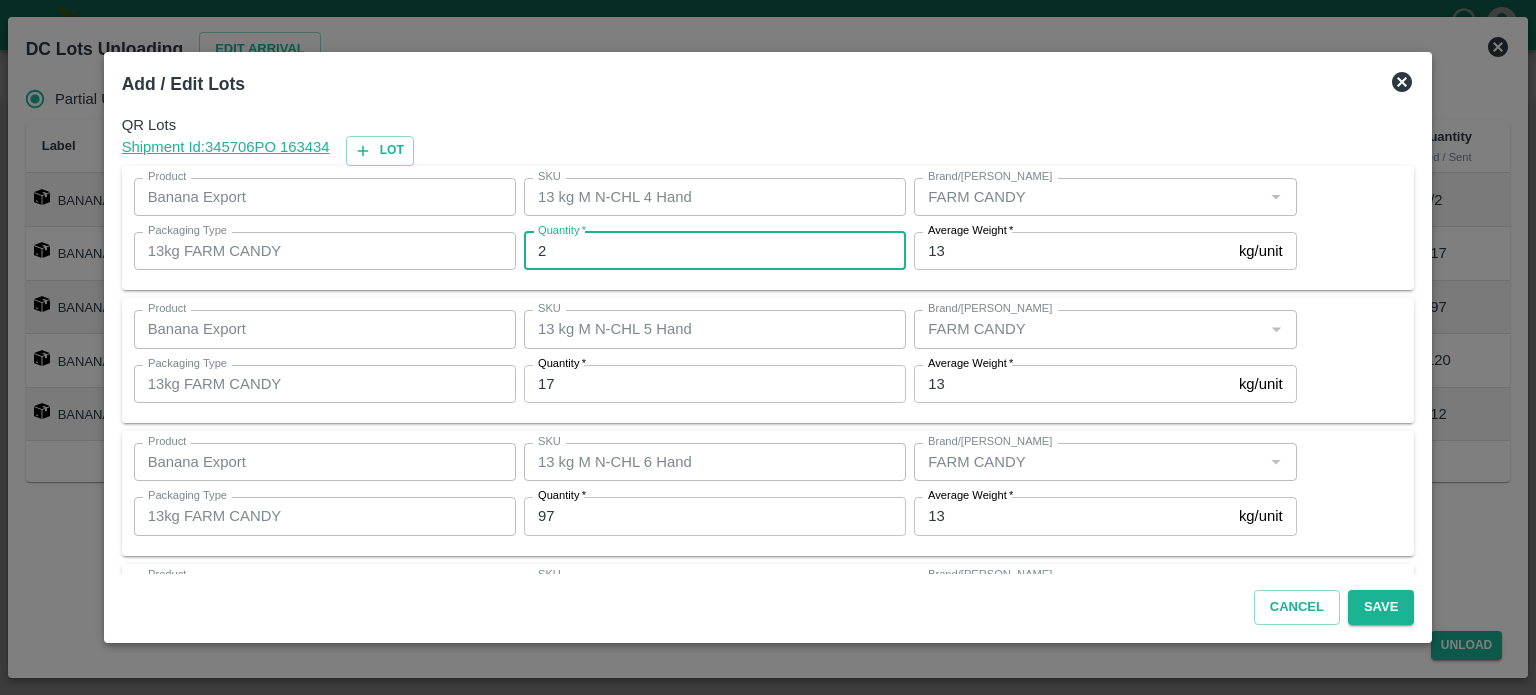 click on "2" at bounding box center (715, 251) 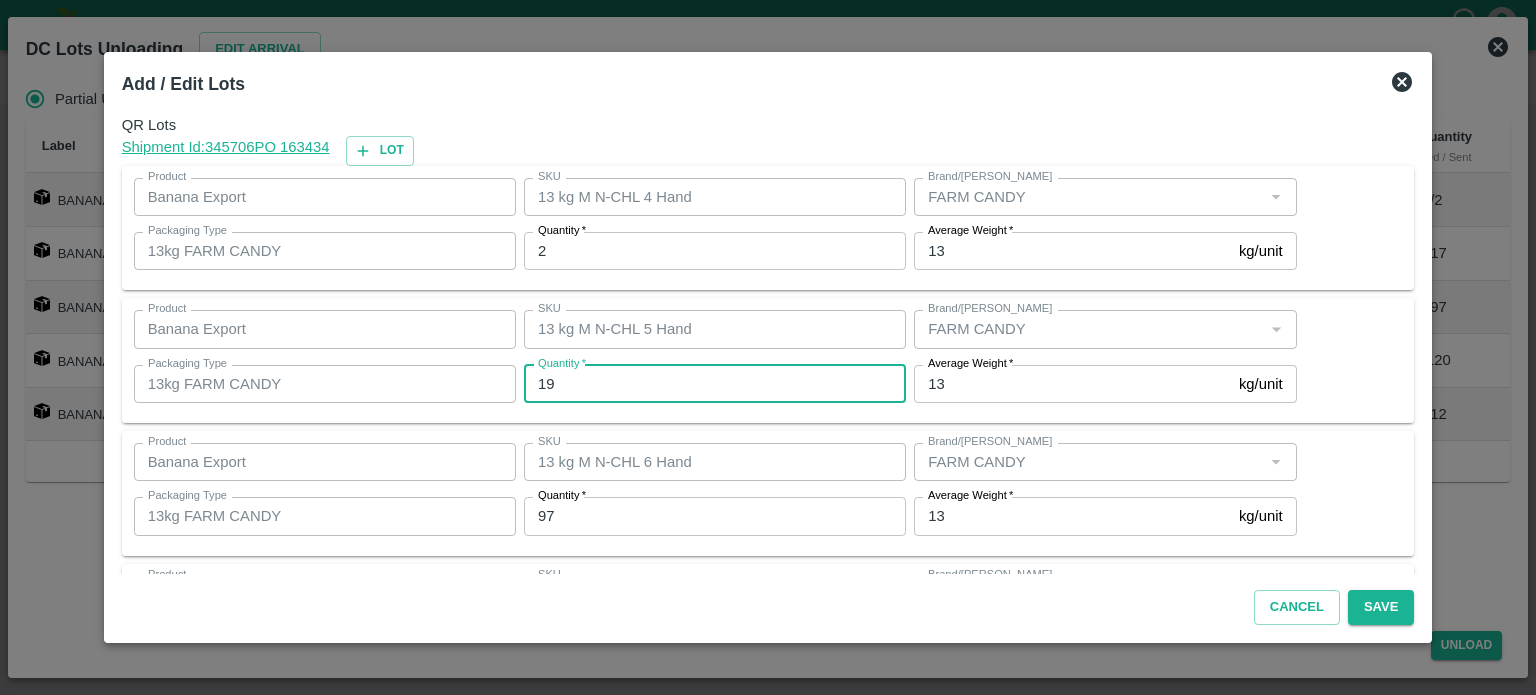 type on "19" 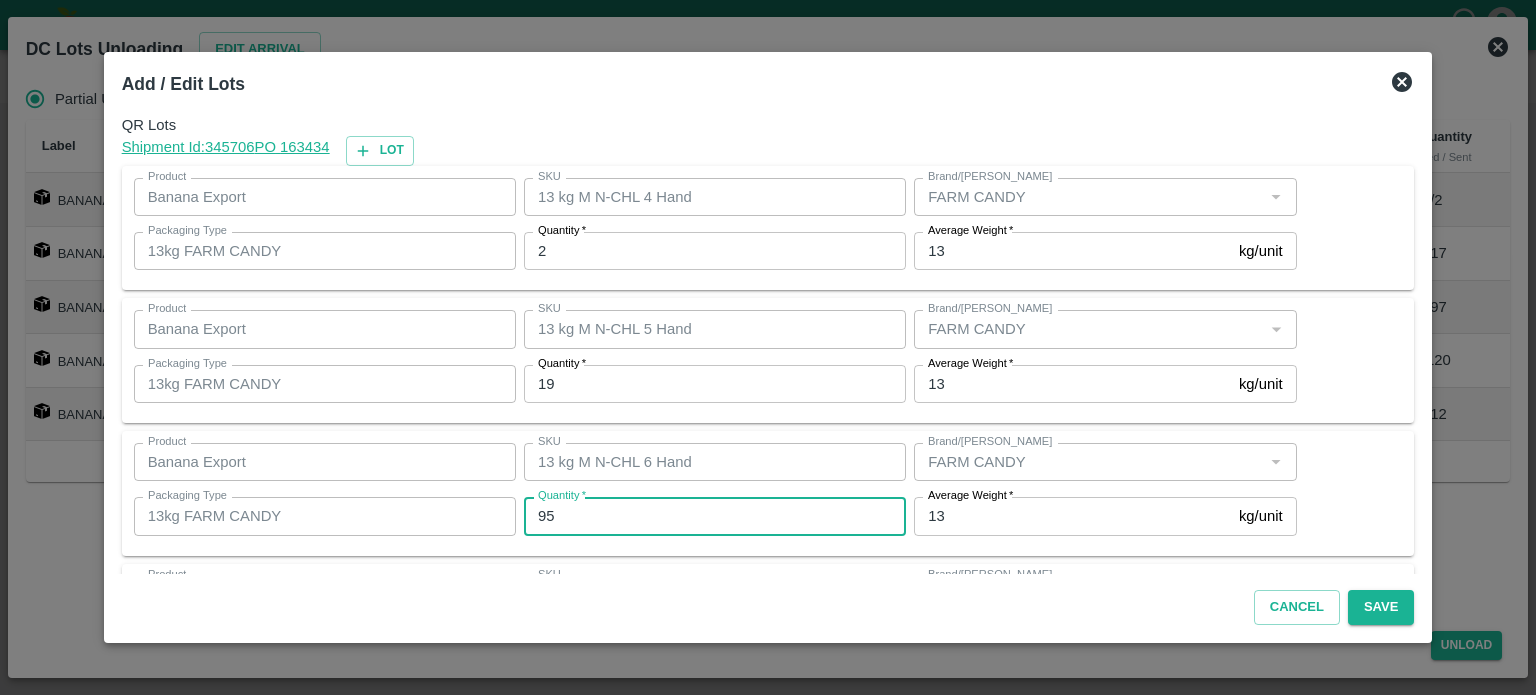 type on "95" 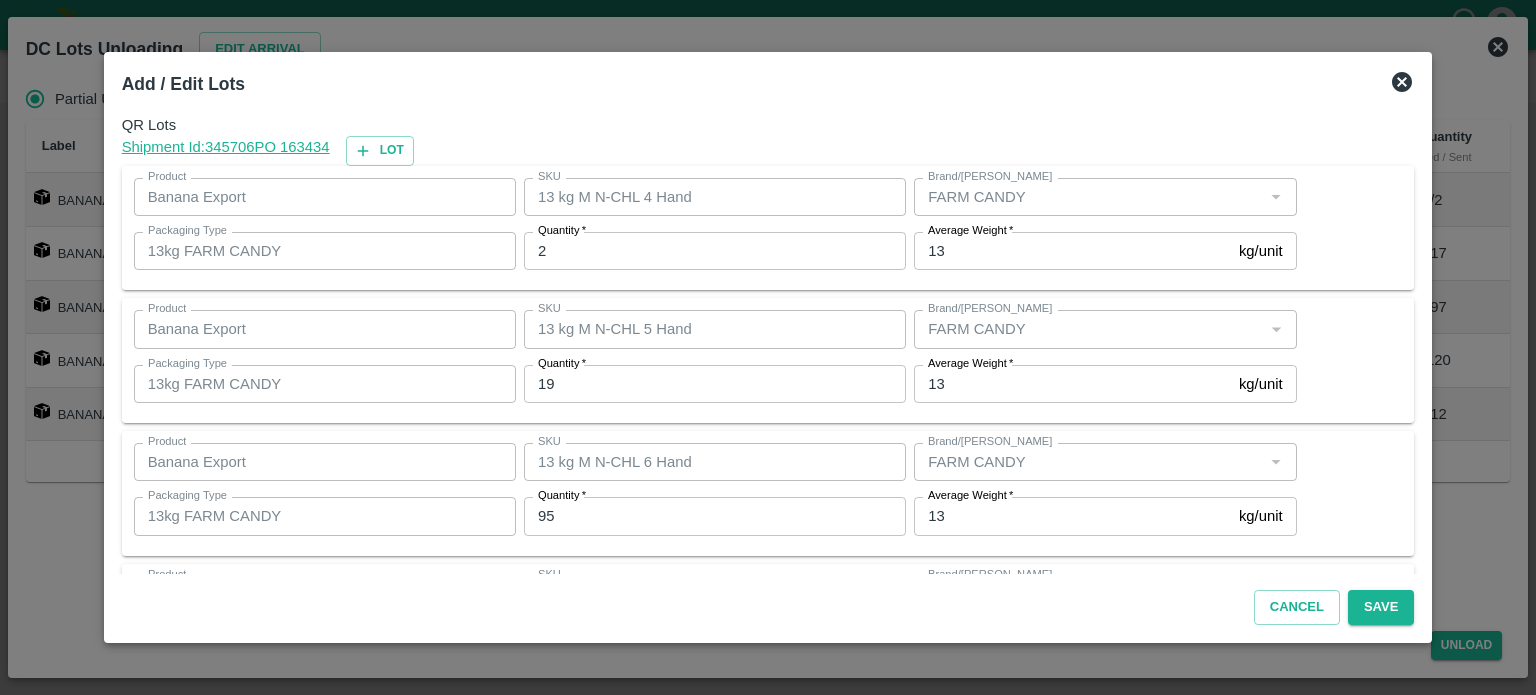 scroll, scrollTop: 262, scrollLeft: 0, axis: vertical 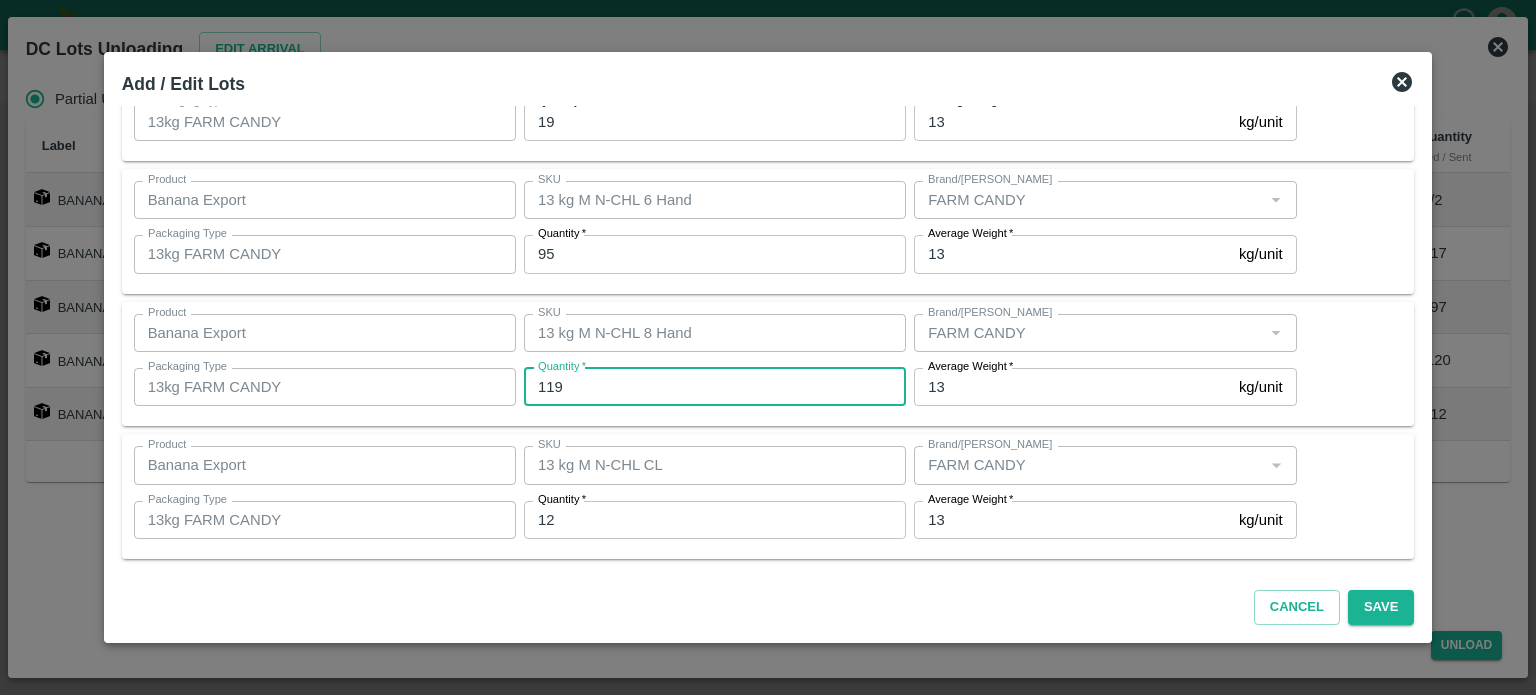type on "119" 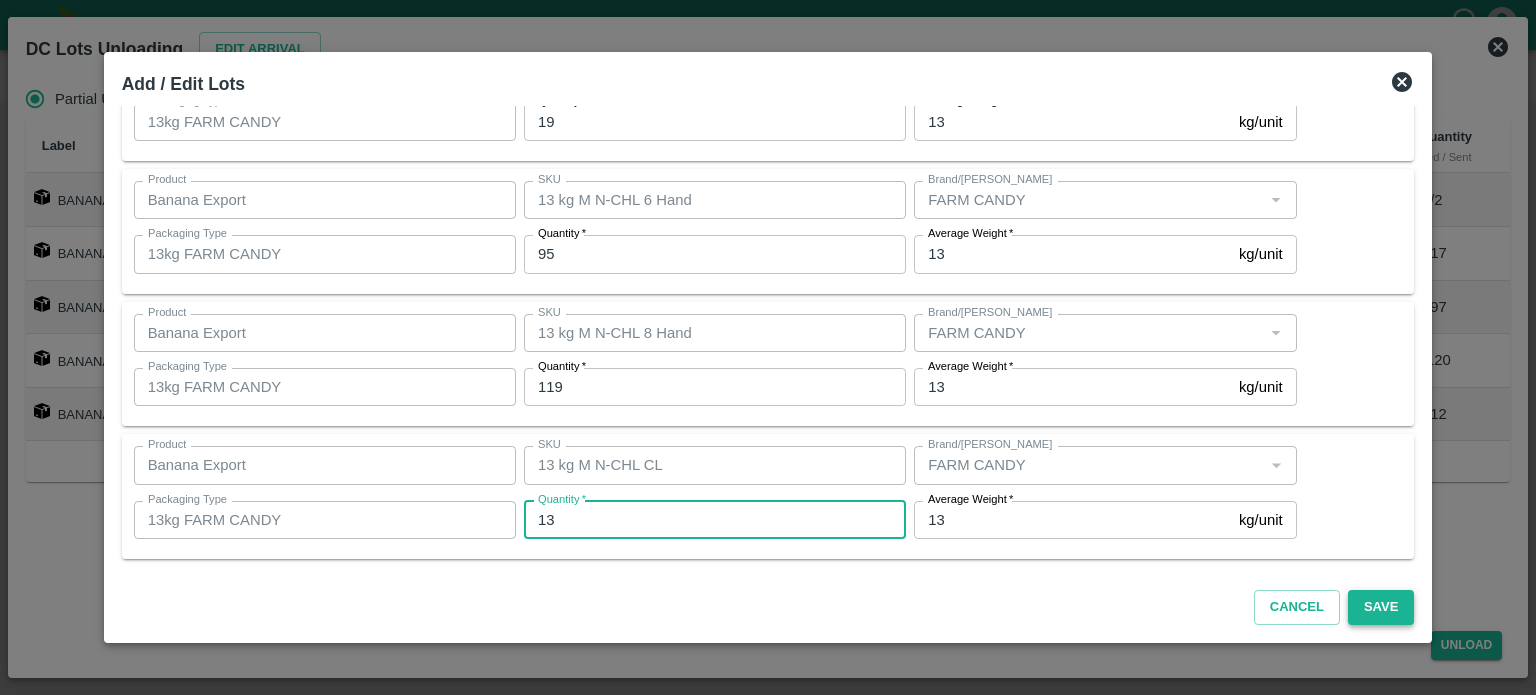 type on "13" 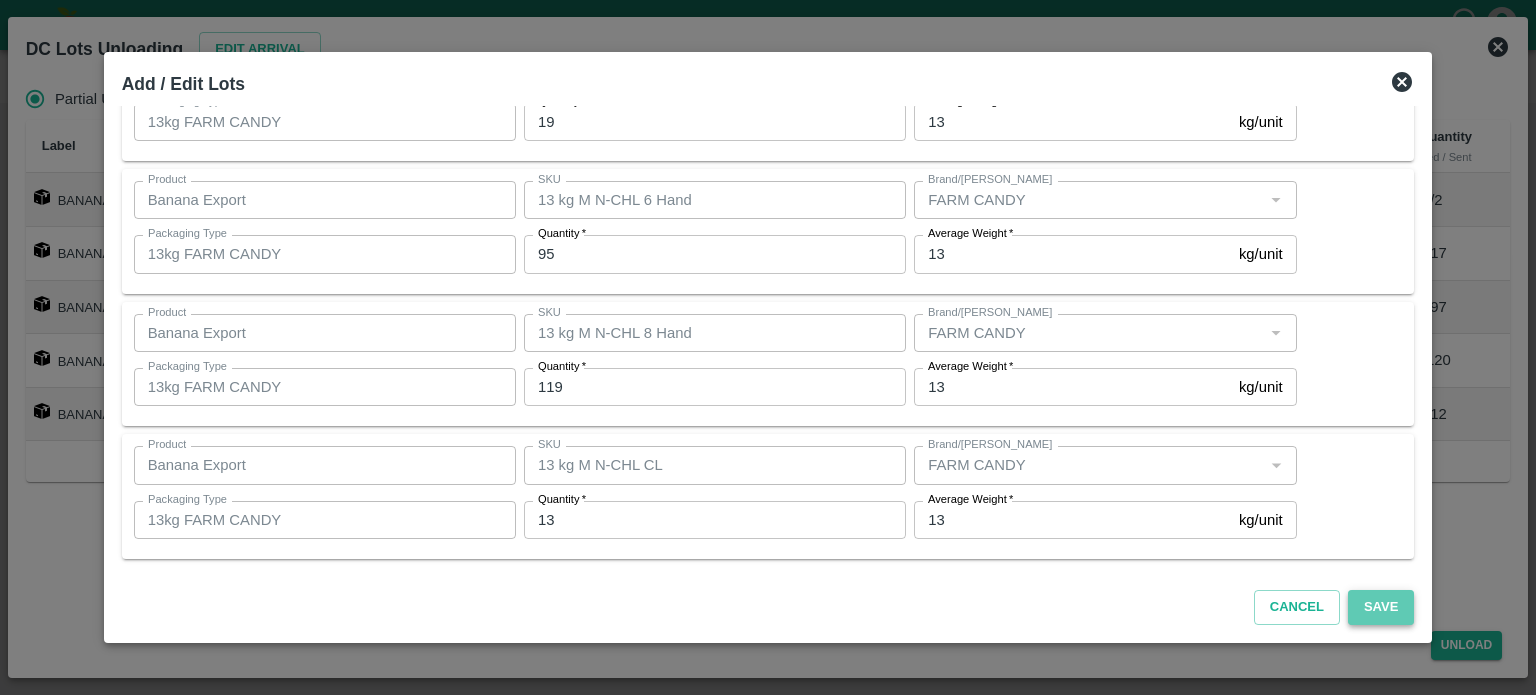 click on "Save" at bounding box center (1381, 607) 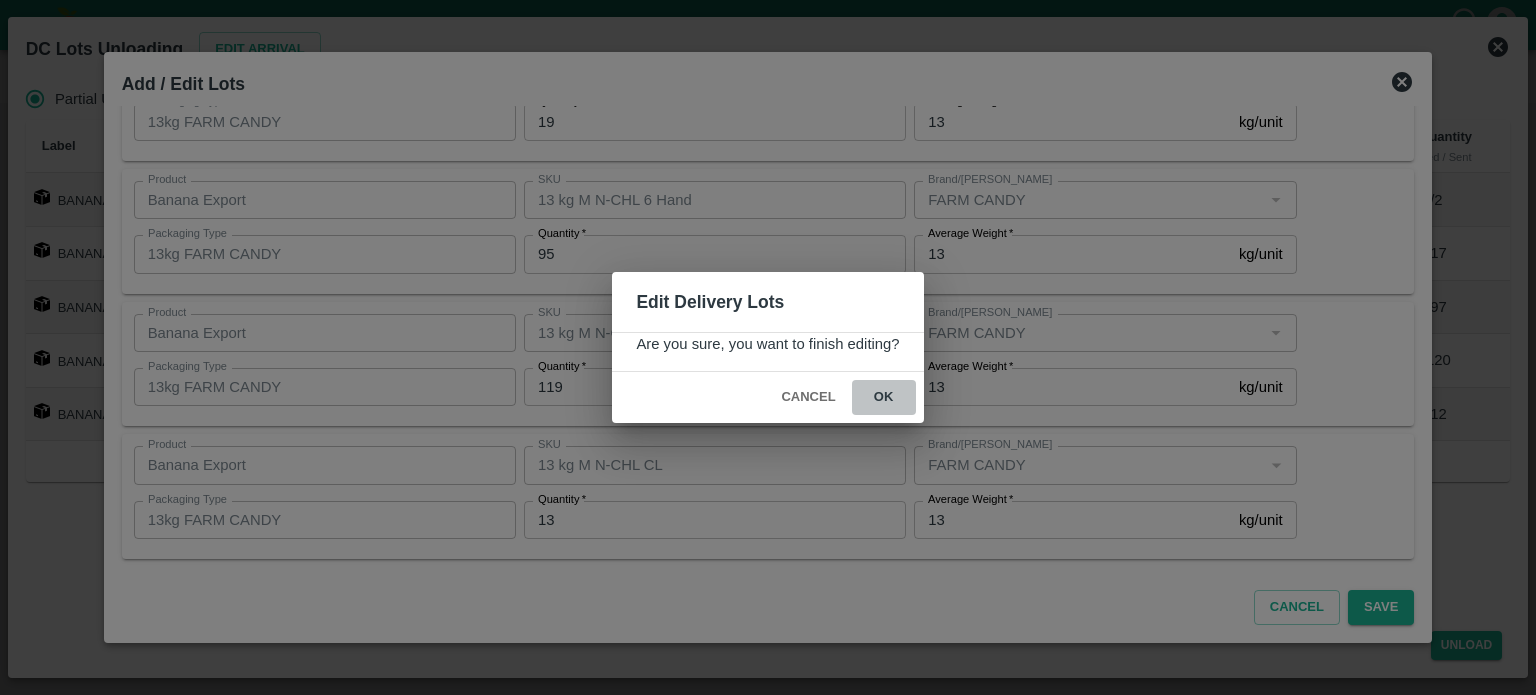 click on "ok" at bounding box center [884, 397] 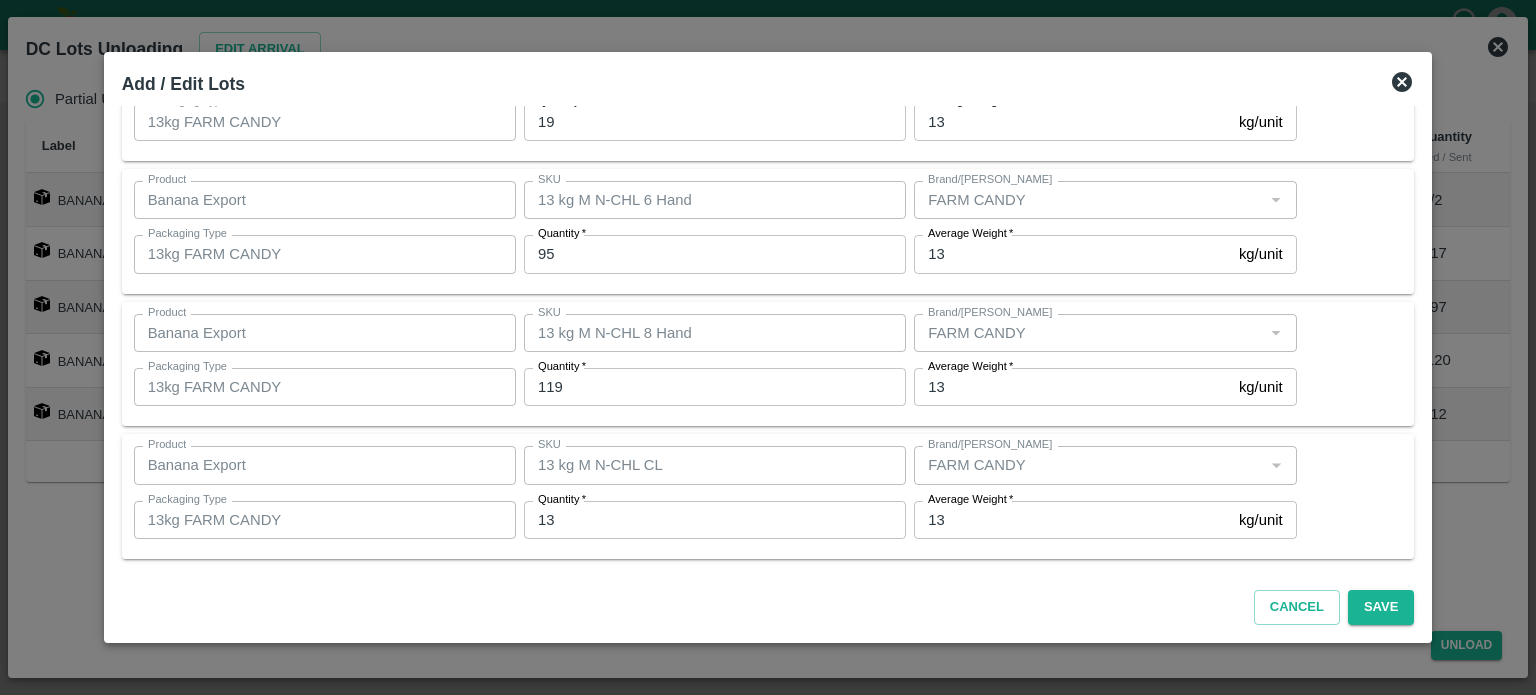 click 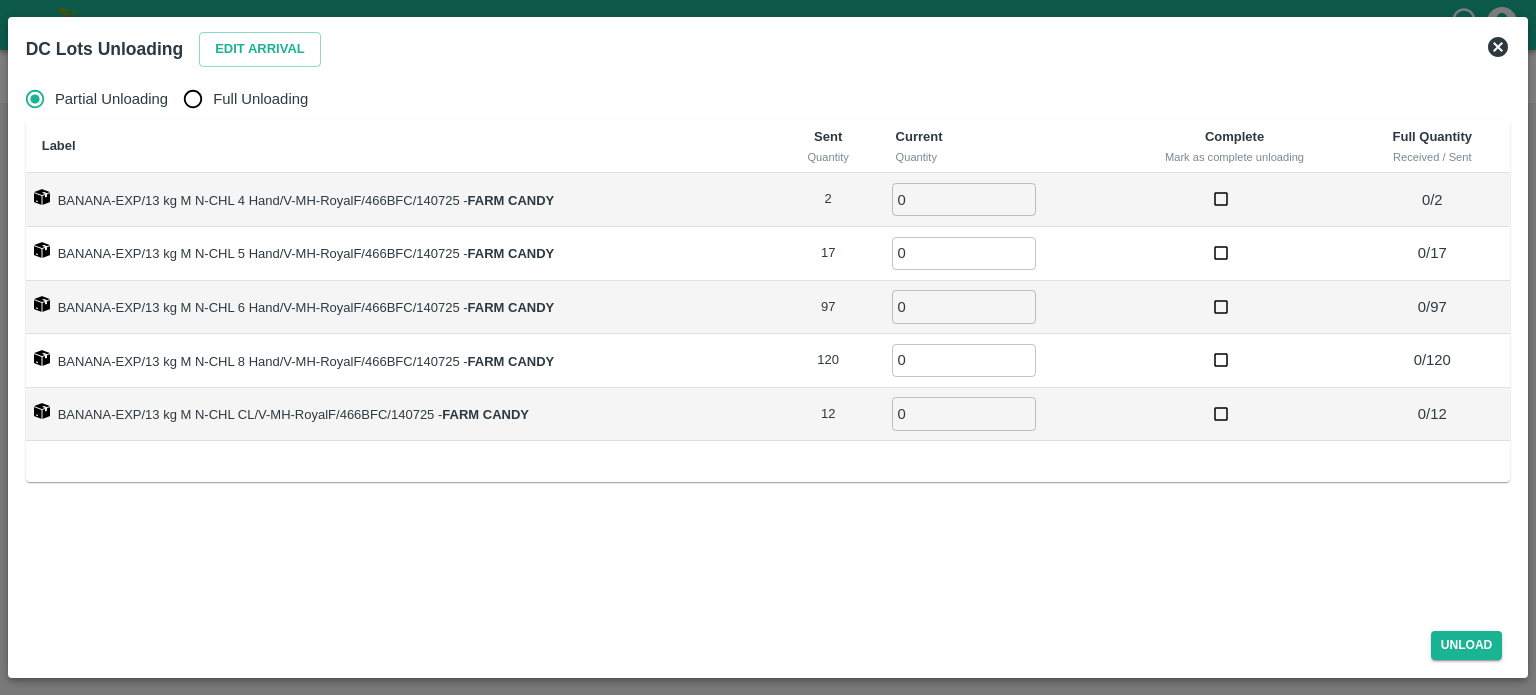 click 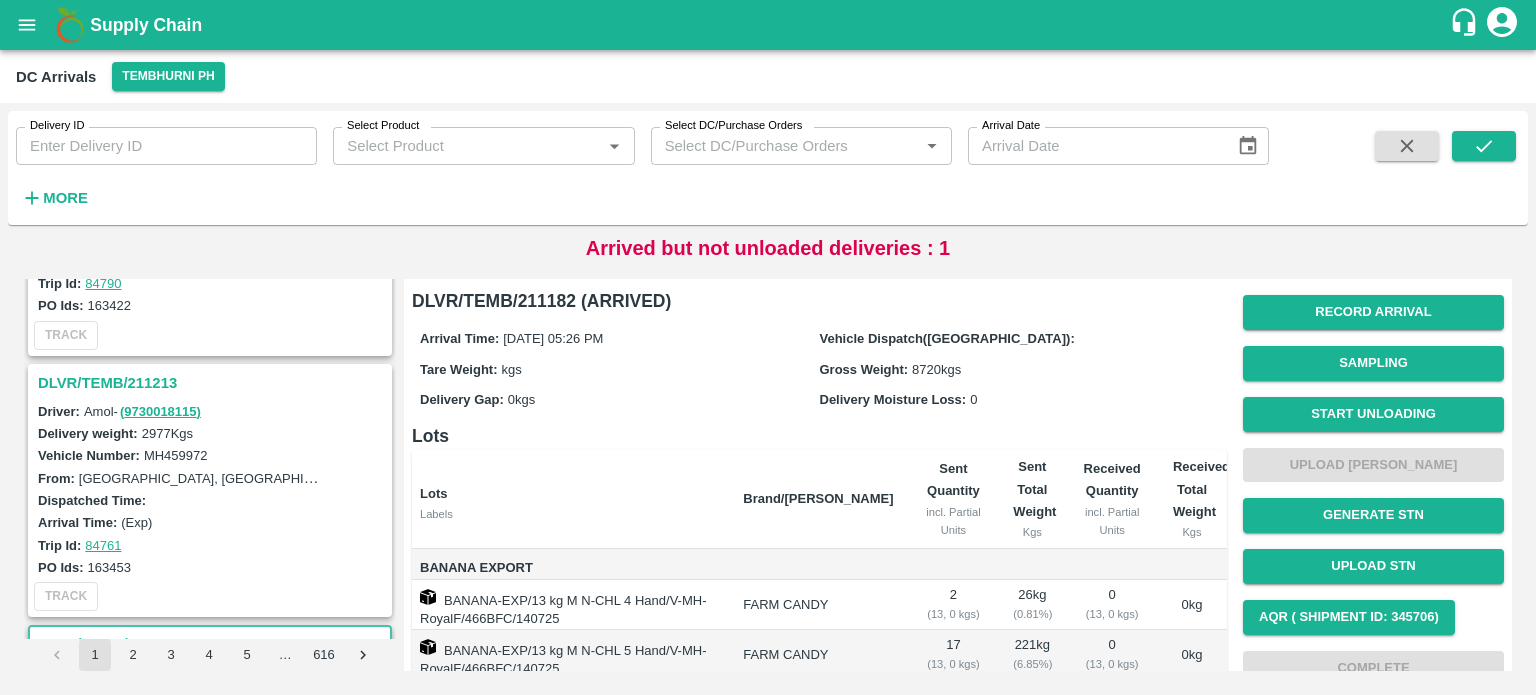 scroll, scrollTop: 2262, scrollLeft: 0, axis: vertical 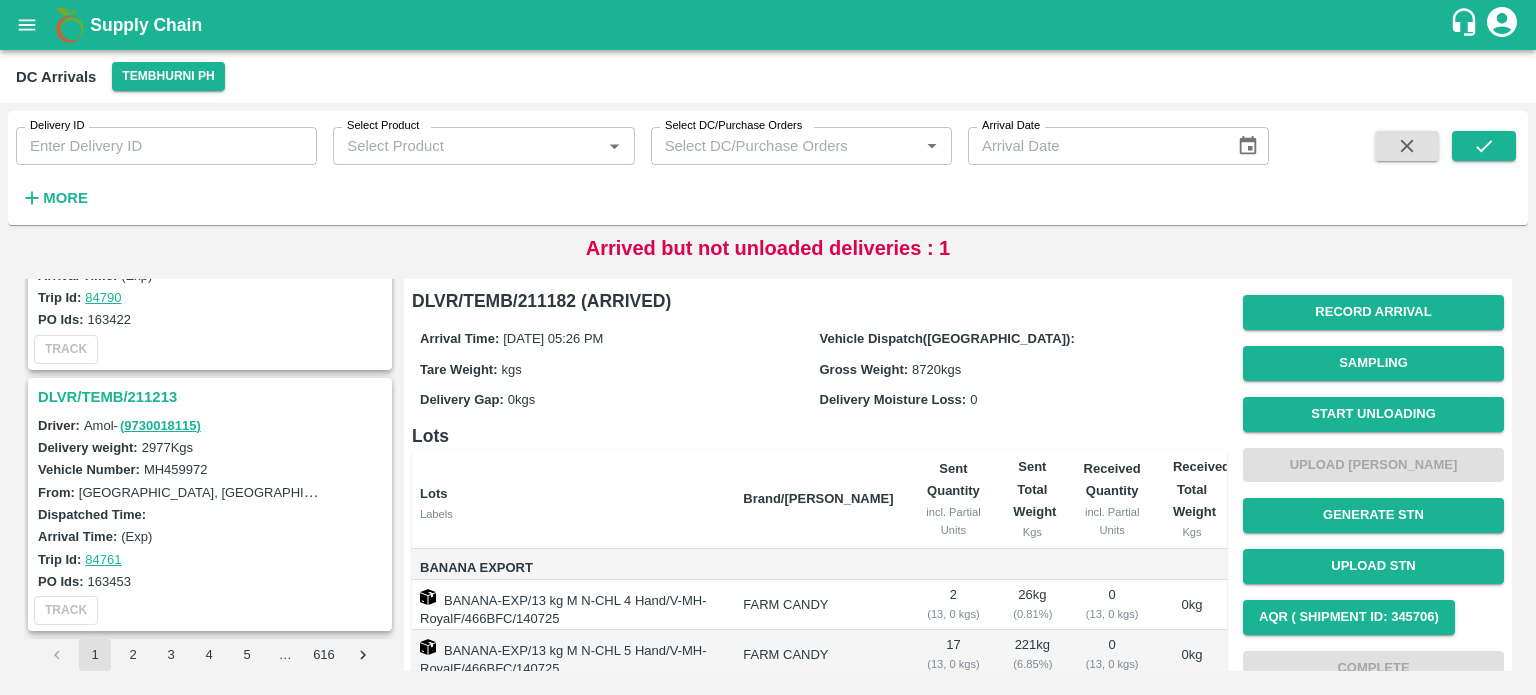 click on "DLVR/TEMB/211213" at bounding box center (213, 397) 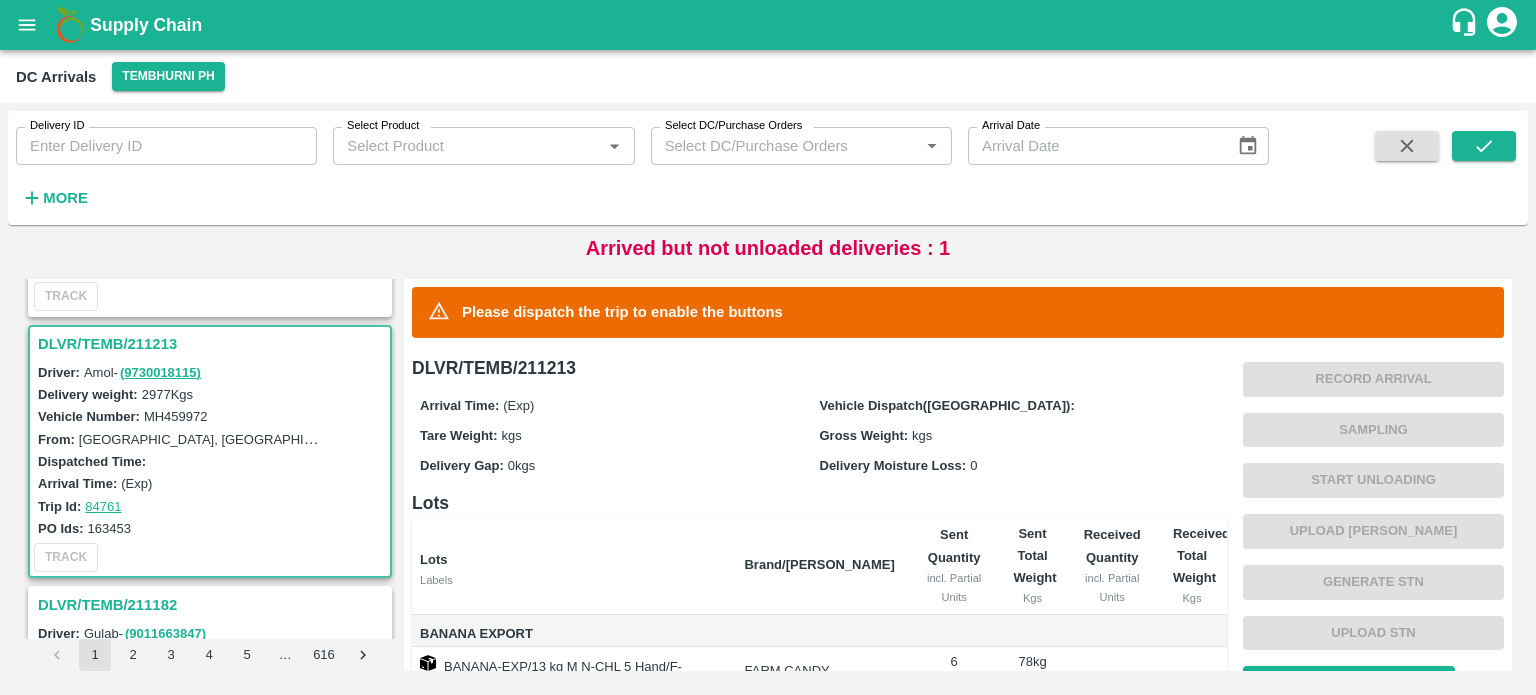scroll, scrollTop: 2316, scrollLeft: 0, axis: vertical 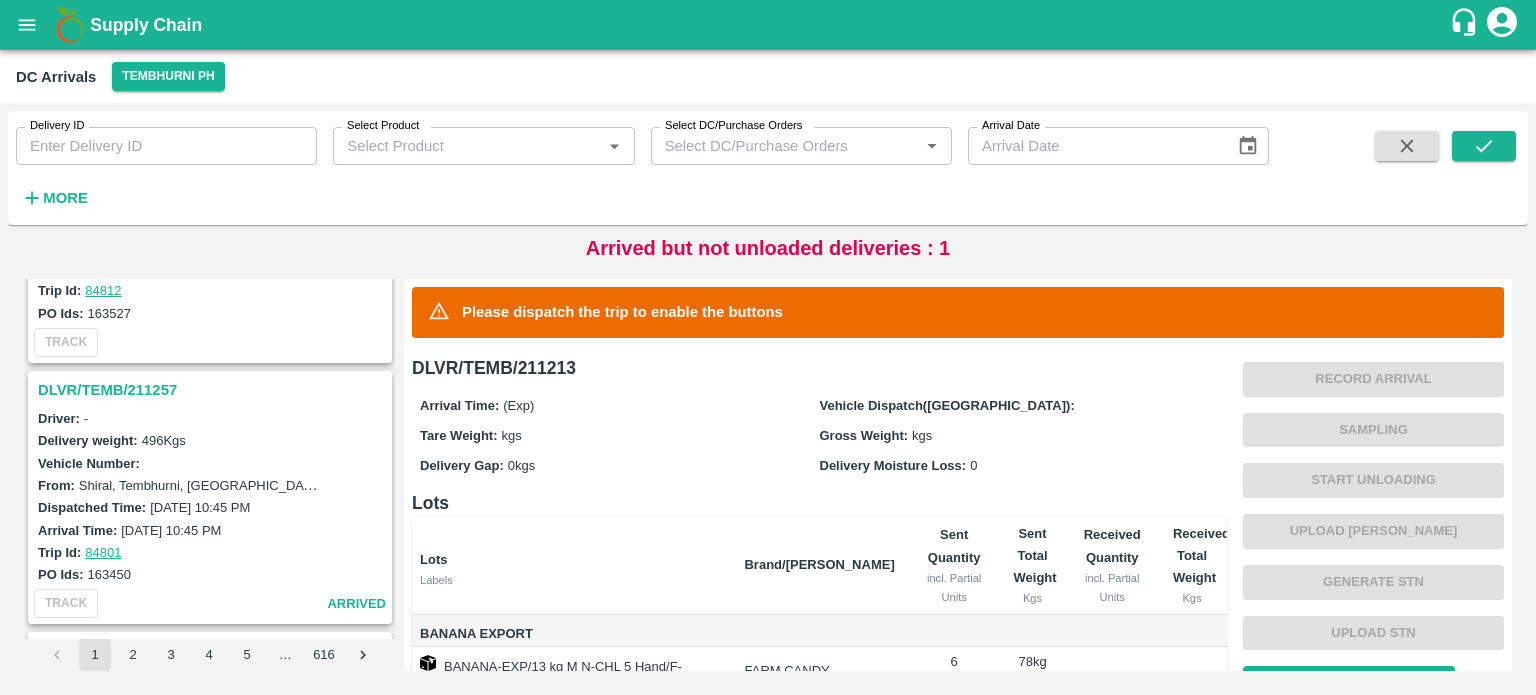 click on "DLVR/TEMB/211257" at bounding box center [213, 390] 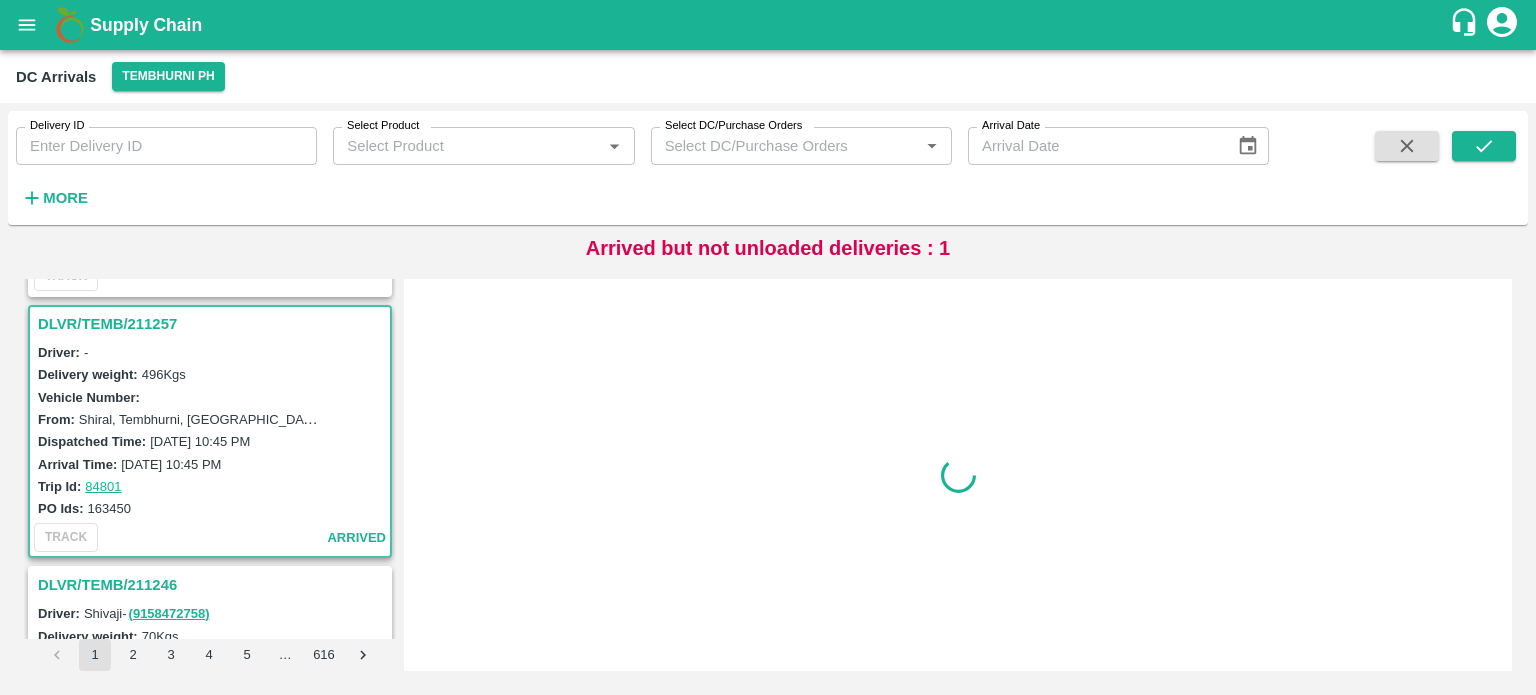scroll, scrollTop: 1829, scrollLeft: 0, axis: vertical 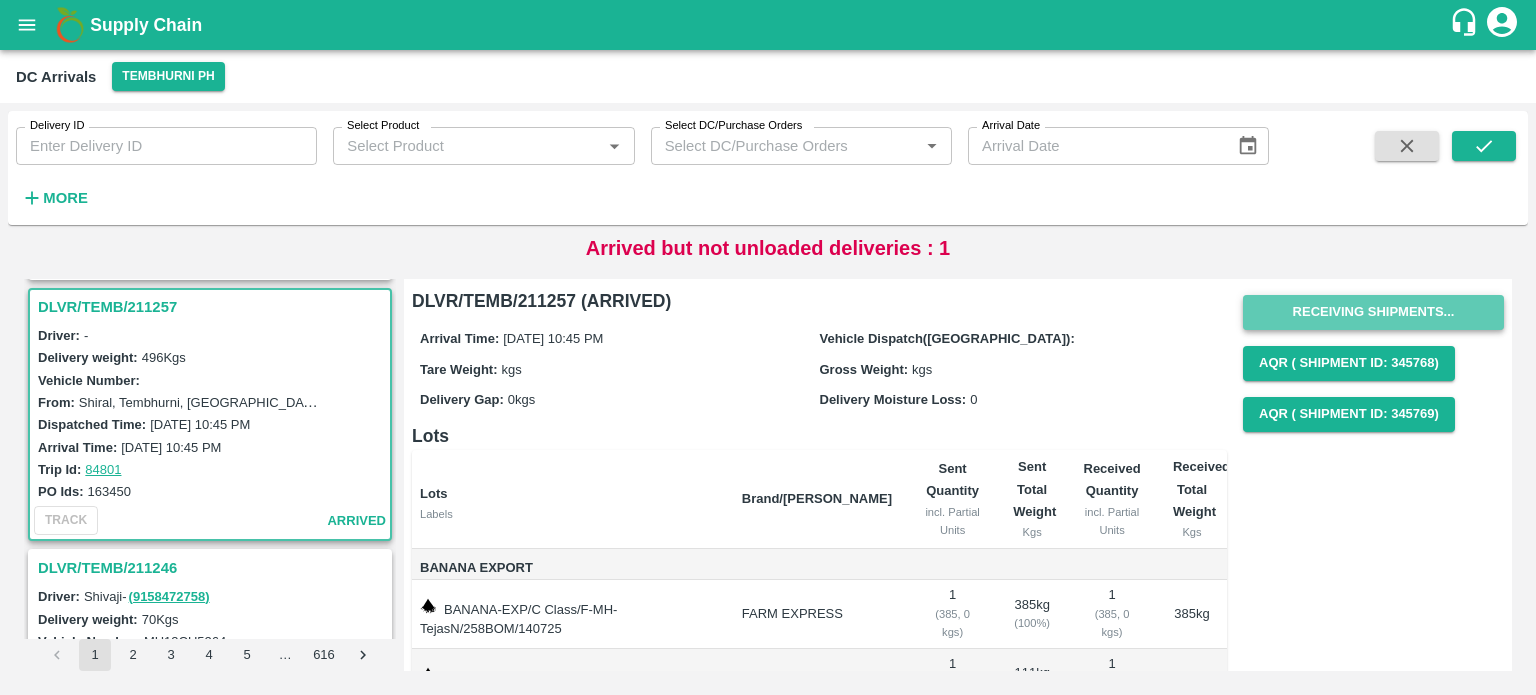click on "Receiving Shipments..." at bounding box center (1373, 312) 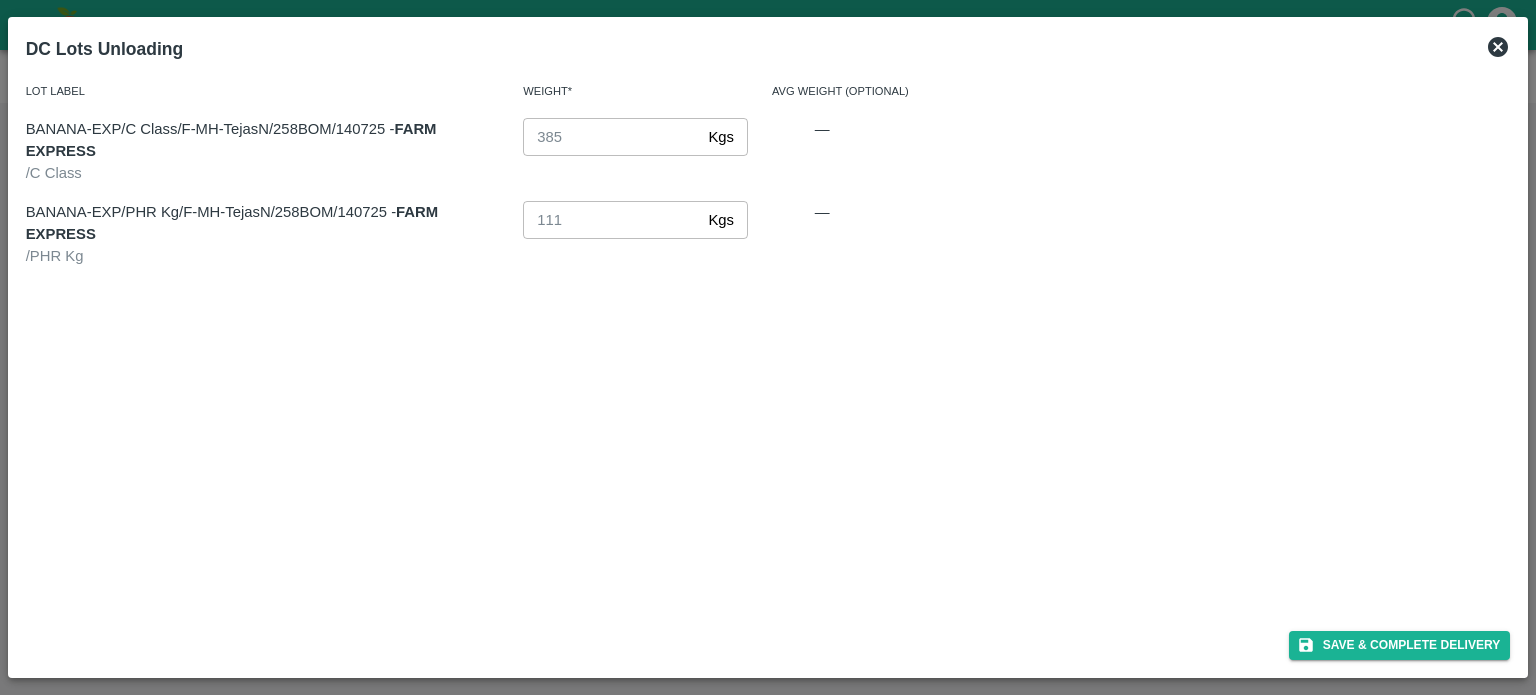 click 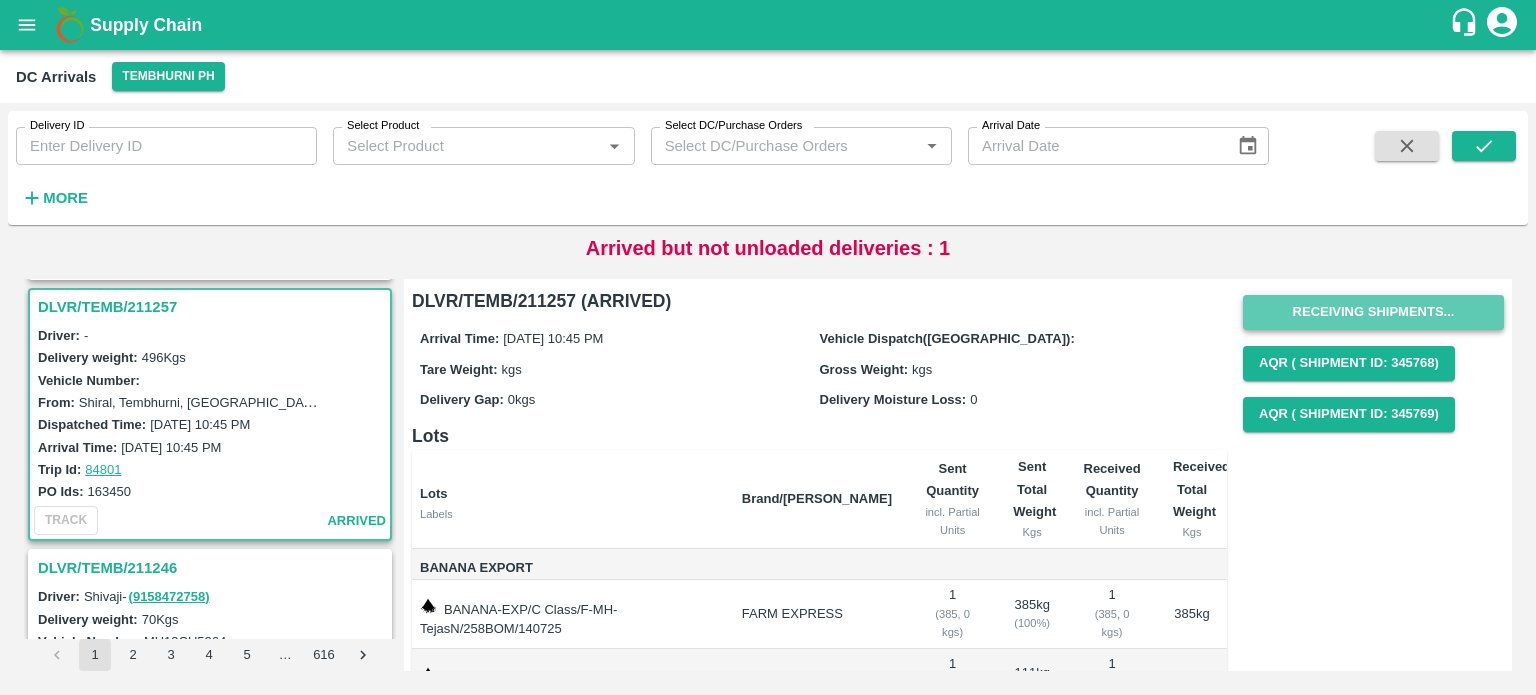 click on "Receiving Shipments..." at bounding box center [1373, 312] 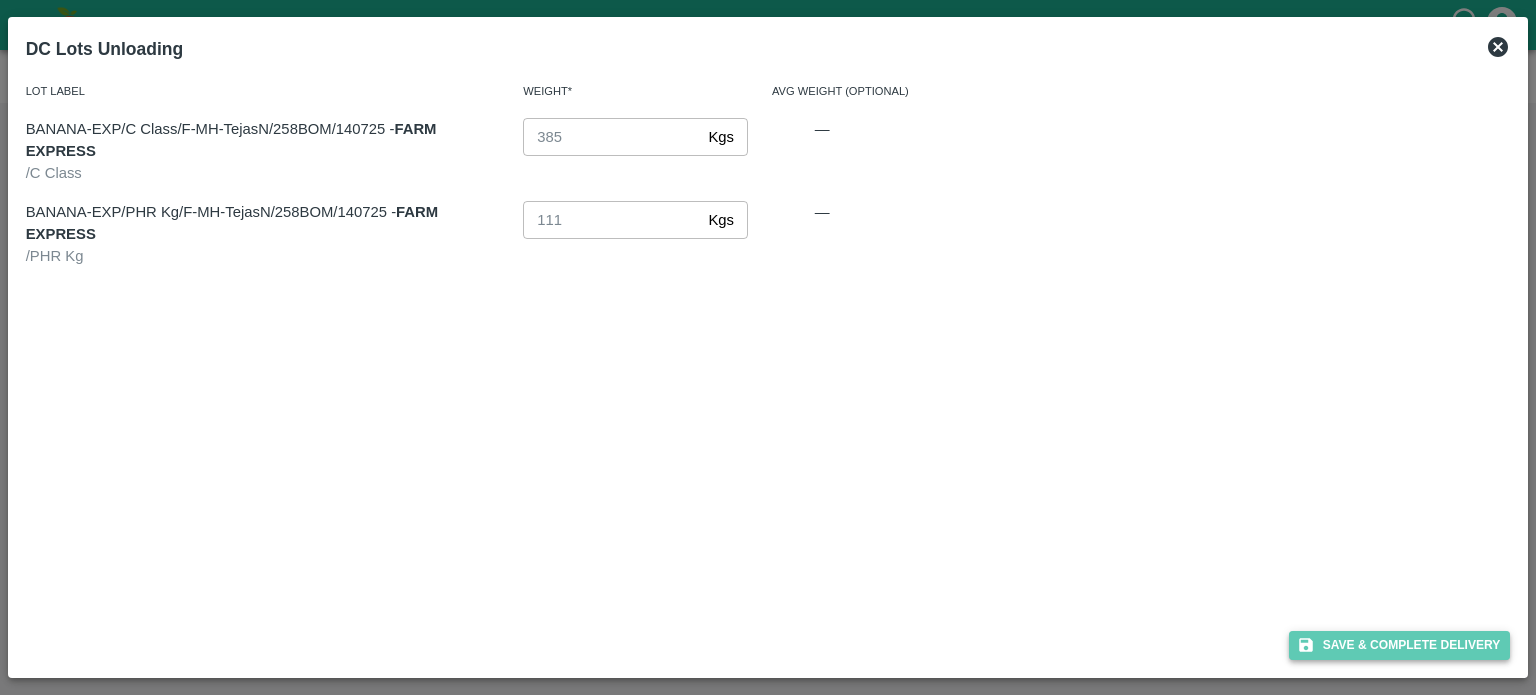 click on "Save & Complete Delivery" at bounding box center (1400, 645) 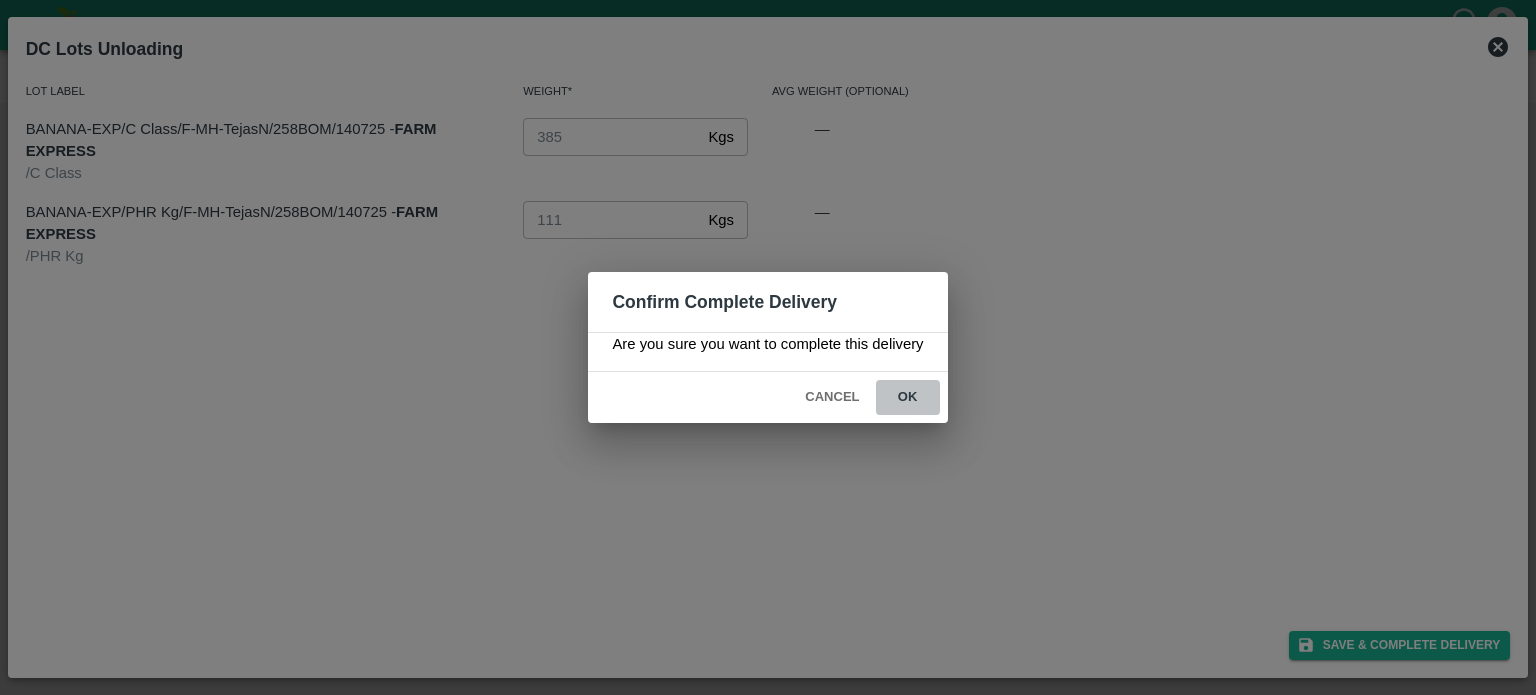 click on "ok" at bounding box center [908, 397] 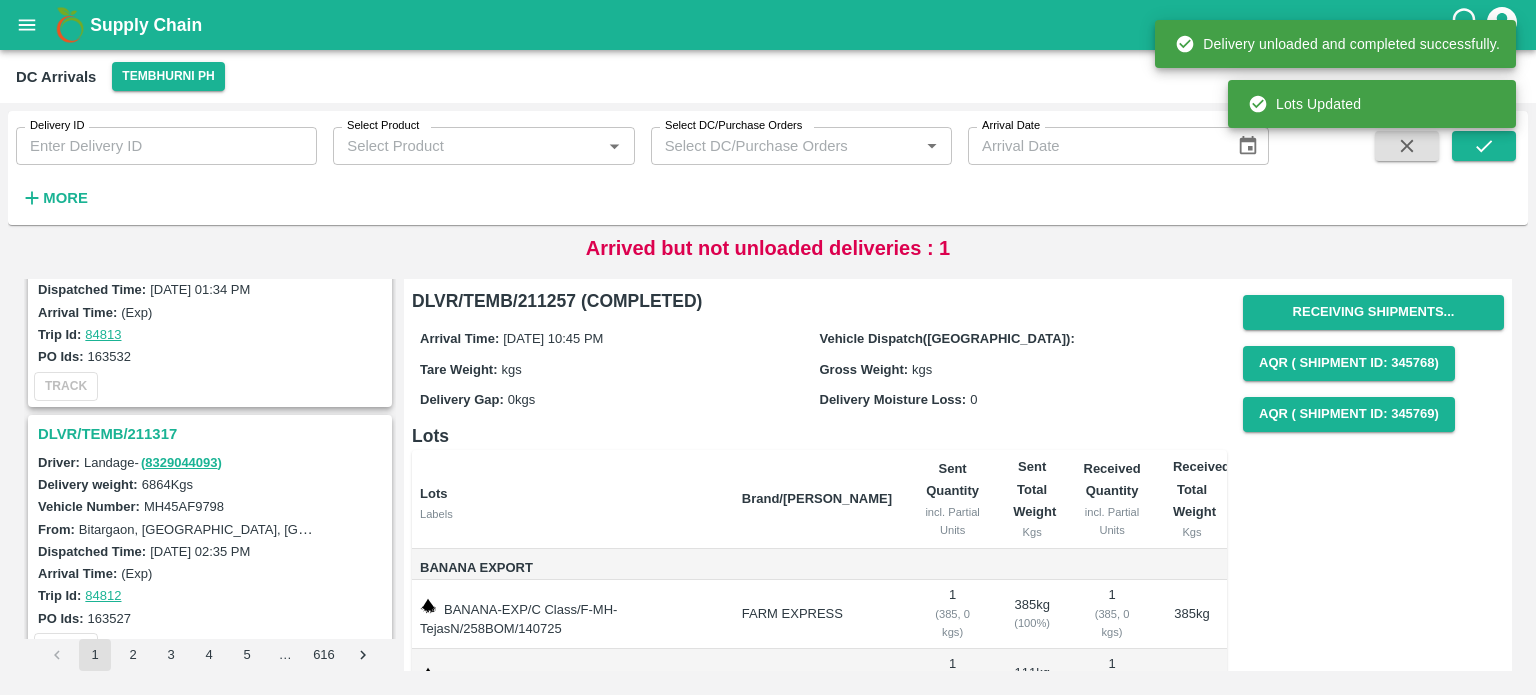 scroll, scrollTop: 1437, scrollLeft: 0, axis: vertical 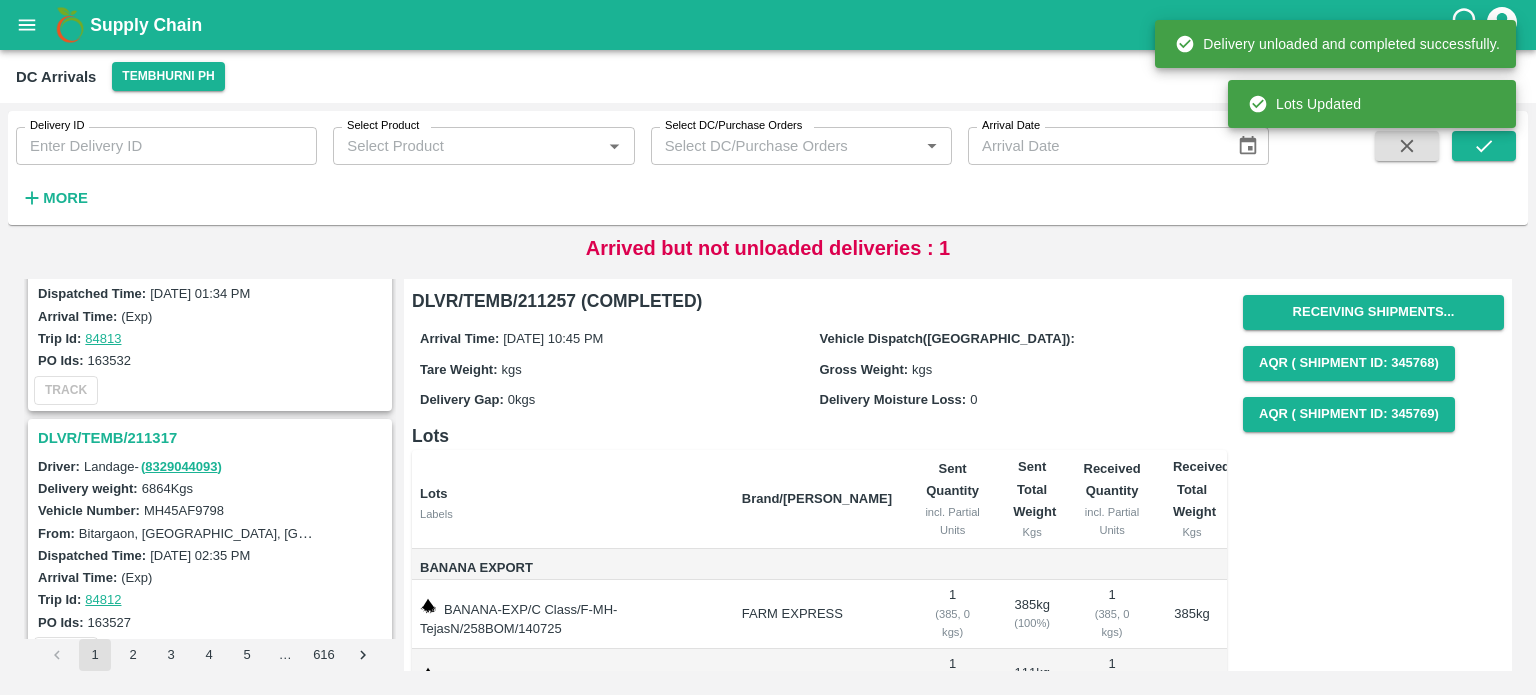 click on "DLVR/TEMB/211317" at bounding box center (213, 438) 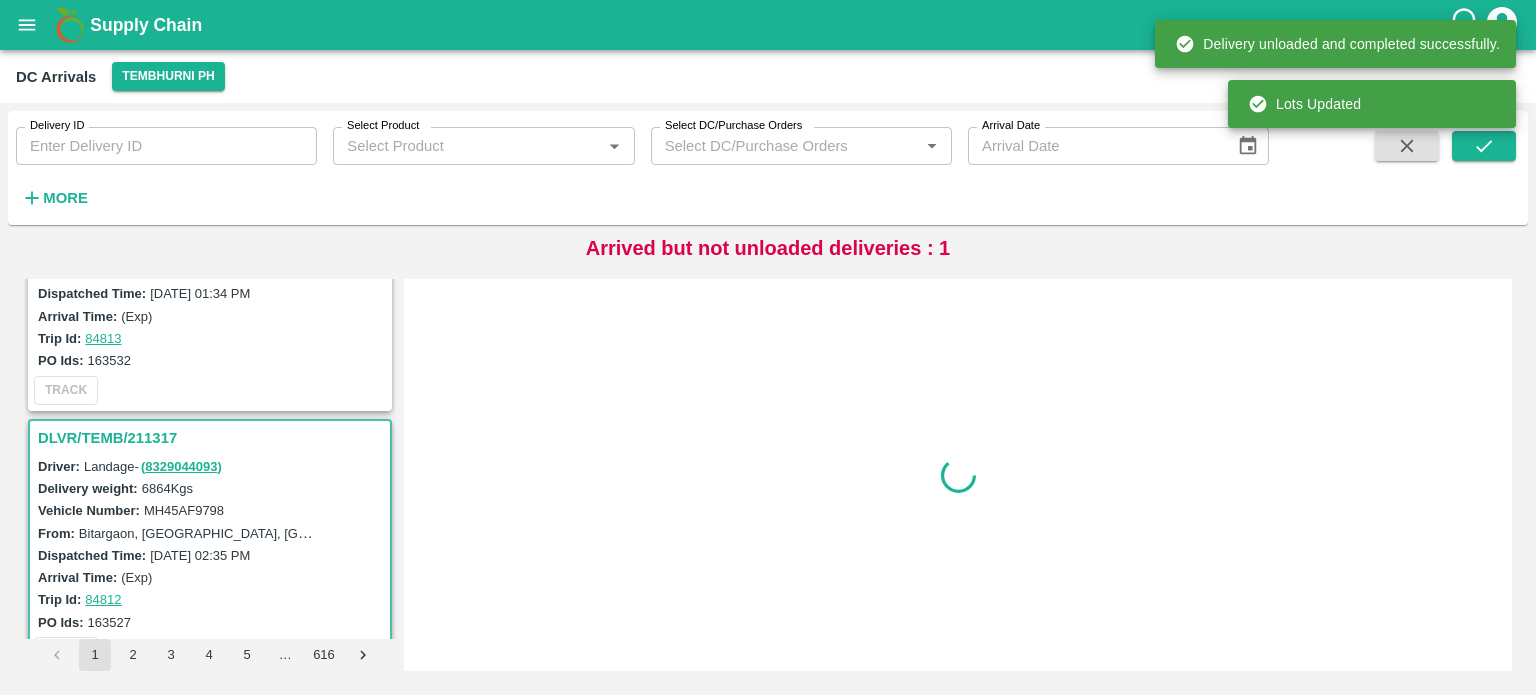 scroll, scrollTop: 1569, scrollLeft: 0, axis: vertical 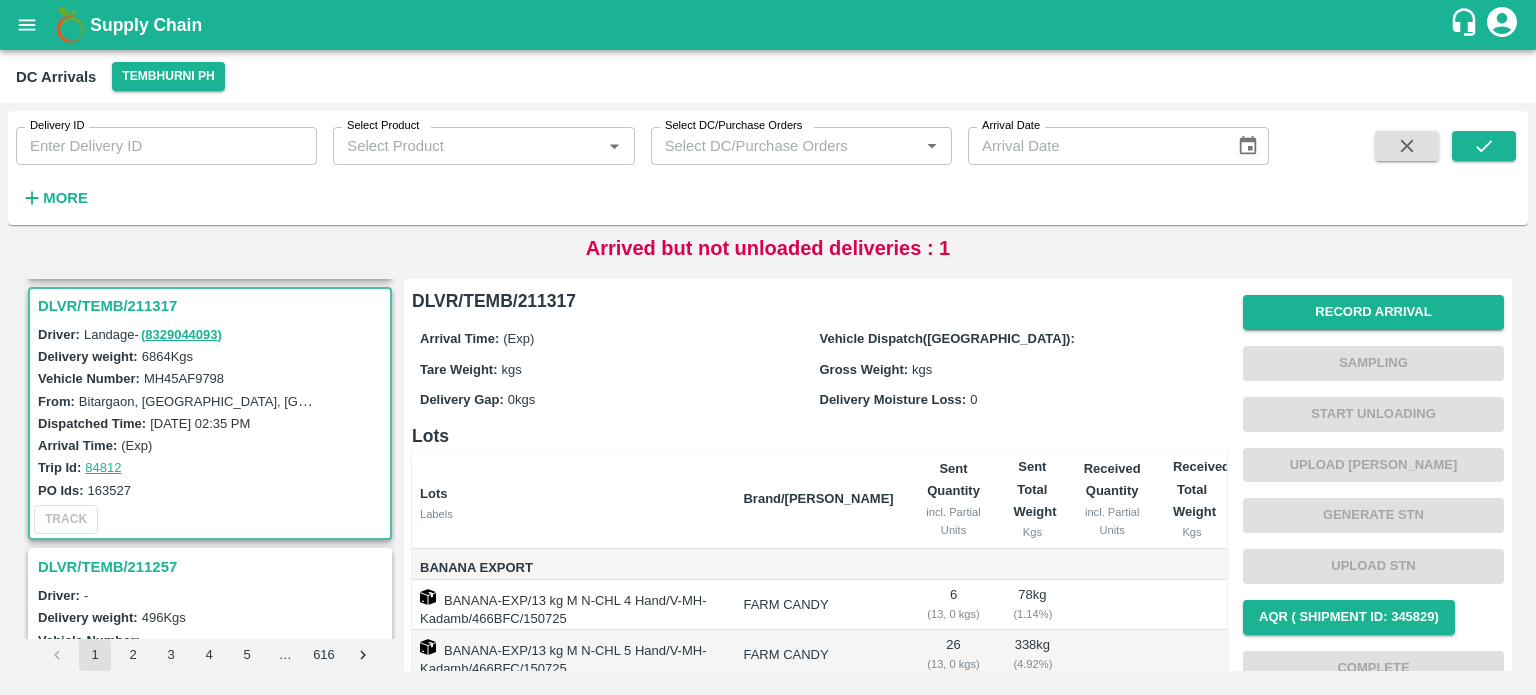 click on "MH45AF9798" at bounding box center (184, 378) 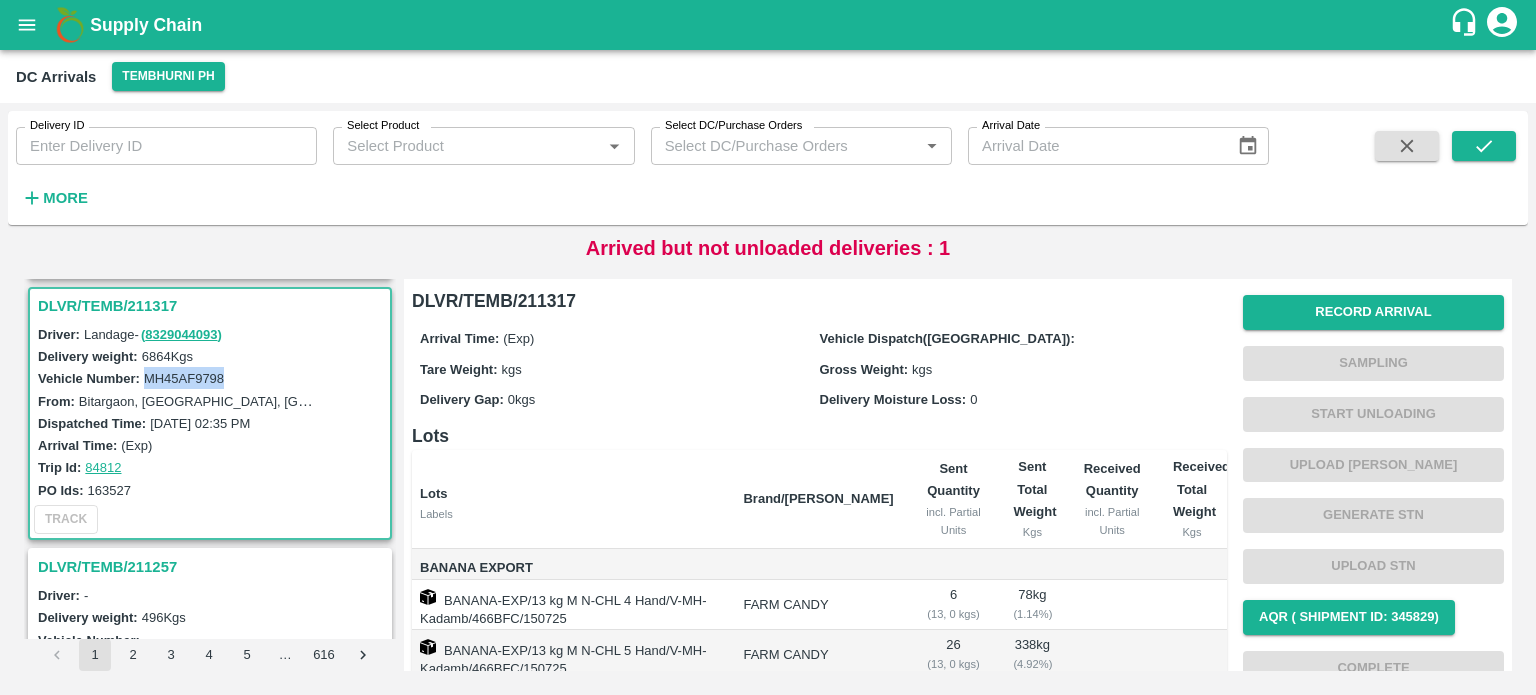 click on "MH45AF9798" at bounding box center (184, 378) 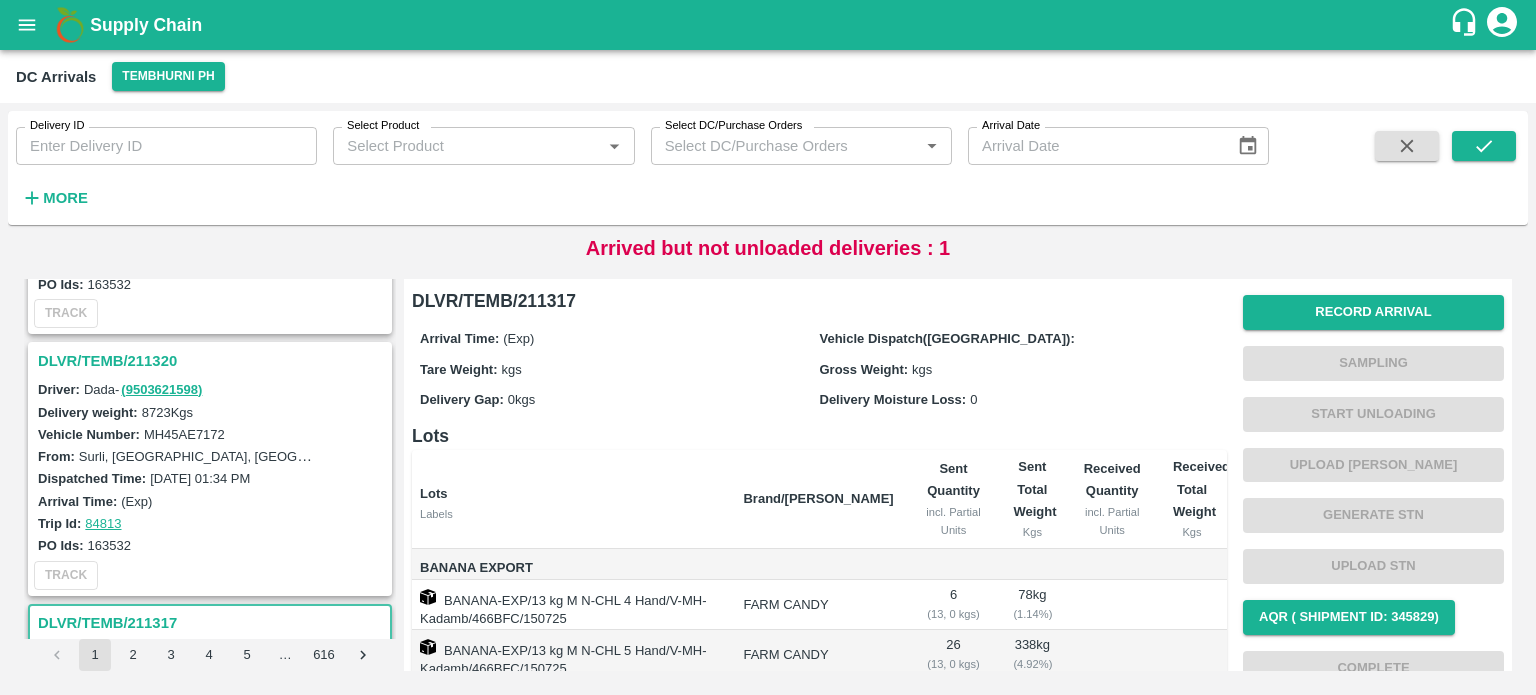 scroll, scrollTop: 1236, scrollLeft: 0, axis: vertical 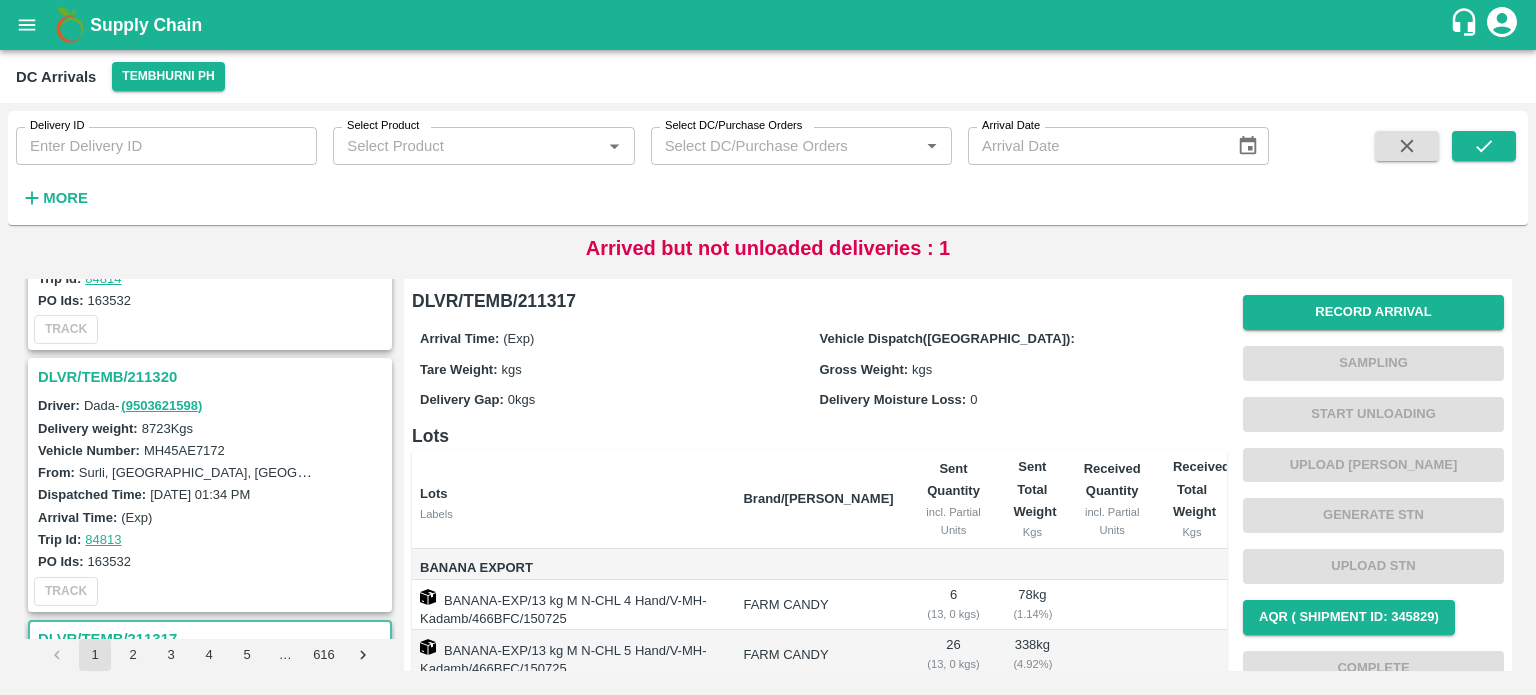 click on "DLVR/TEMB/211320" at bounding box center (213, 377) 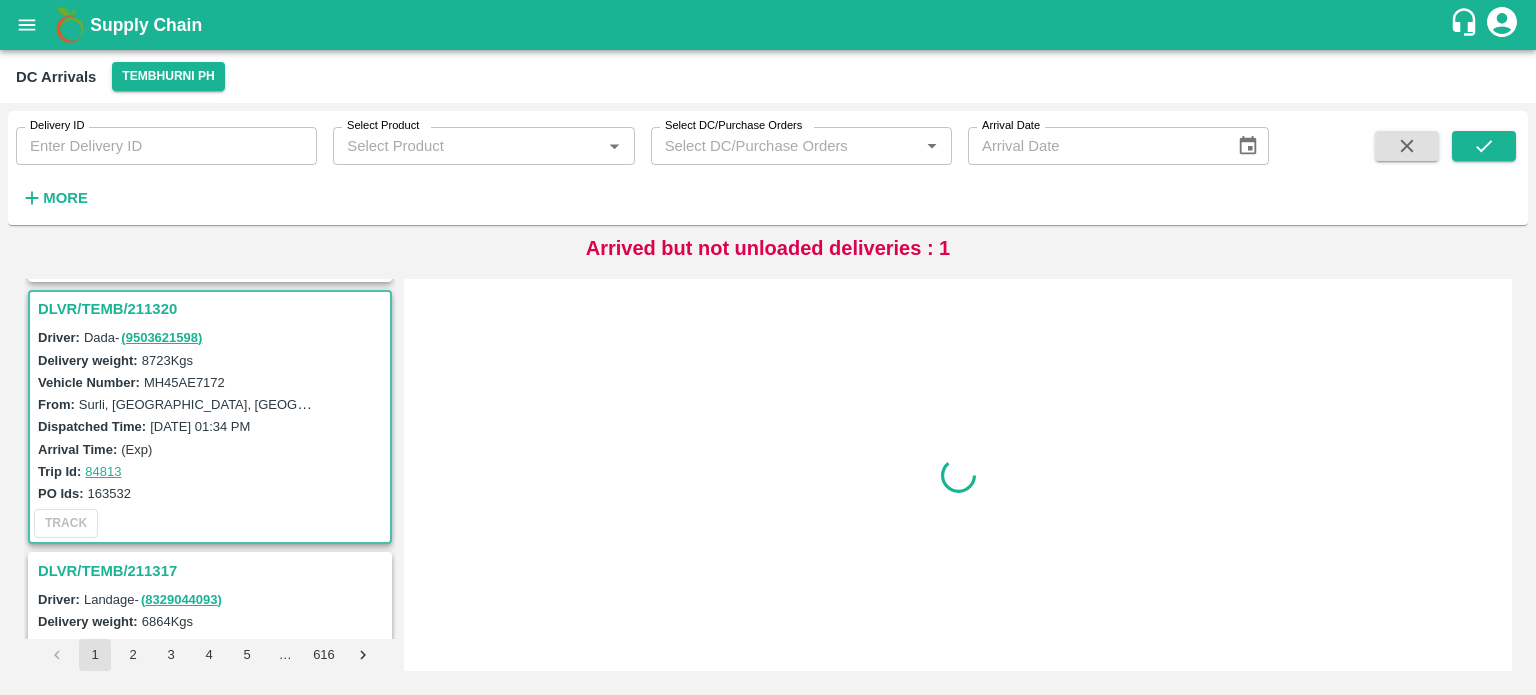 scroll, scrollTop: 1308, scrollLeft: 0, axis: vertical 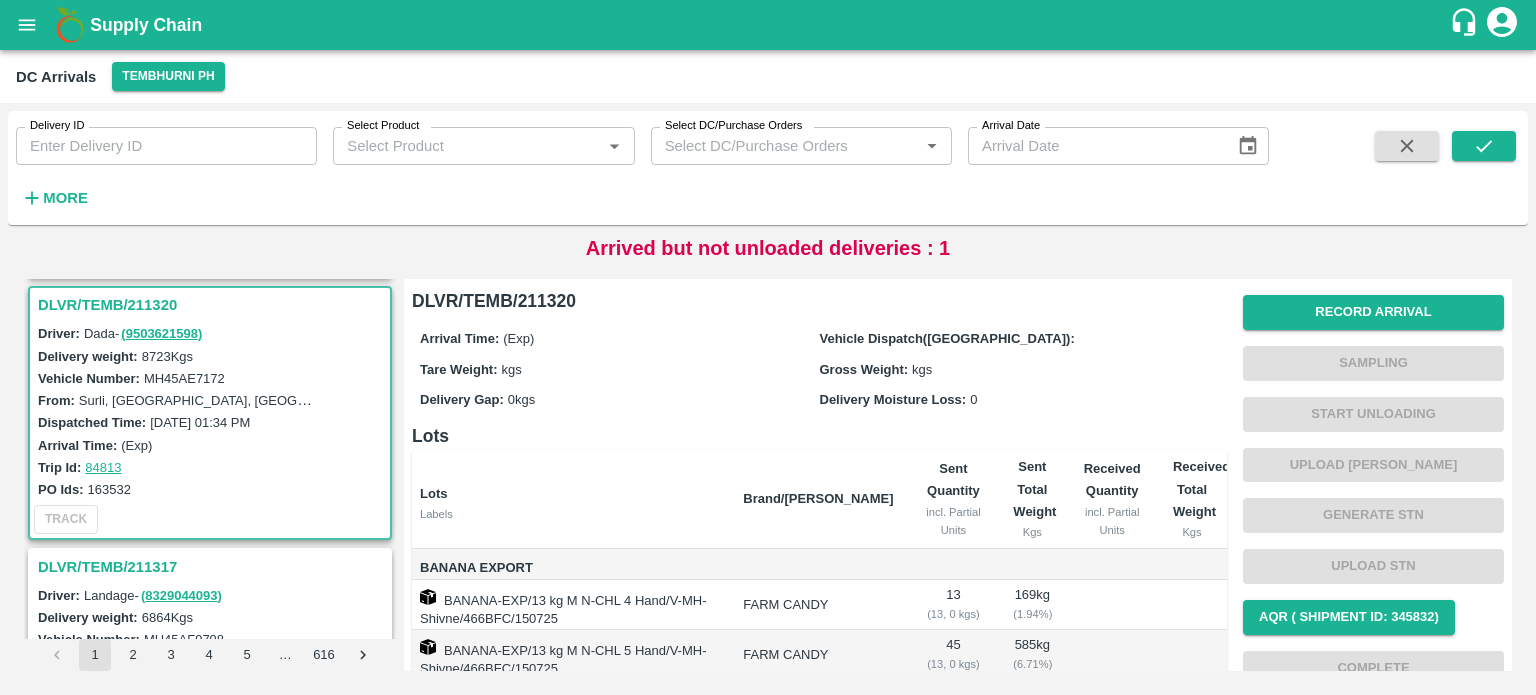 click on "MH45AE7172" at bounding box center [184, 378] 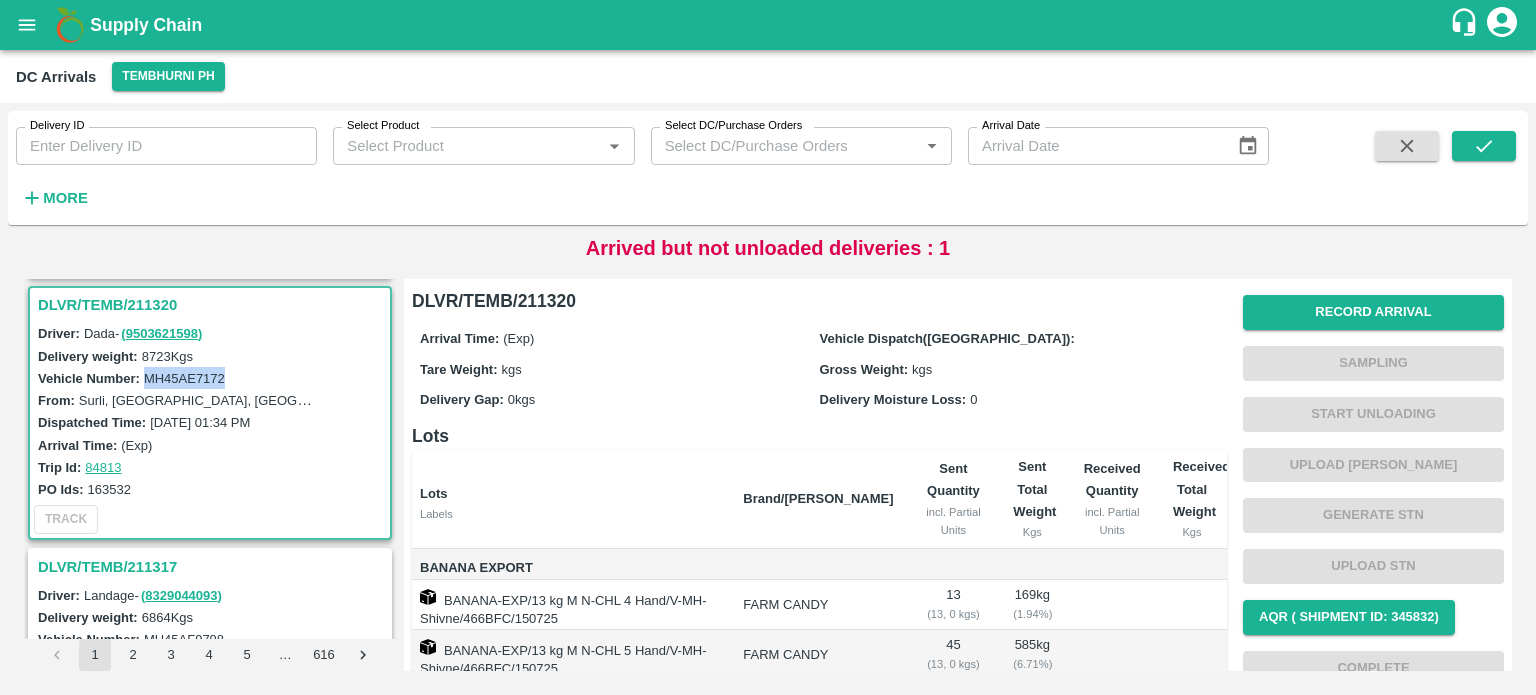 click on "MH45AE7172" at bounding box center [184, 378] 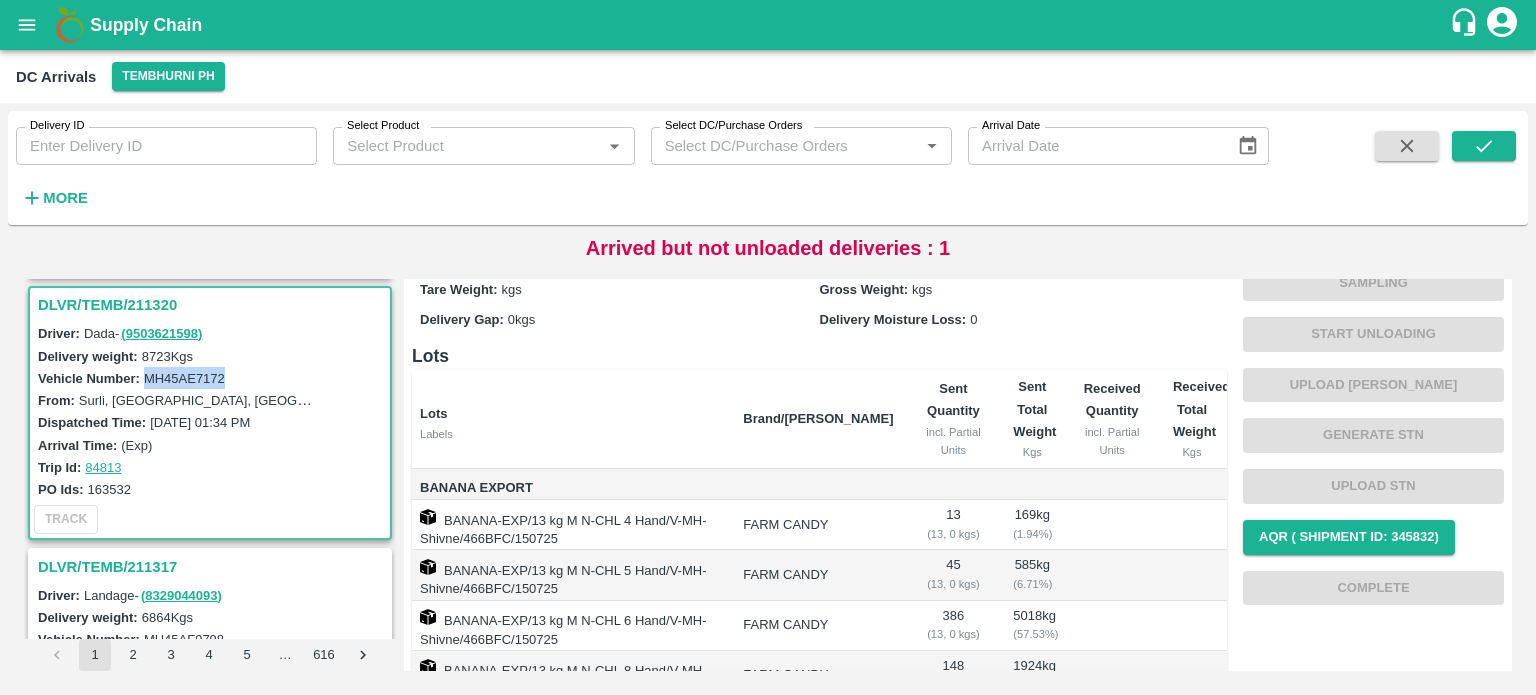 scroll, scrollTop: 0, scrollLeft: 0, axis: both 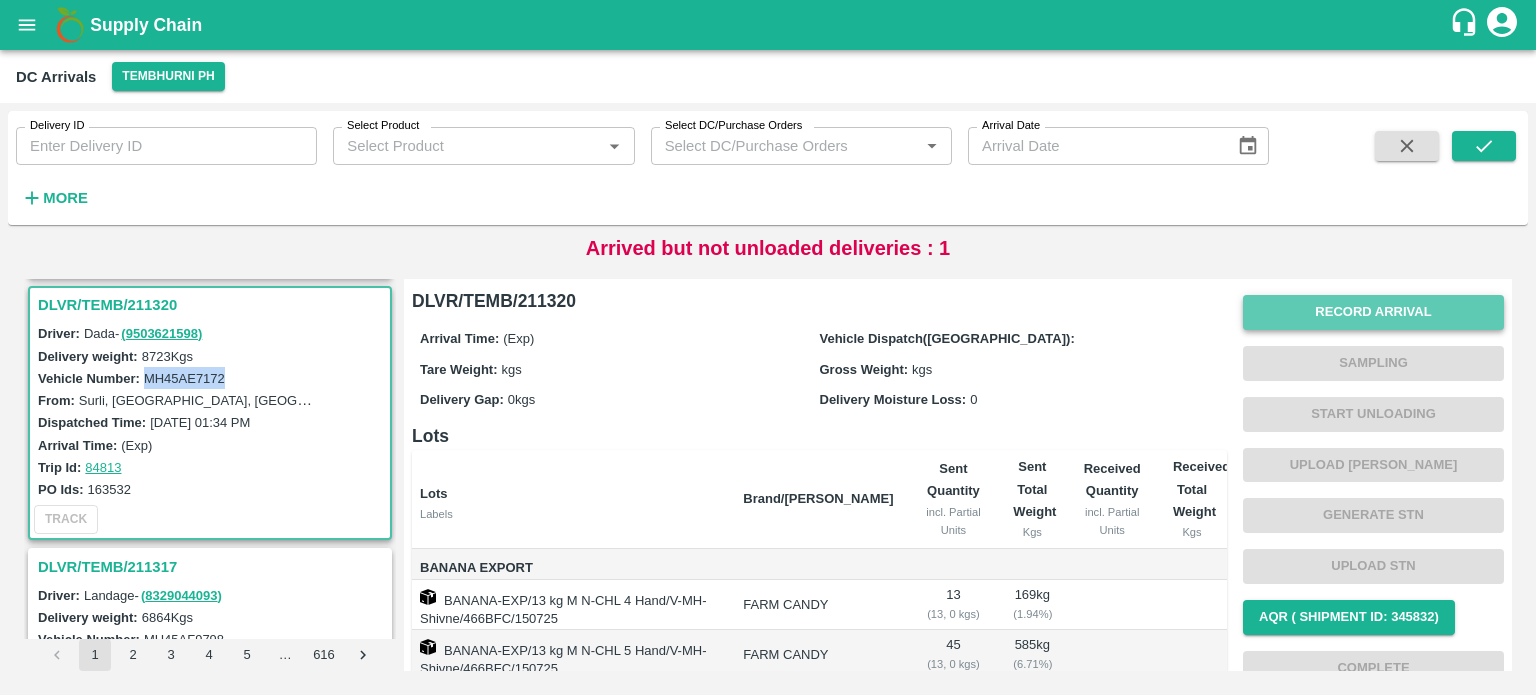 click on "Record Arrival" at bounding box center (1373, 312) 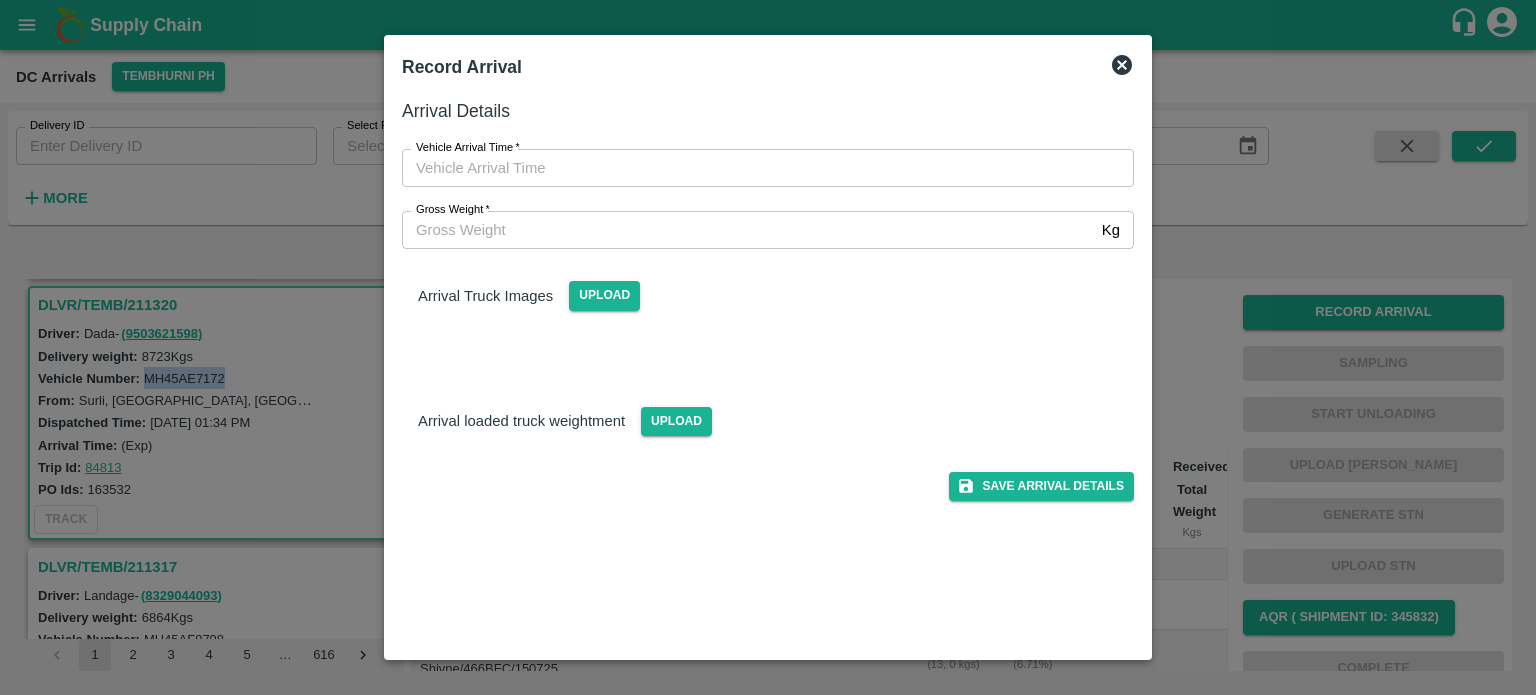 type on "DD/MM/YYYY hh:mm aa" 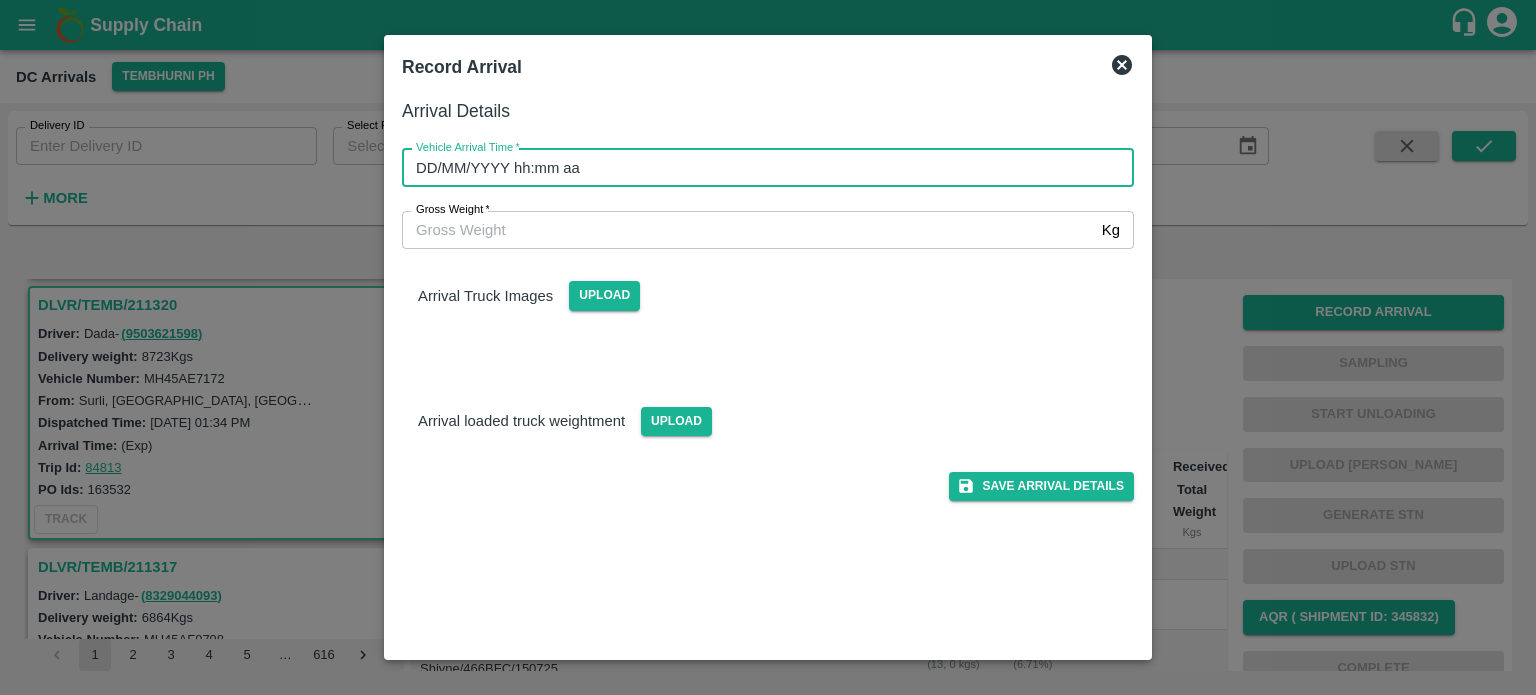 click on "DD/MM/YYYY hh:mm aa" at bounding box center [761, 168] 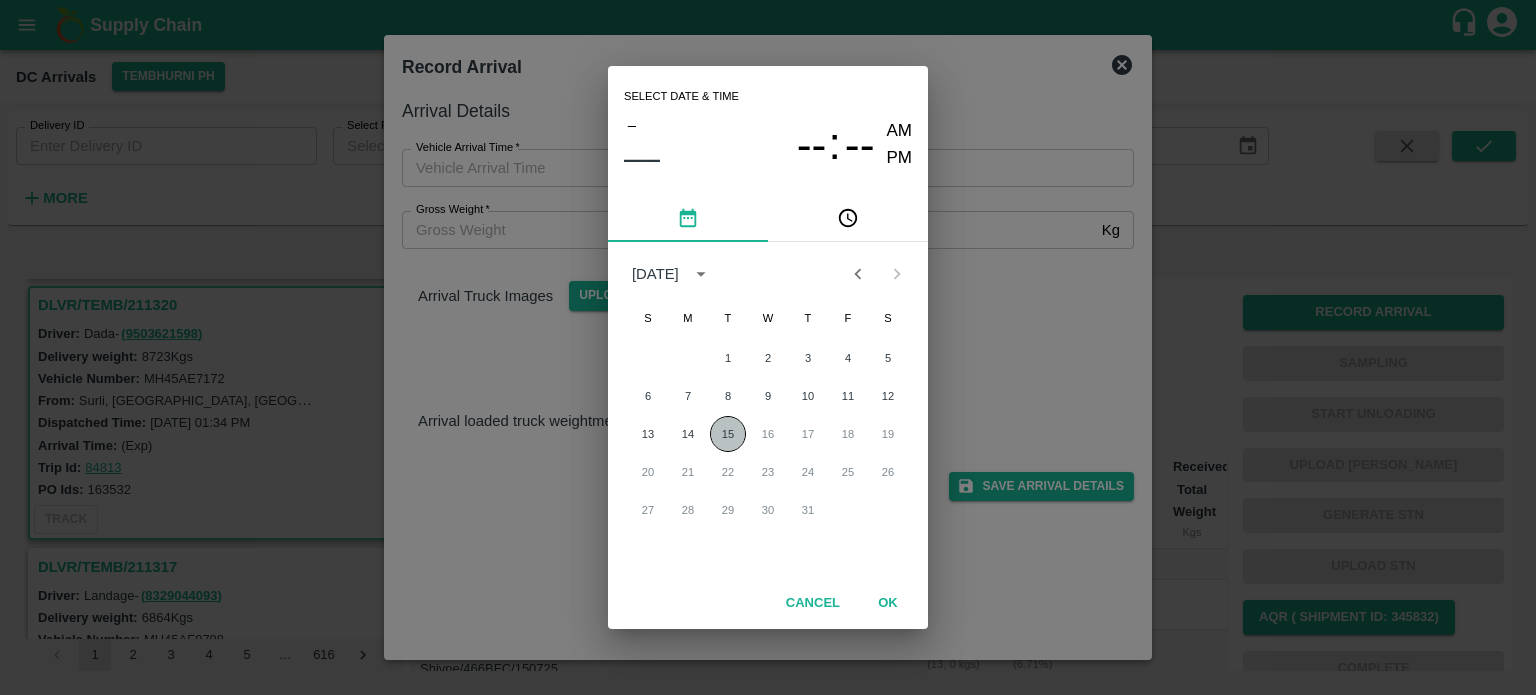 click on "15" at bounding box center [728, 434] 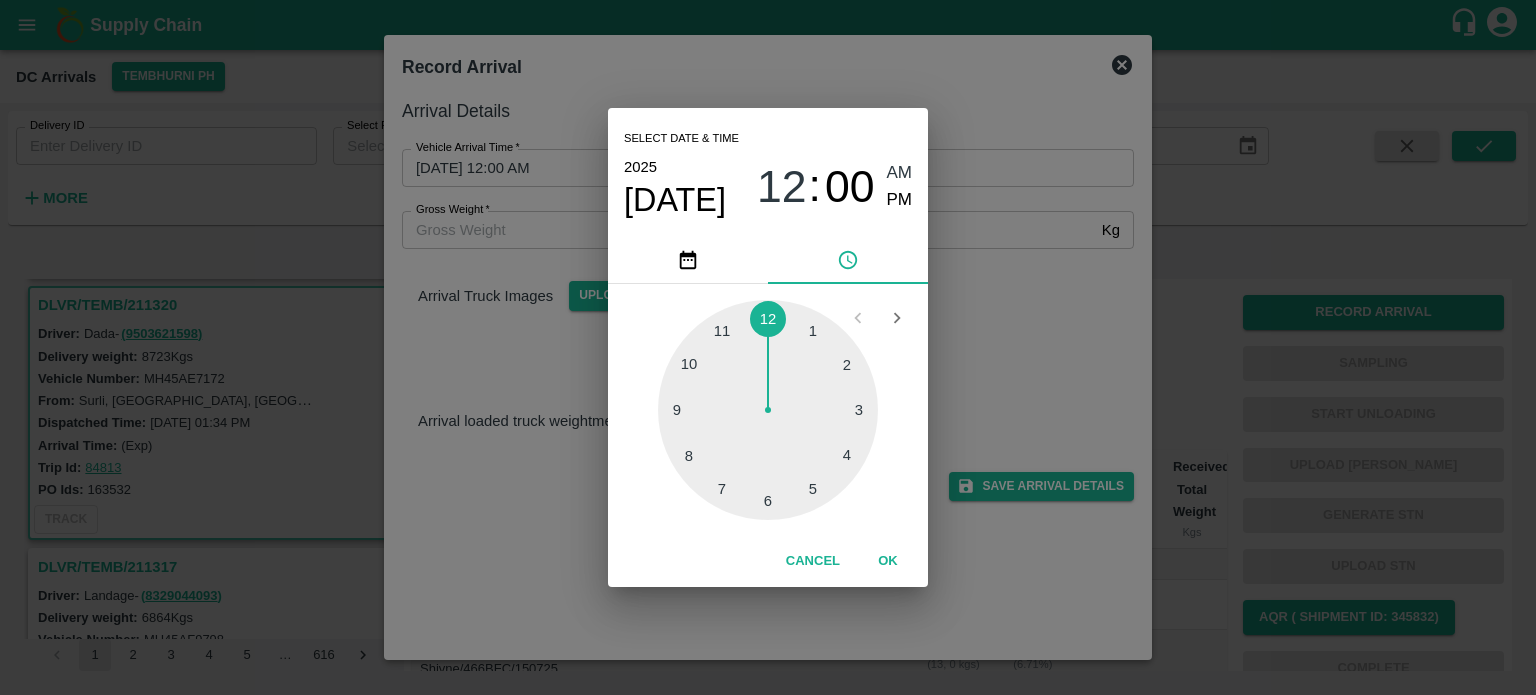 click at bounding box center (768, 410) 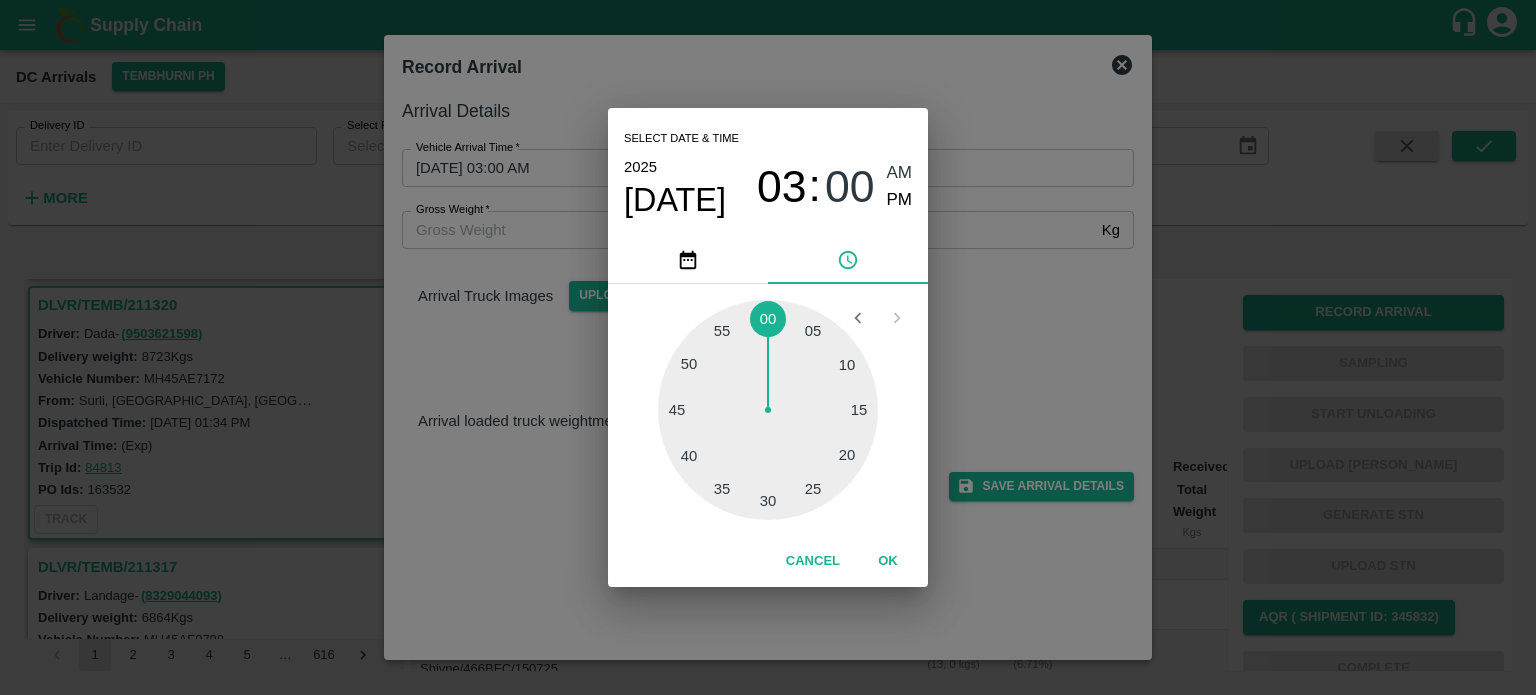 click at bounding box center (768, 410) 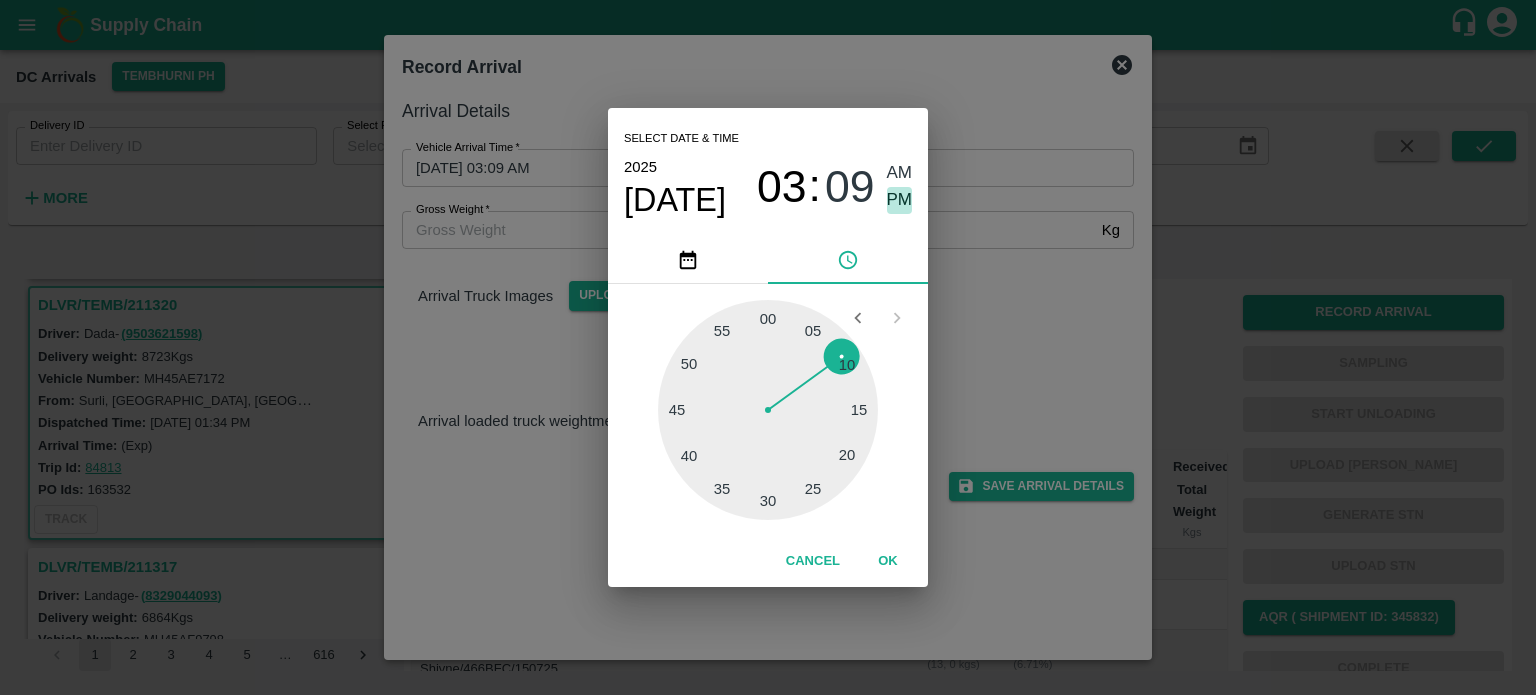 click on "PM" at bounding box center (900, 200) 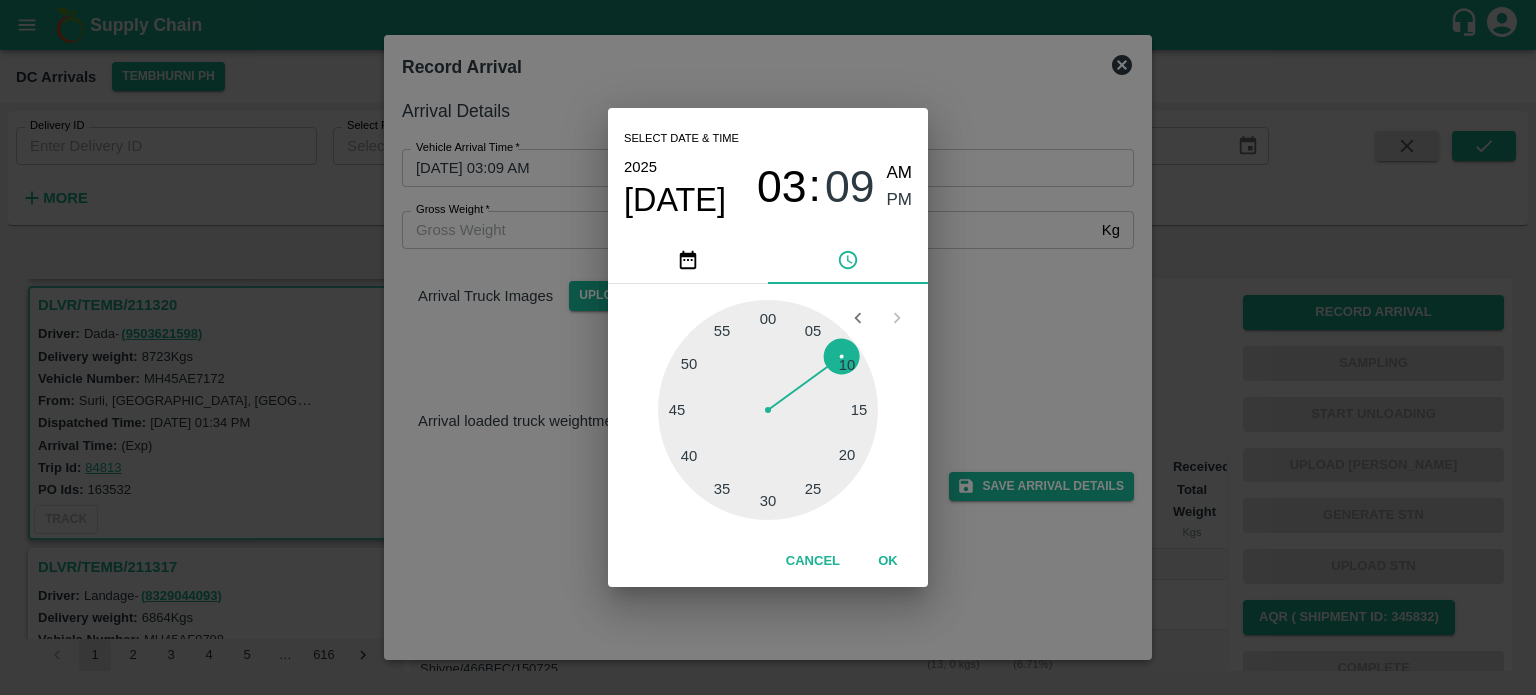 type on "15/07/2025 03:09 PM" 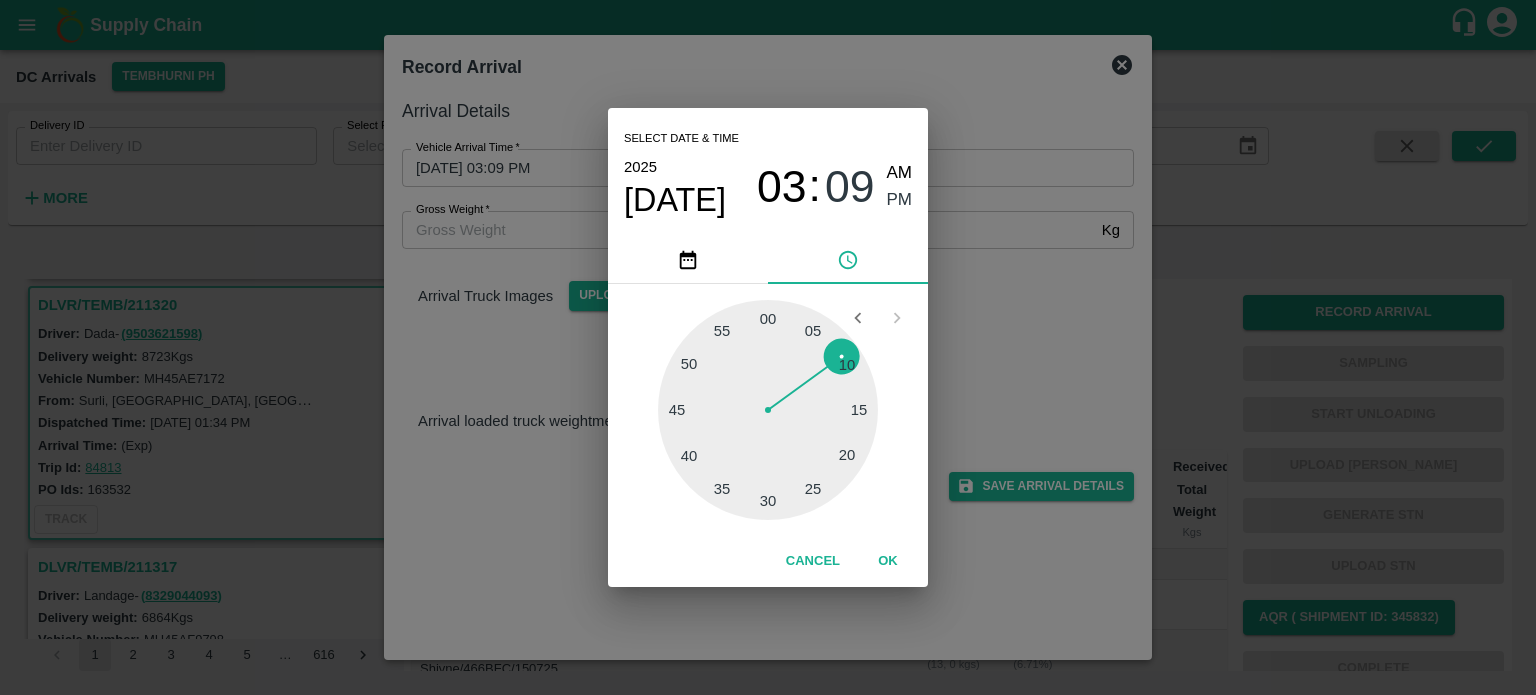 click on "Select date & time 2025 Jul 15 03 : 09 AM PM 05 10 15 20 25 30 35 40 45 50 55 00 Cancel OK" at bounding box center [768, 347] 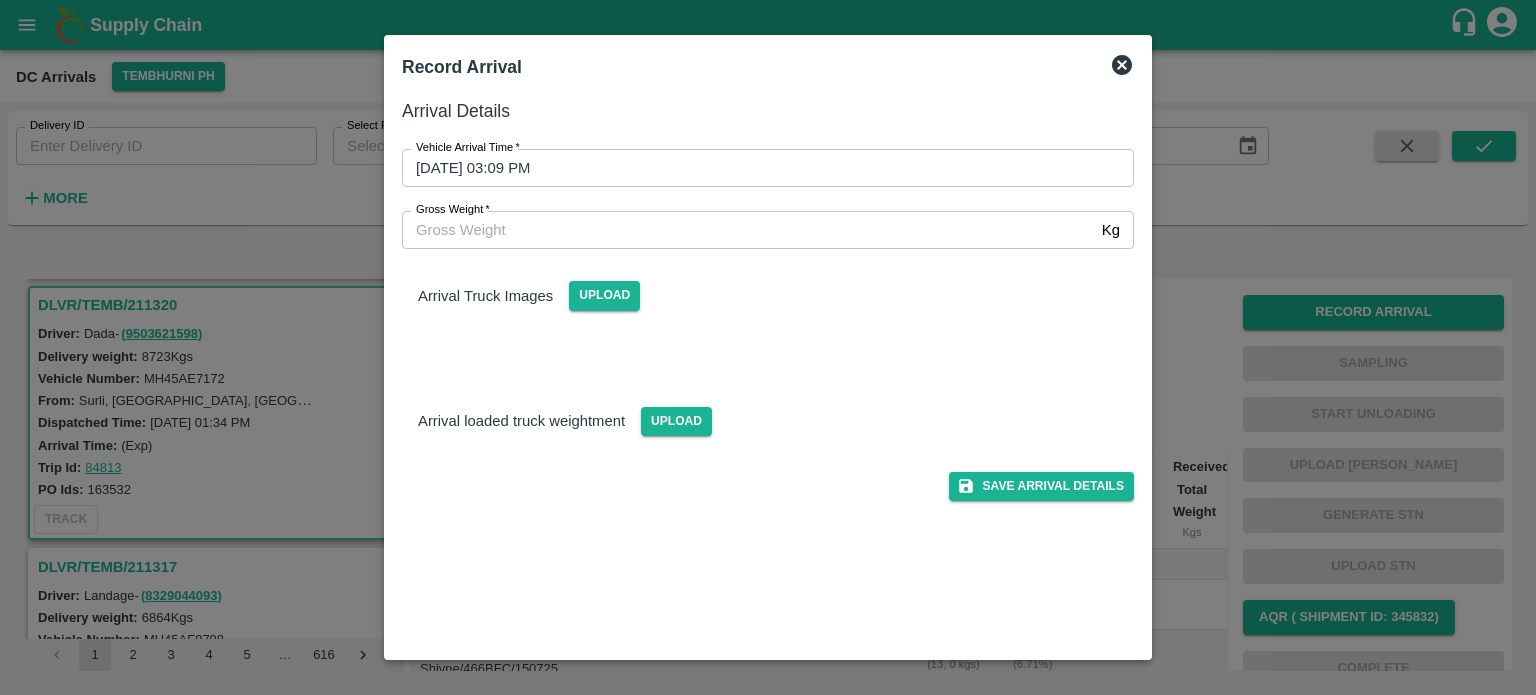 click on "Gross Weight   *" at bounding box center (453, 210) 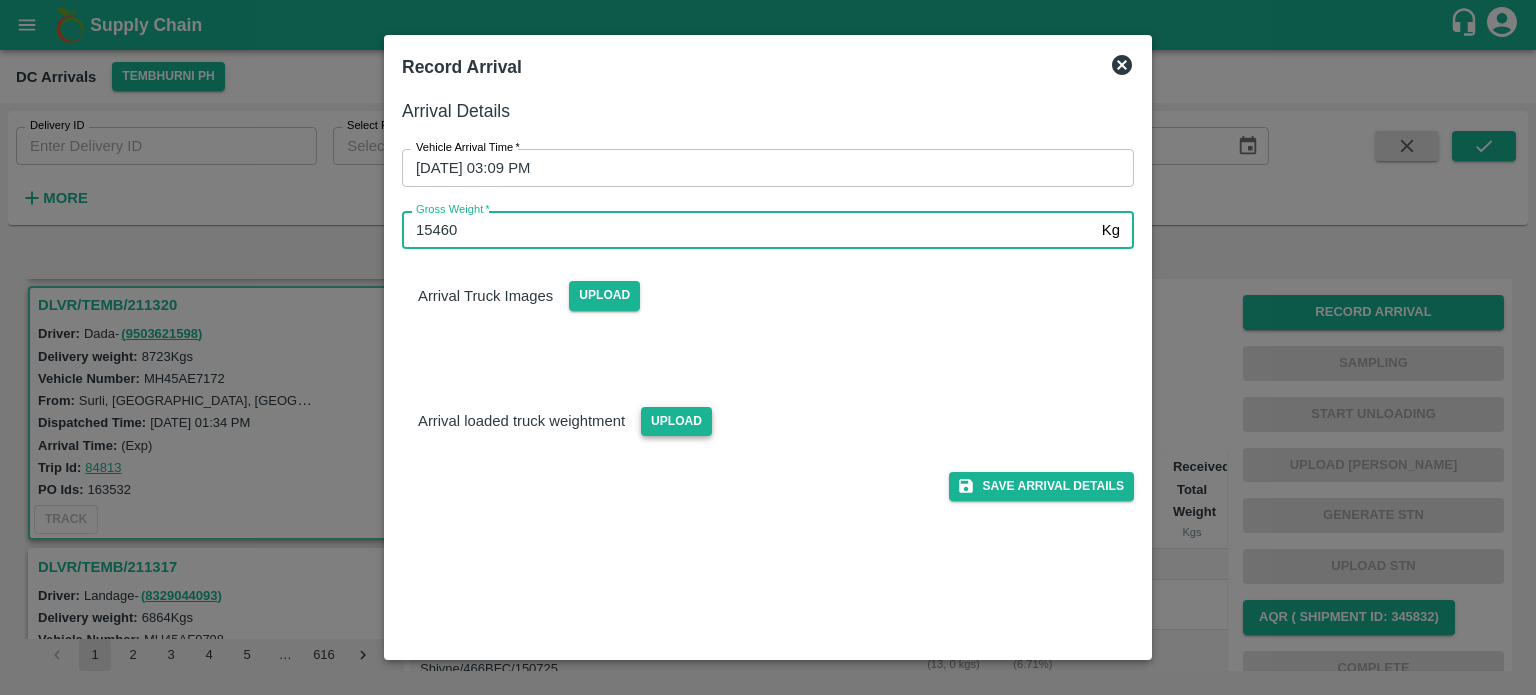 type on "15460" 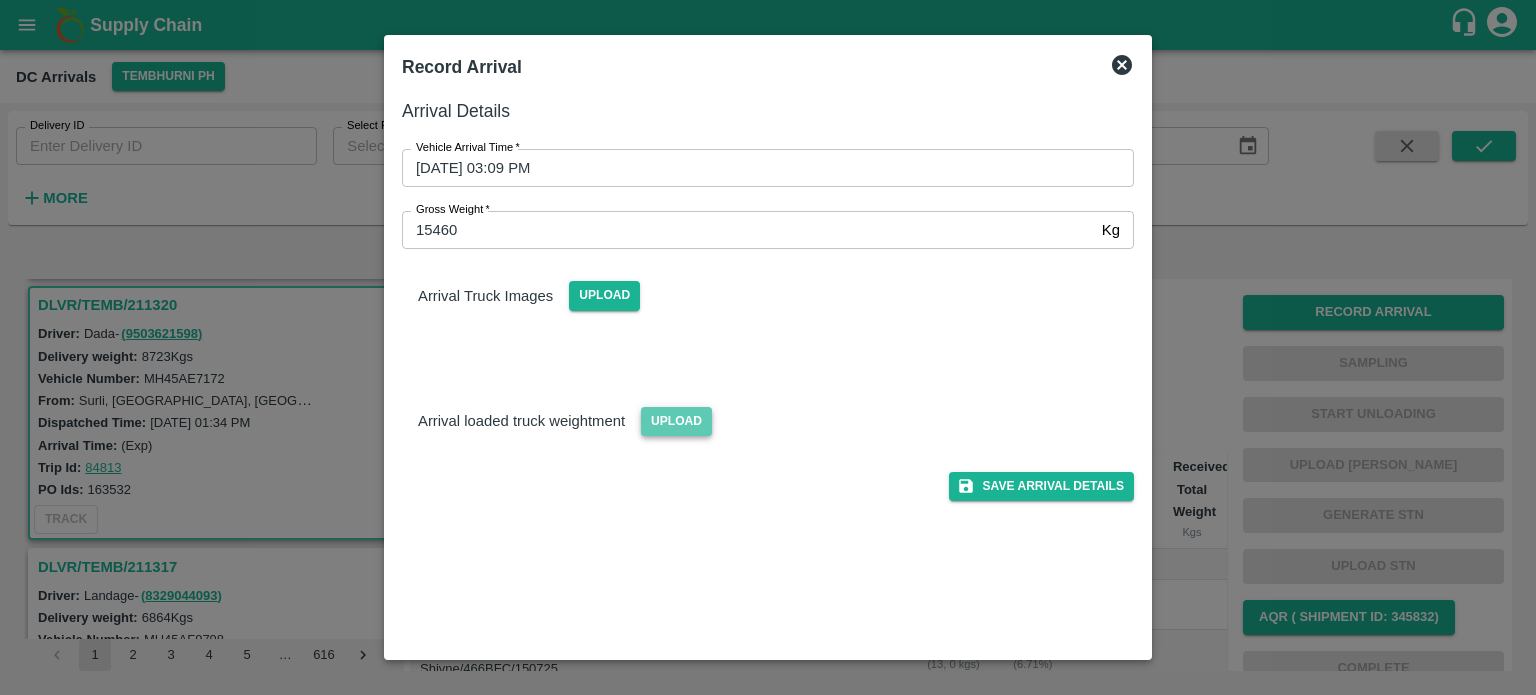 click on "Upload" at bounding box center (676, 421) 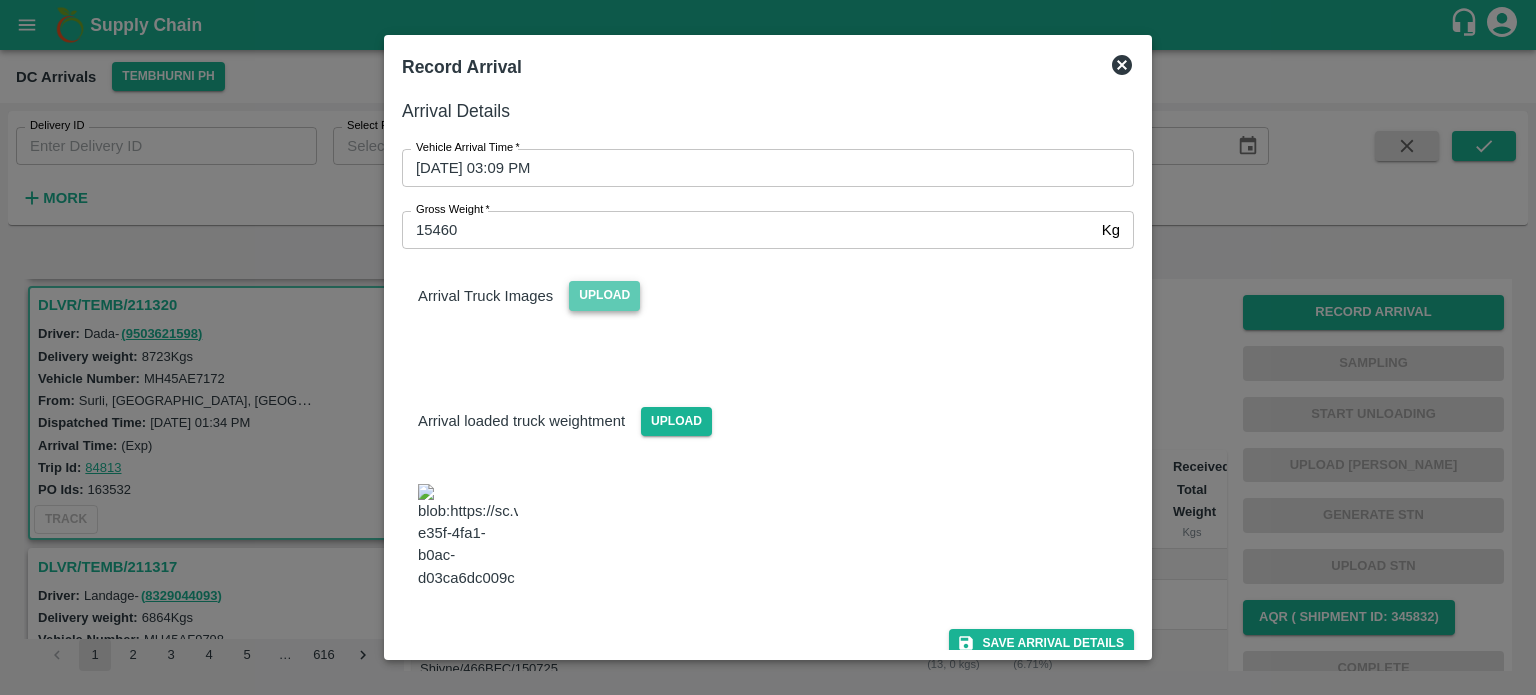 click on "Upload" at bounding box center (604, 295) 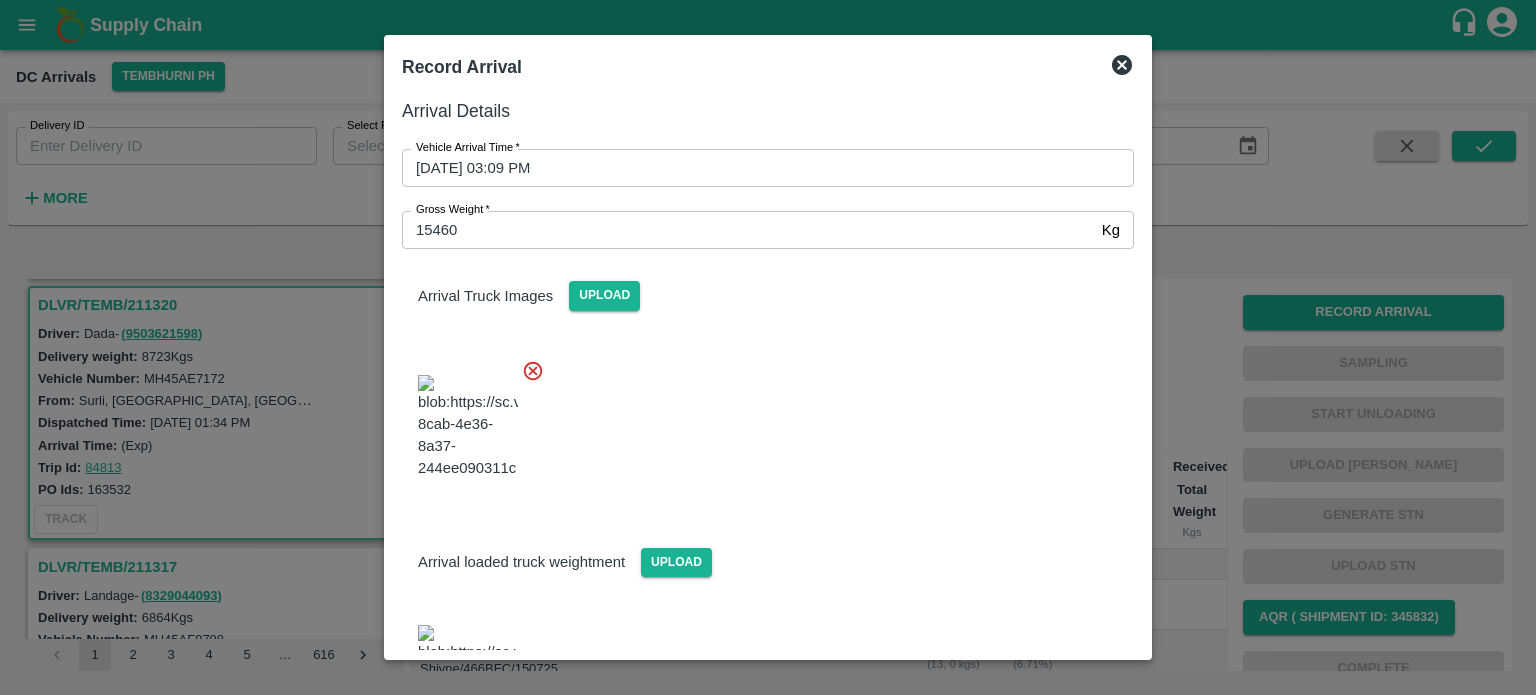 click at bounding box center (760, 421) 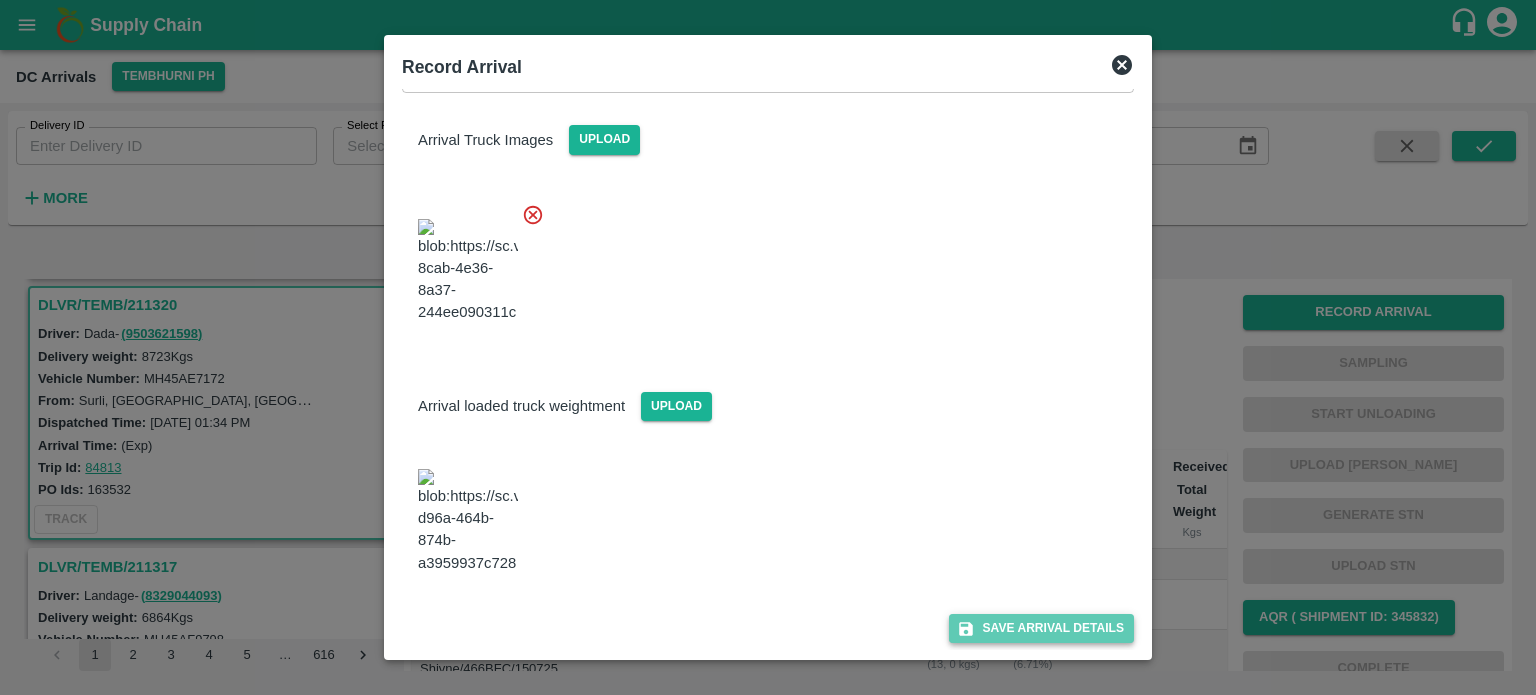 click on "Save Arrival Details" at bounding box center (1041, 628) 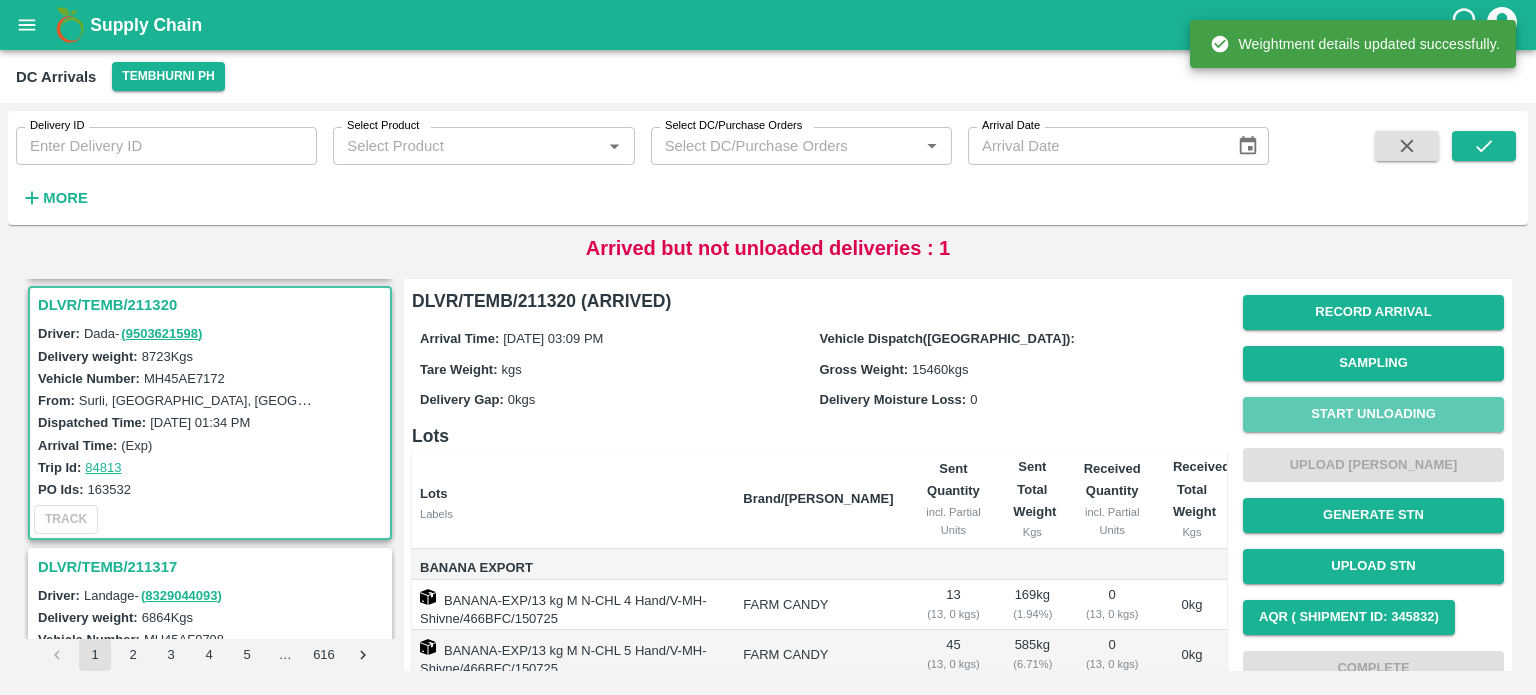 click on "Start Unloading" at bounding box center [1373, 414] 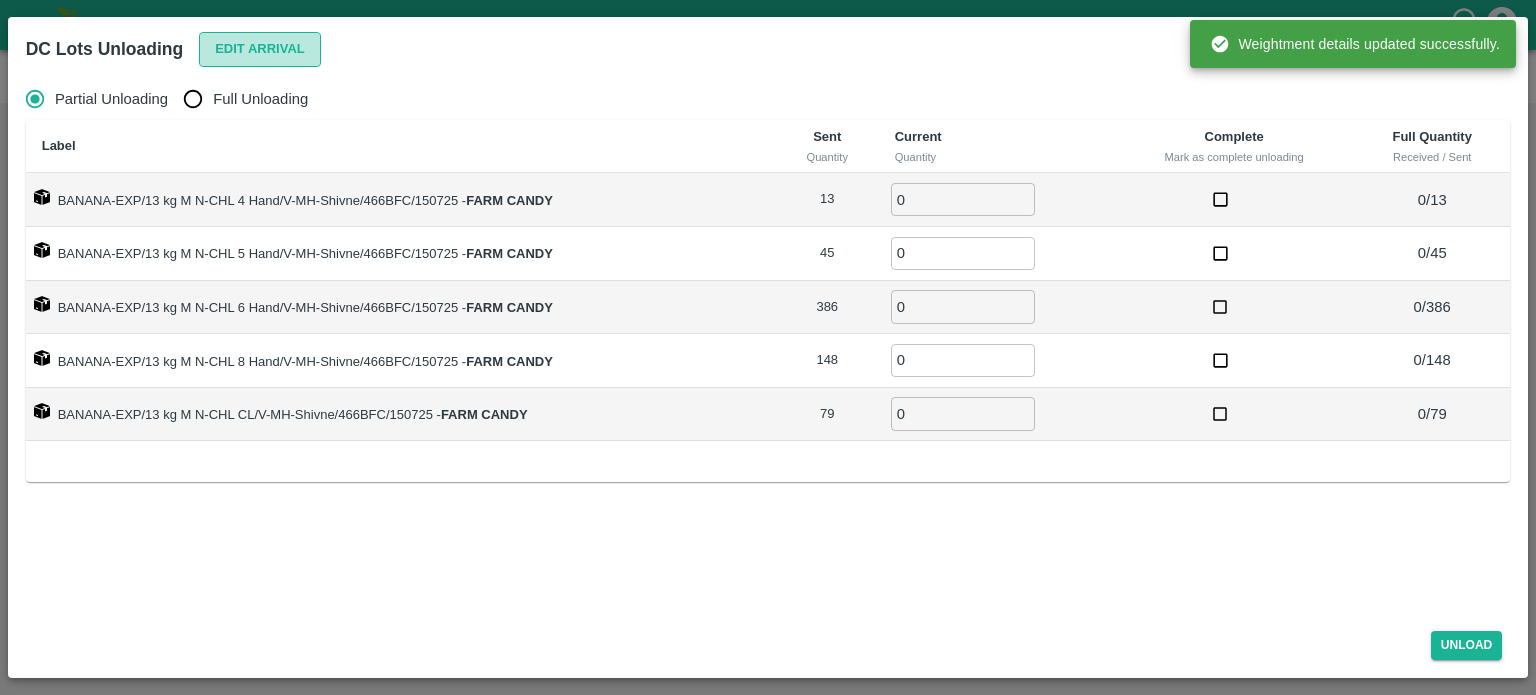 click on "Edit Arrival" at bounding box center (260, 49) 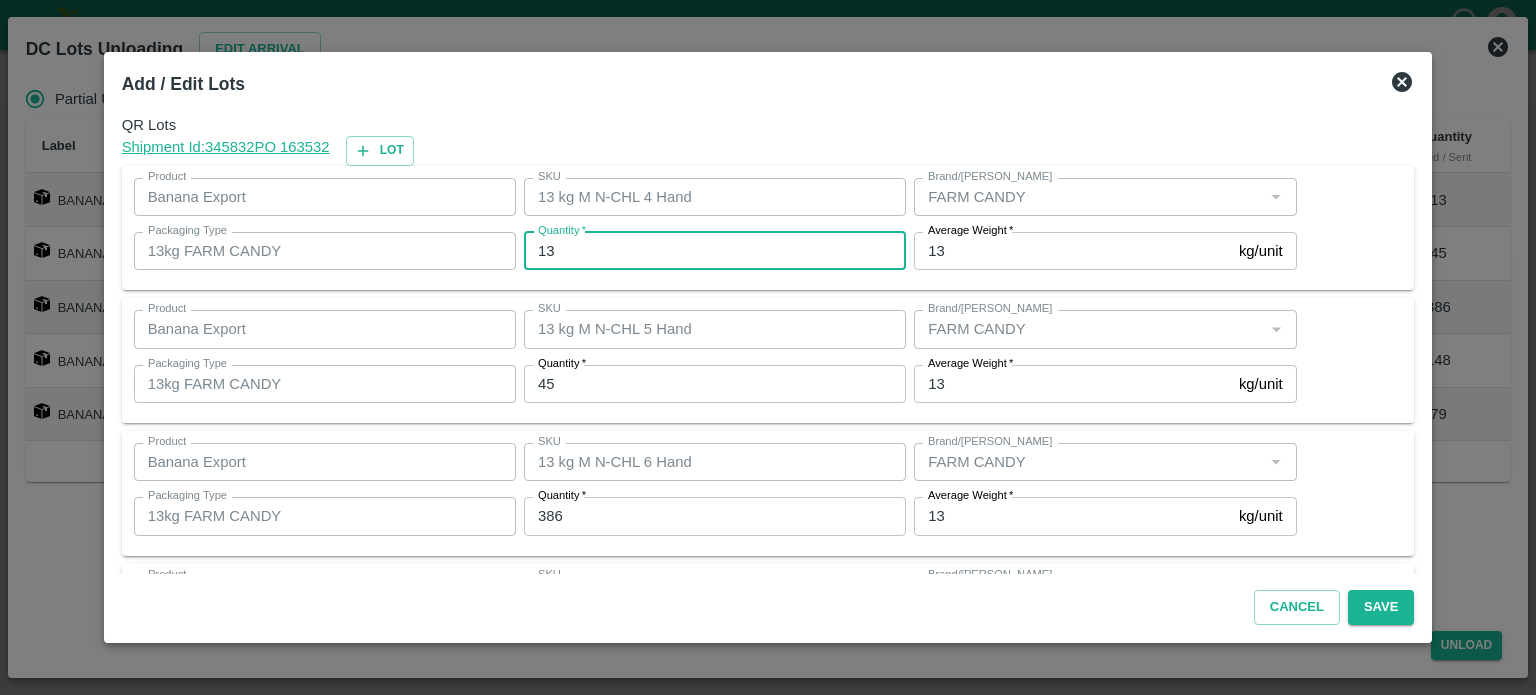 click on "13" at bounding box center (715, 251) 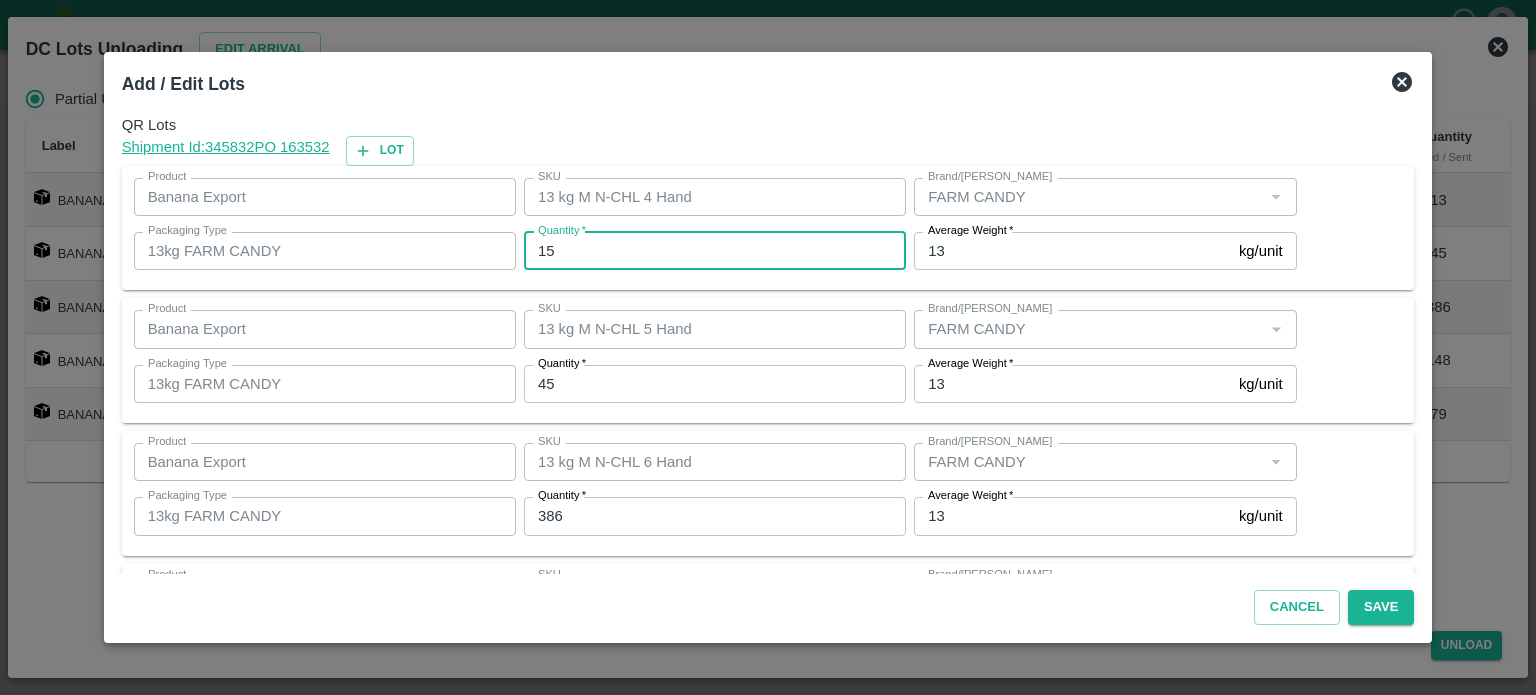 type on "15" 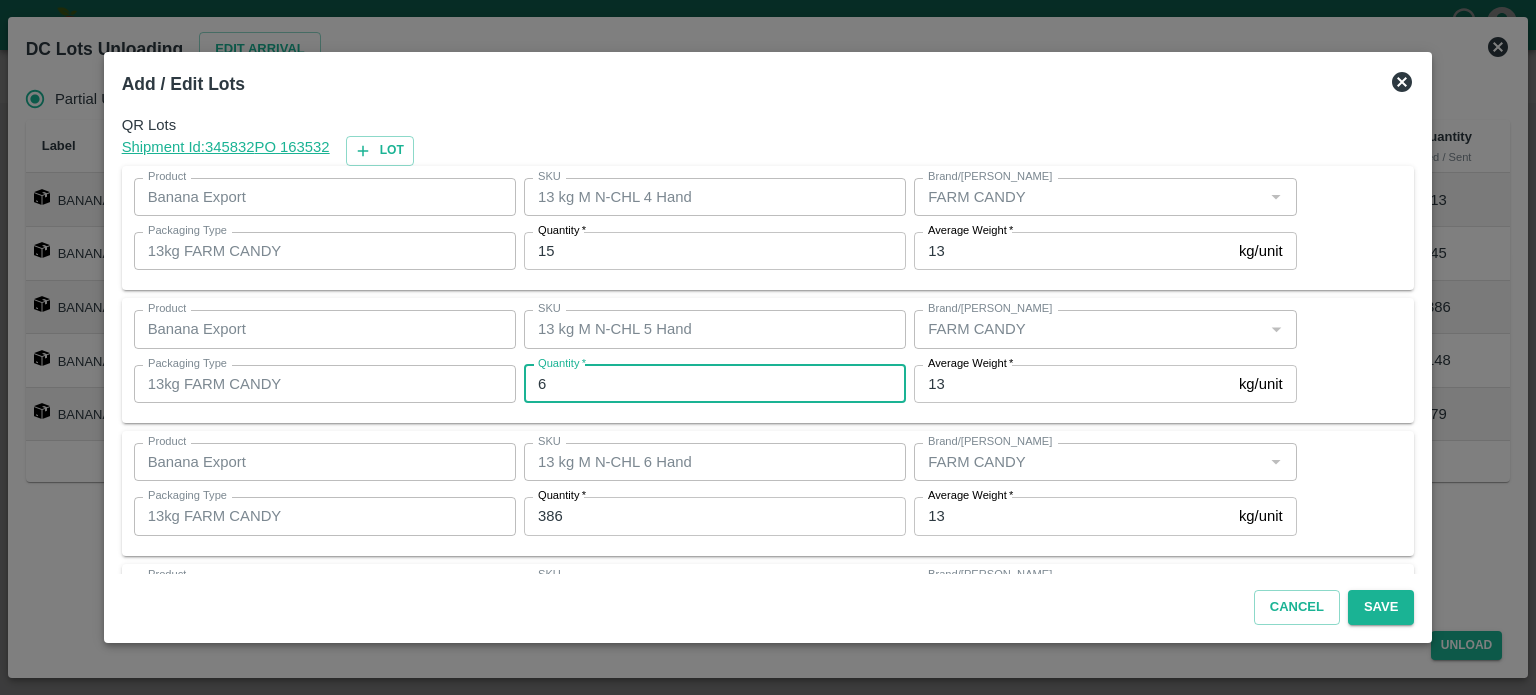 type on "68" 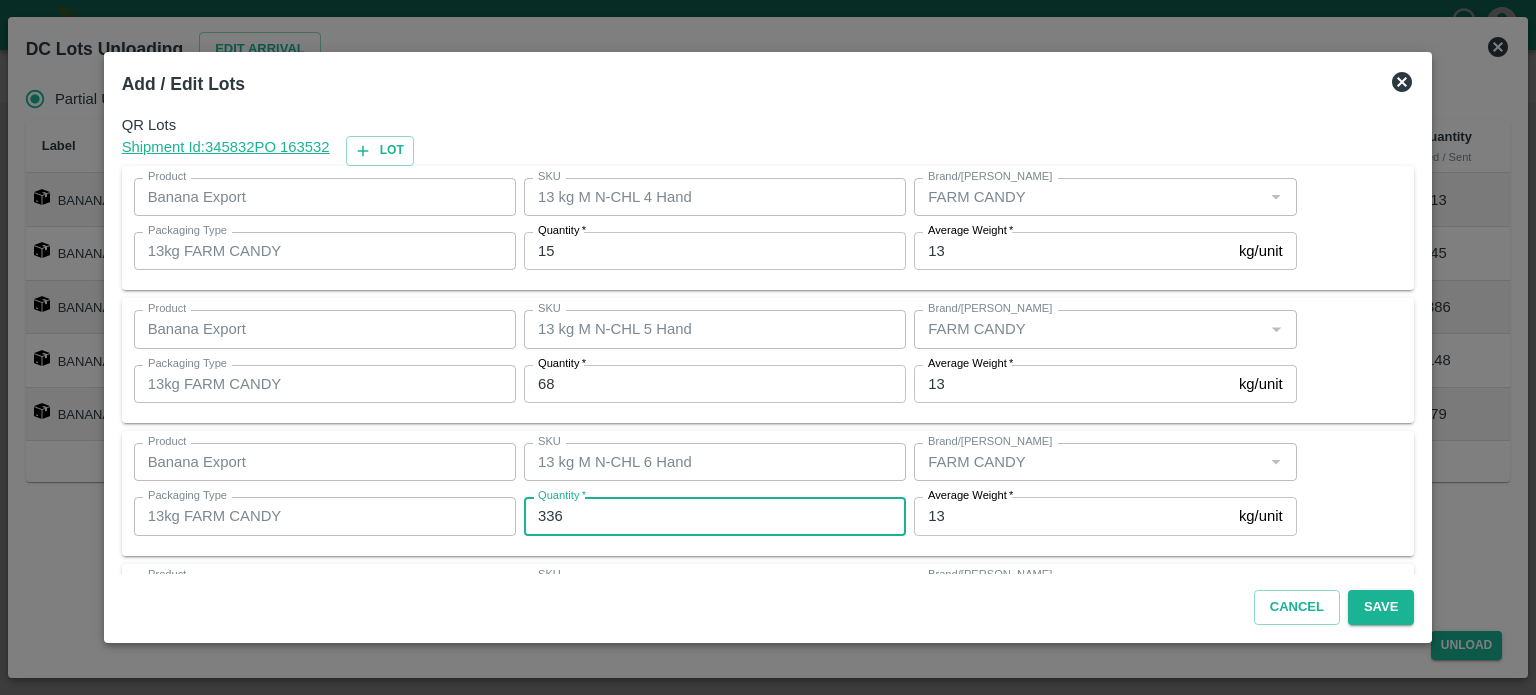 type on "336" 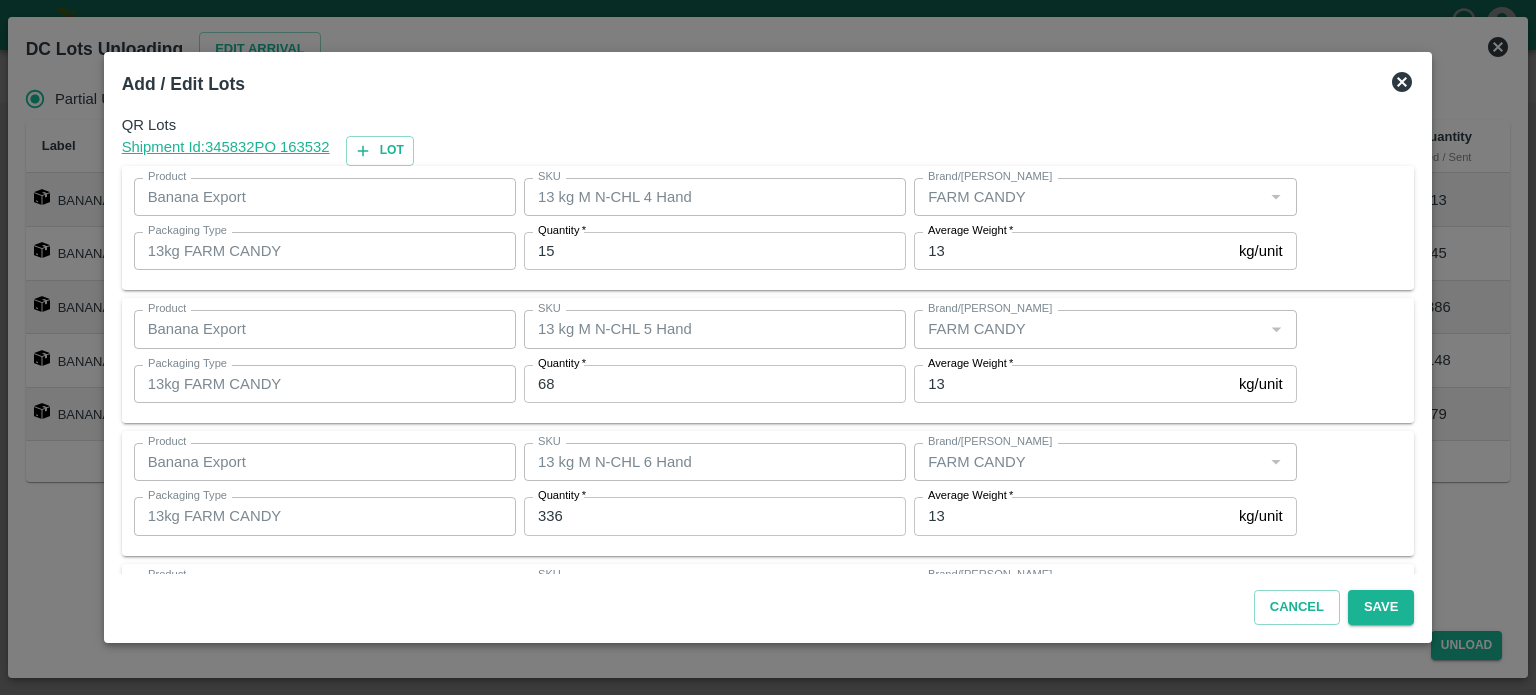 scroll, scrollTop: 262, scrollLeft: 0, axis: vertical 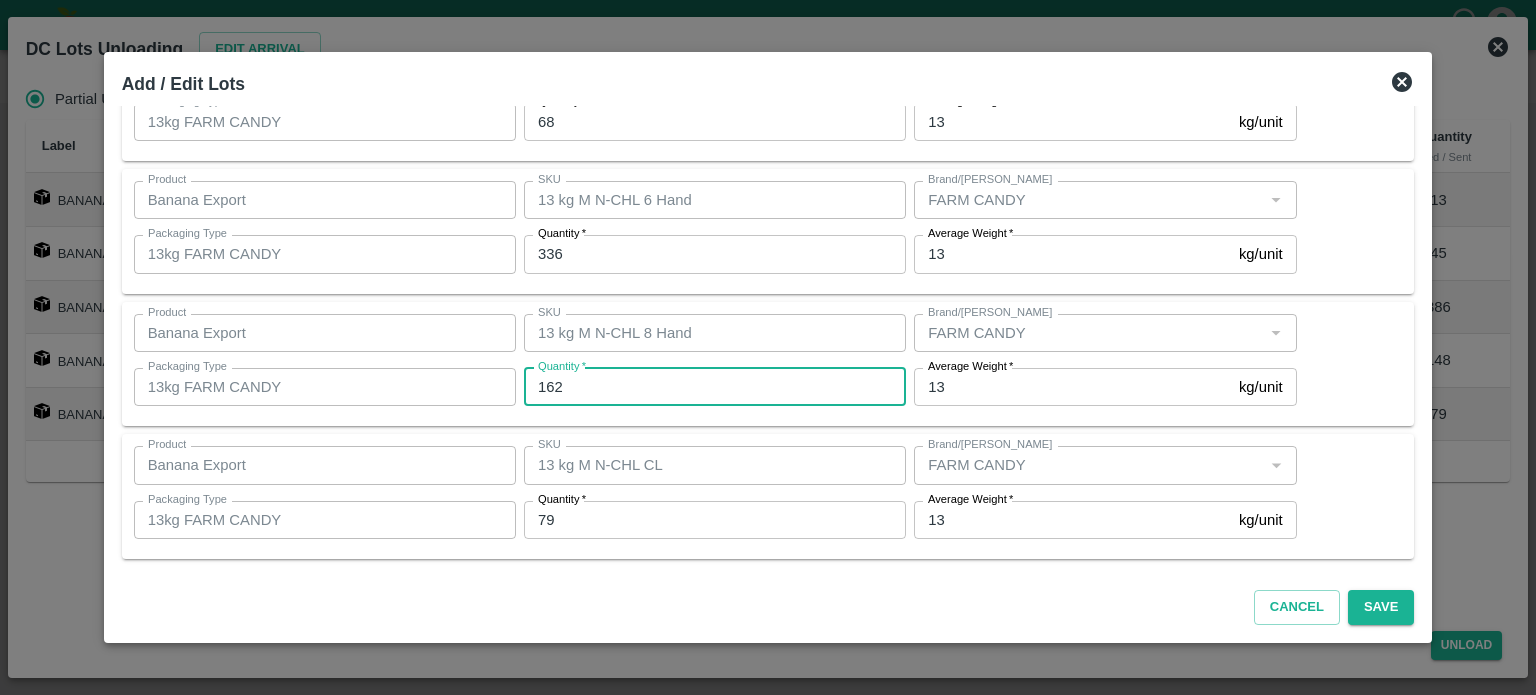type on "162" 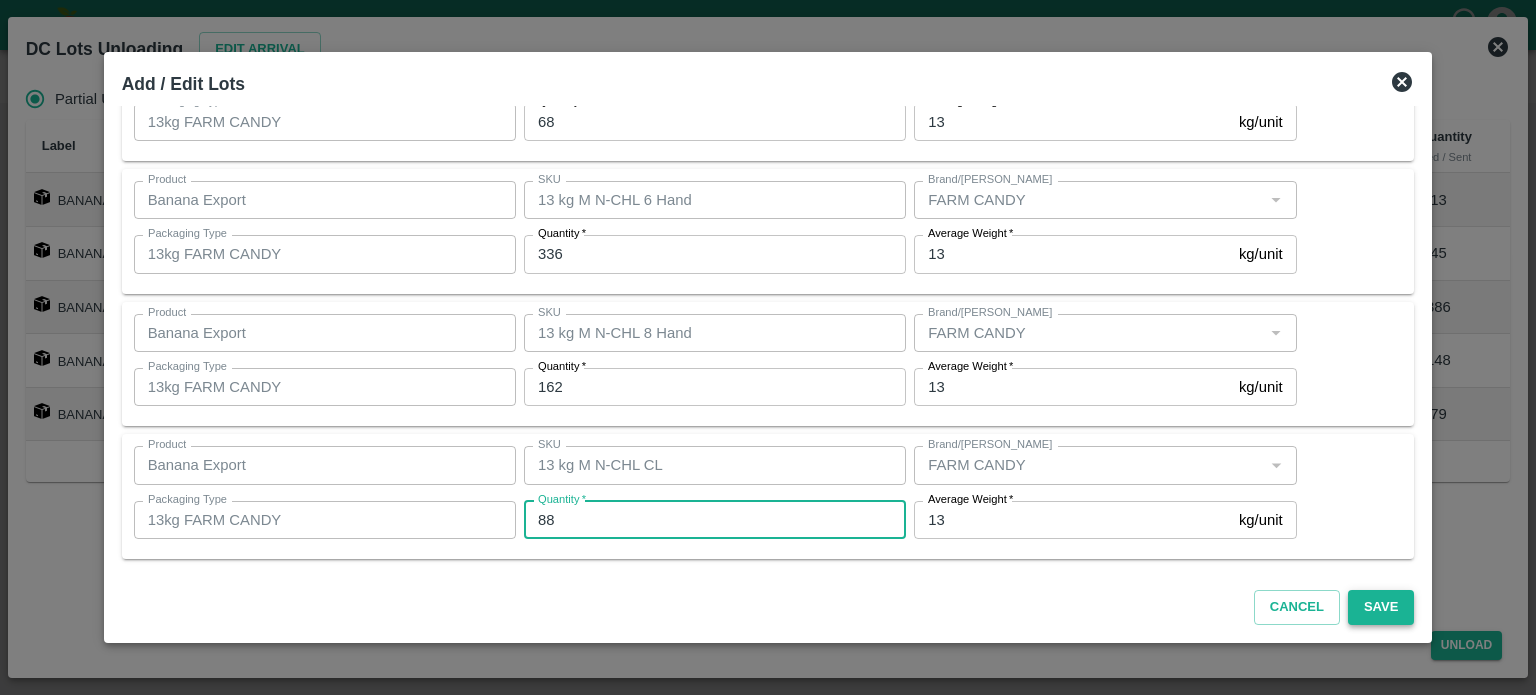 type on "88" 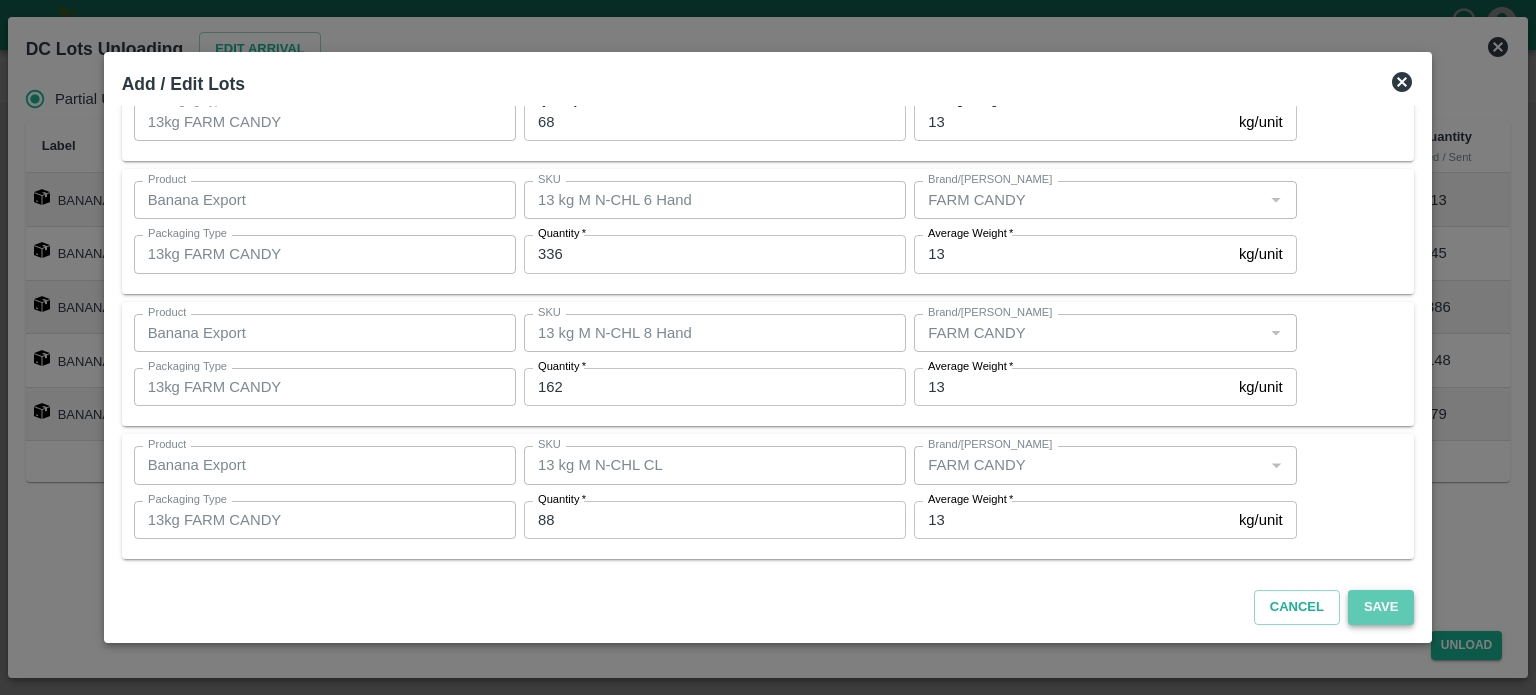 click on "Save" at bounding box center (1381, 607) 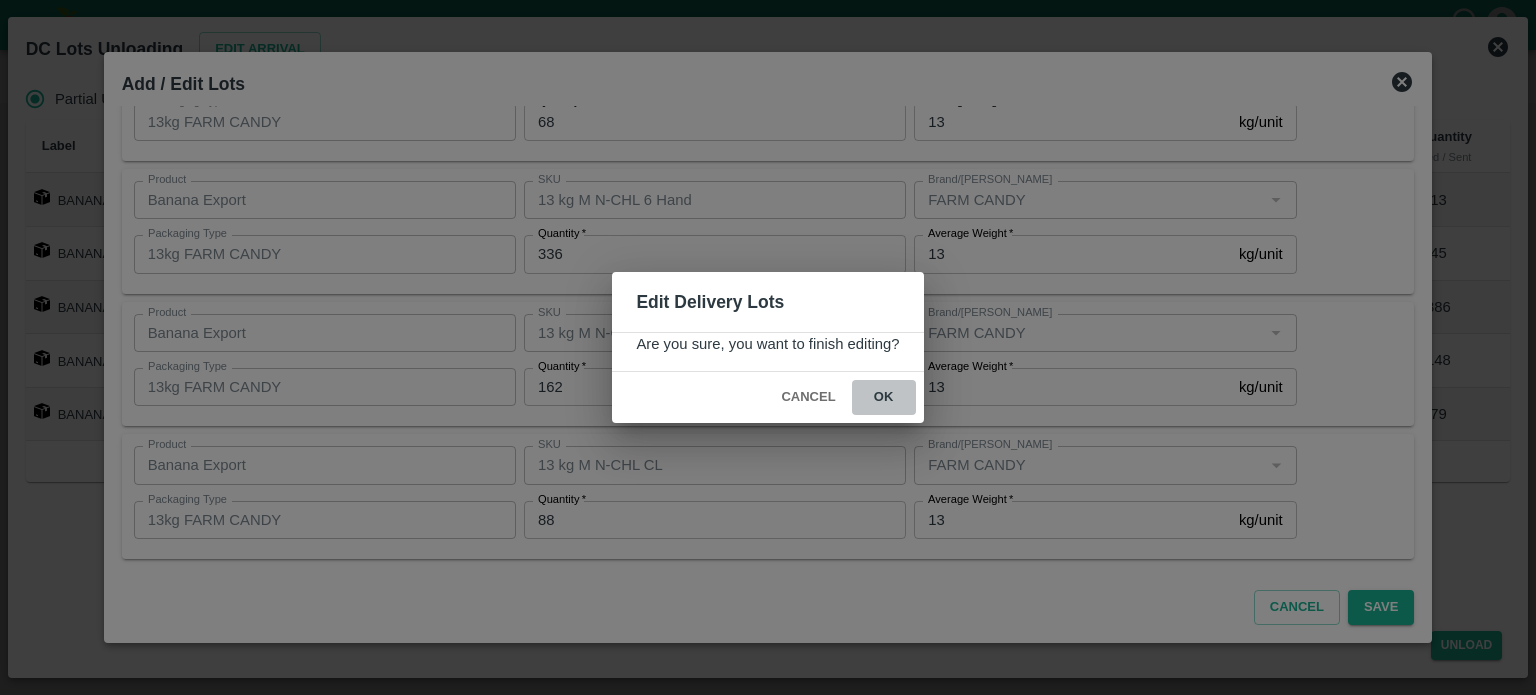 click on "ok" at bounding box center [884, 397] 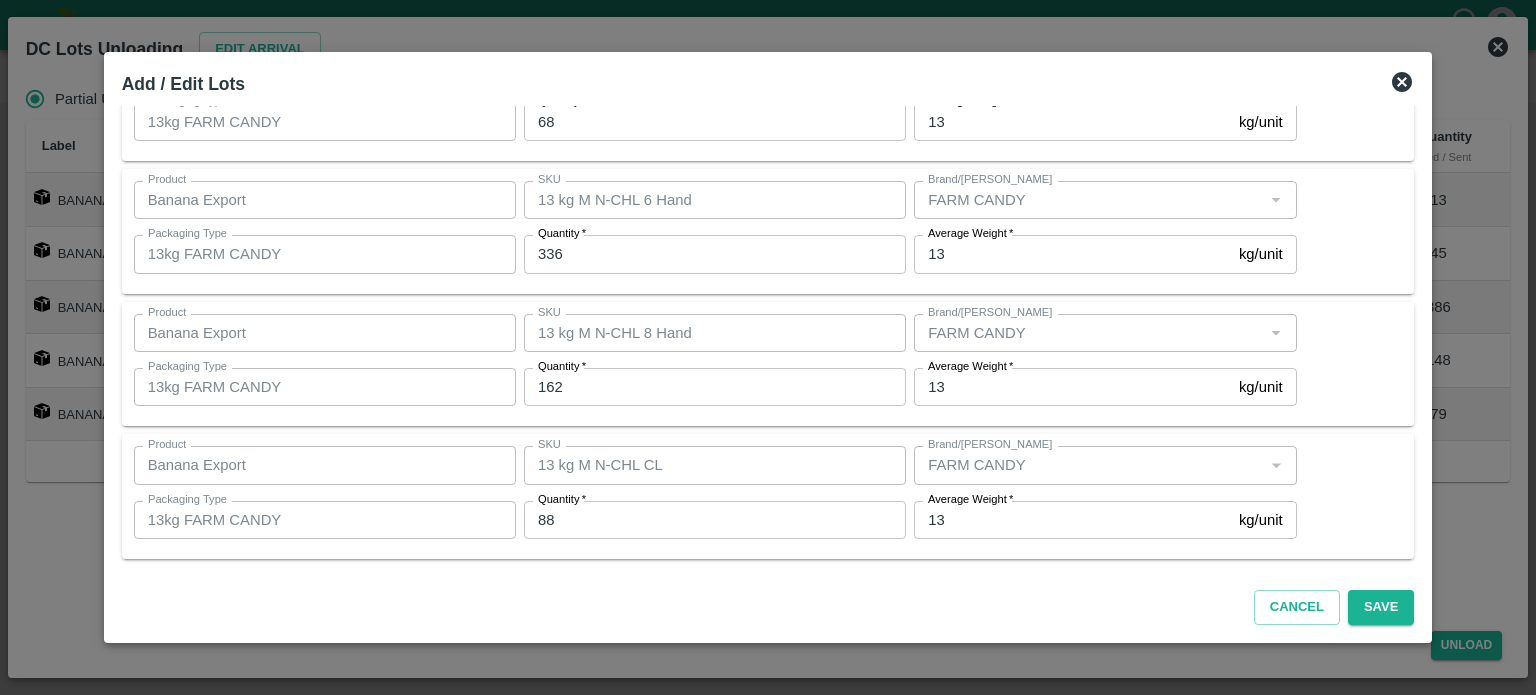 click 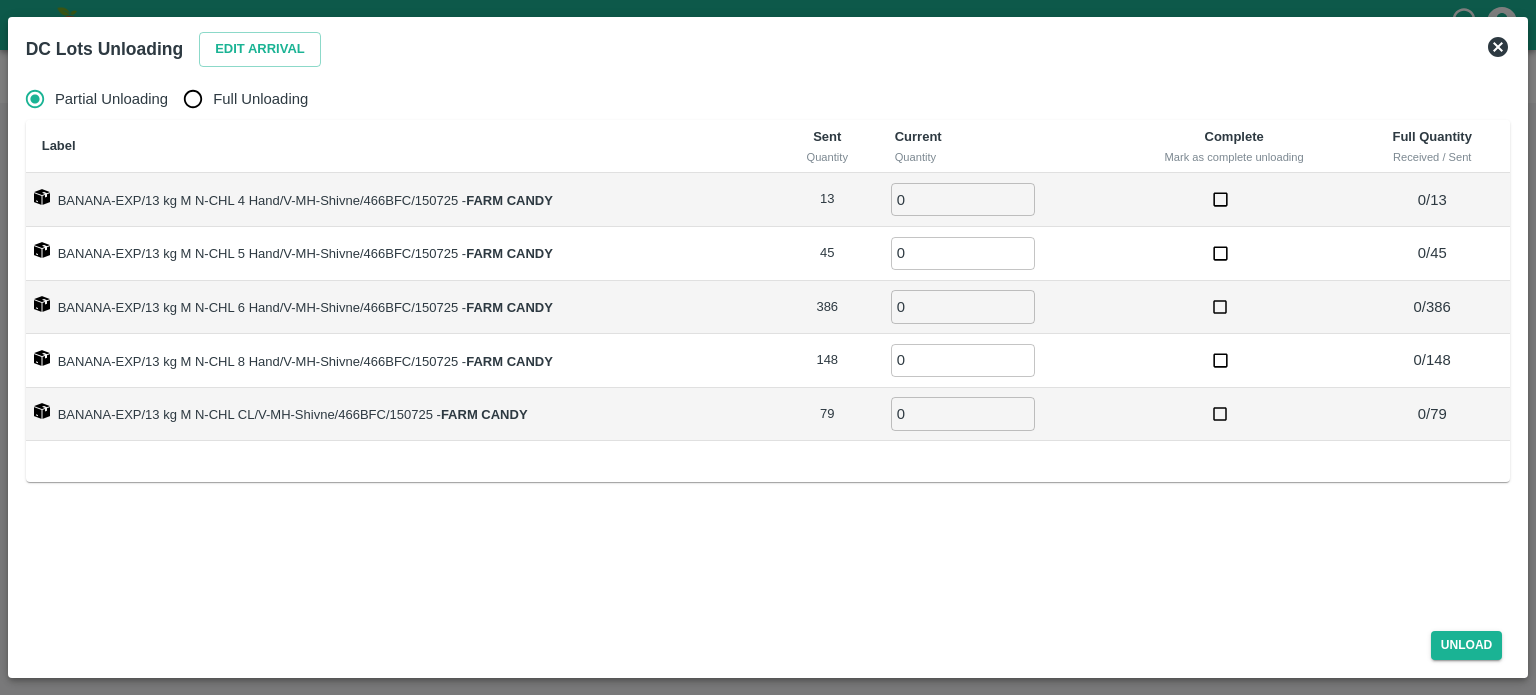 click 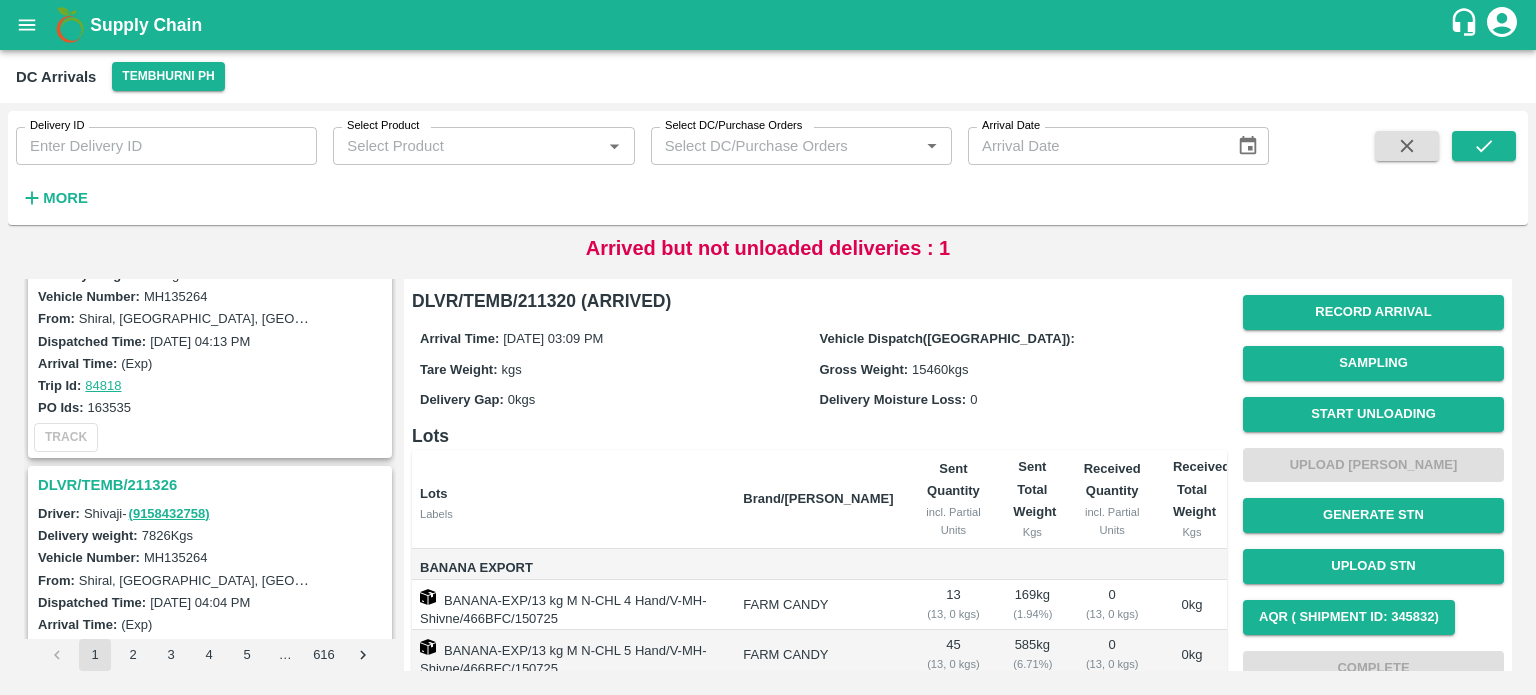 scroll, scrollTop: 0, scrollLeft: 0, axis: both 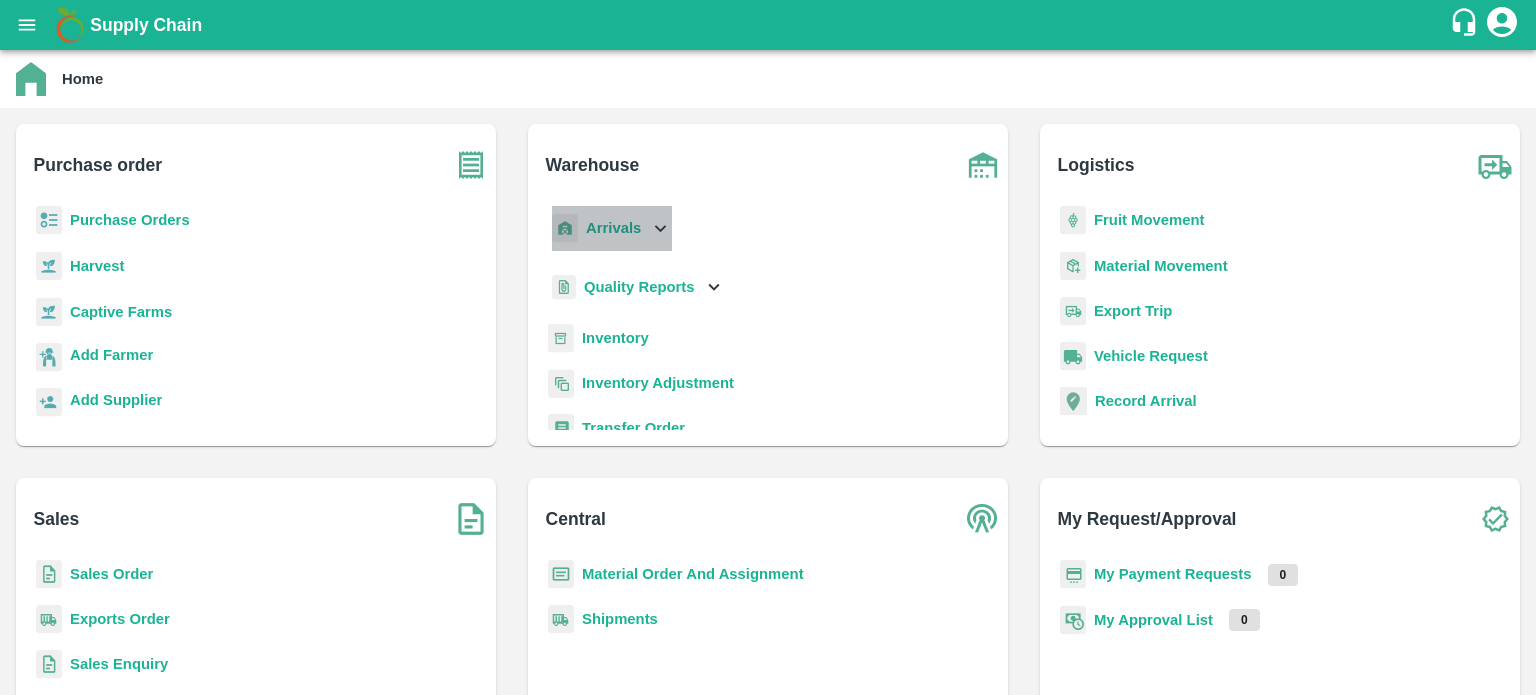 click on "Arrivals" at bounding box center (613, 228) 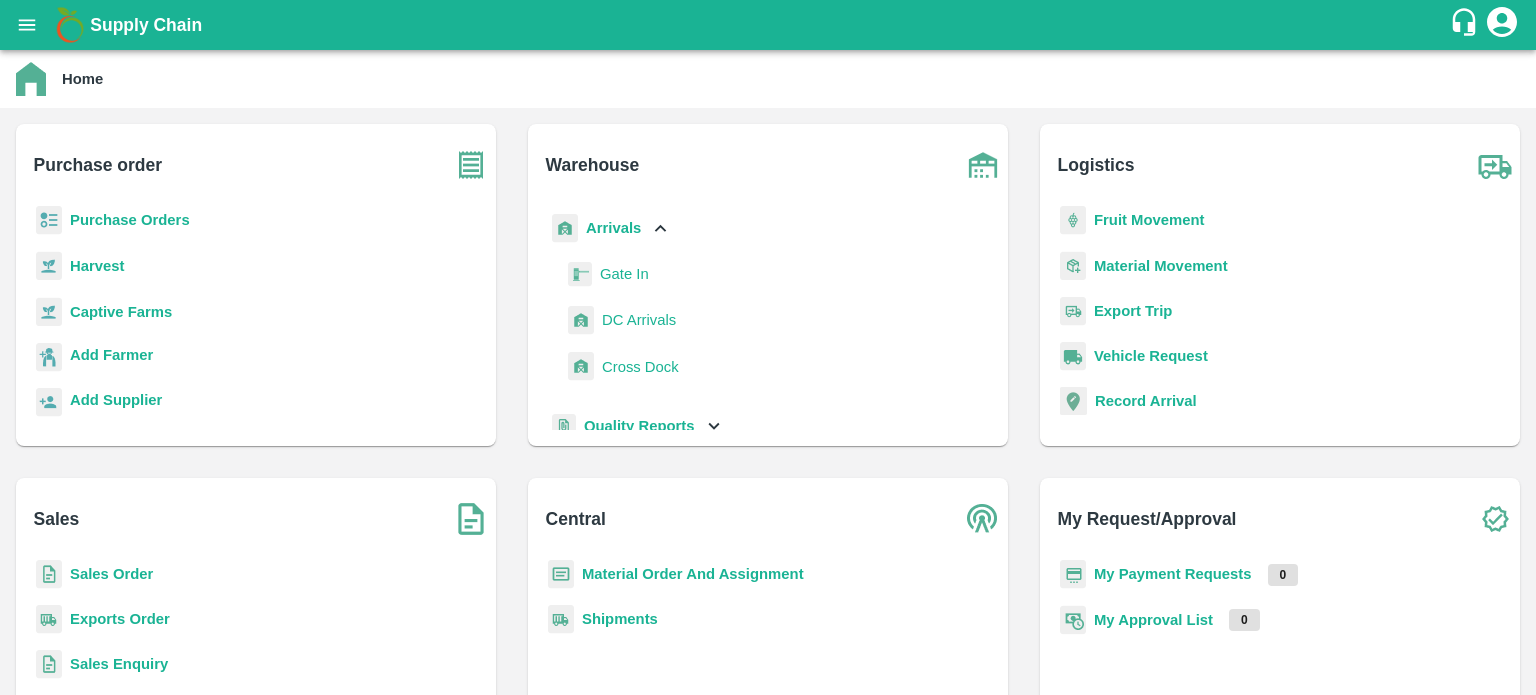 click on "DC Arrivals" at bounding box center (639, 320) 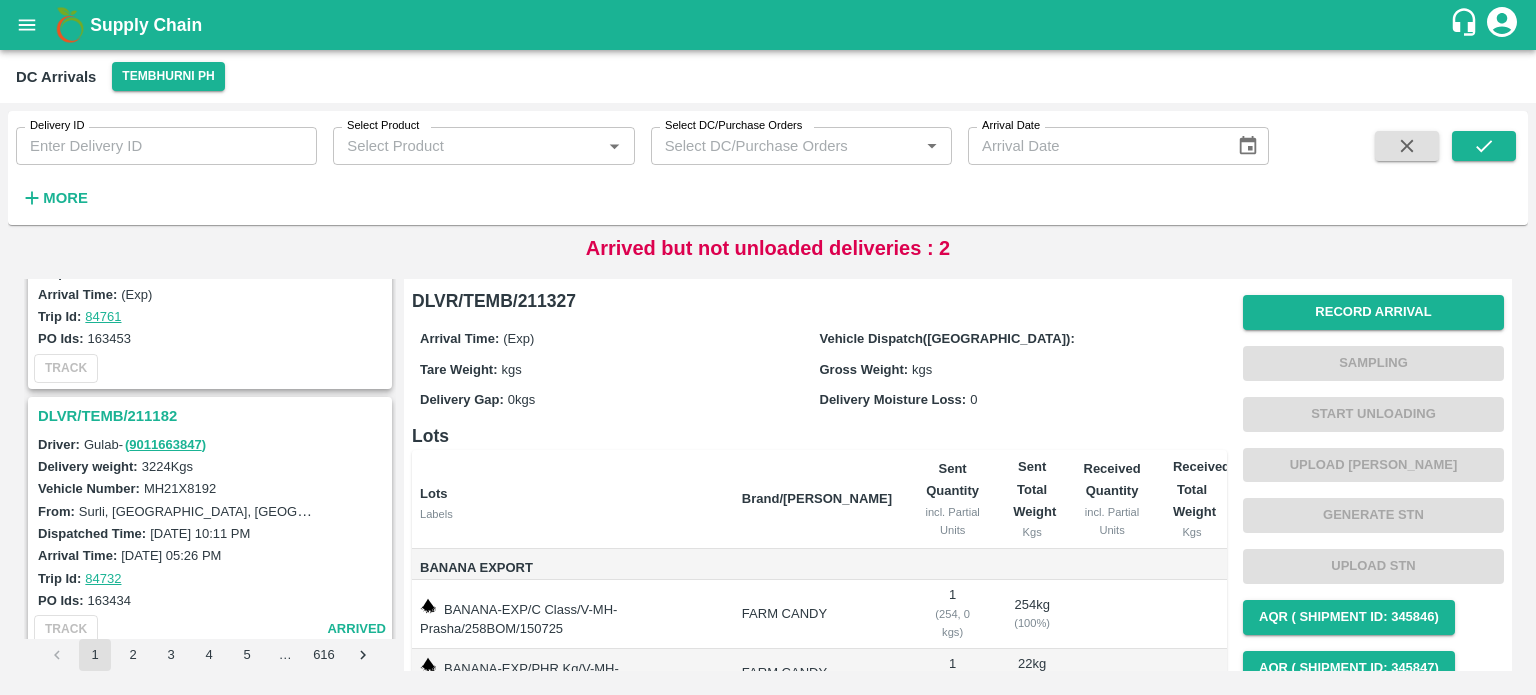scroll, scrollTop: 2235, scrollLeft: 0, axis: vertical 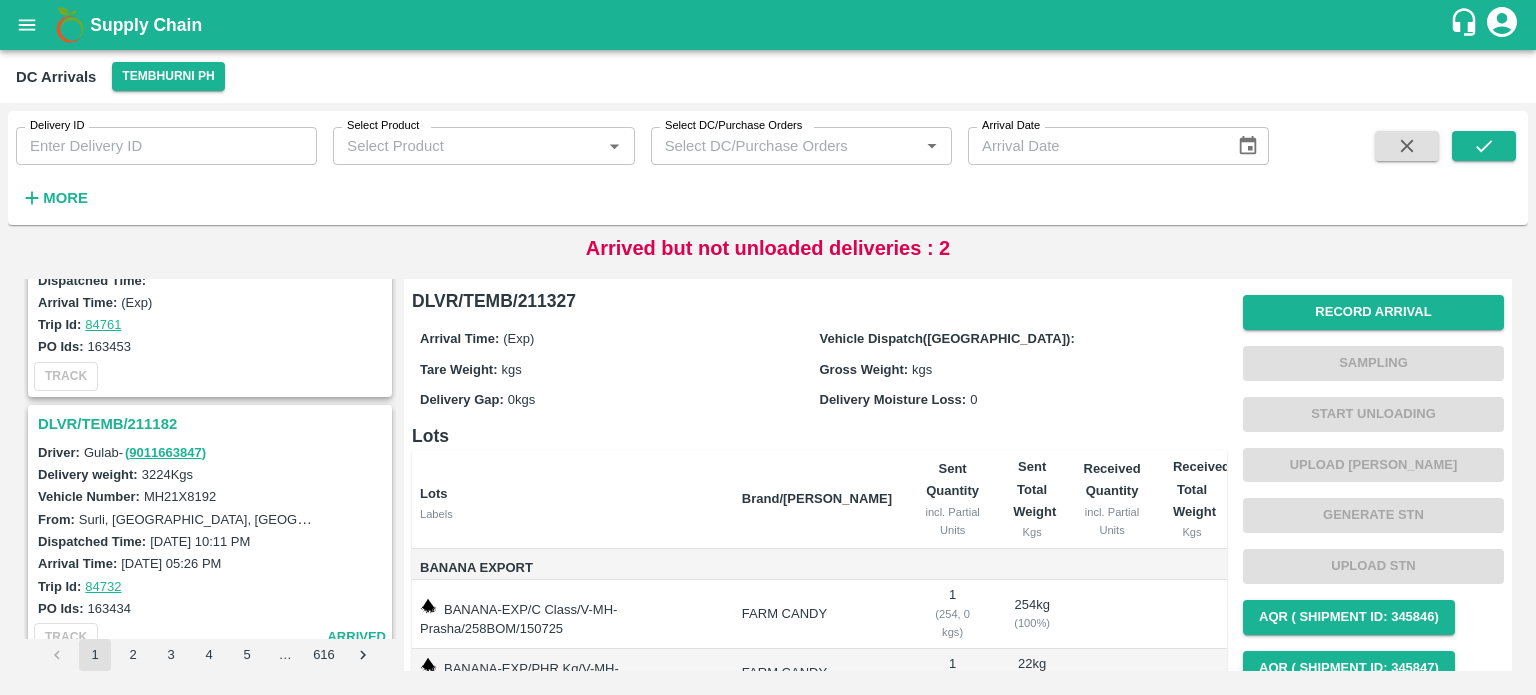 click on "DLVR/TEMB/211182" at bounding box center [213, 424] 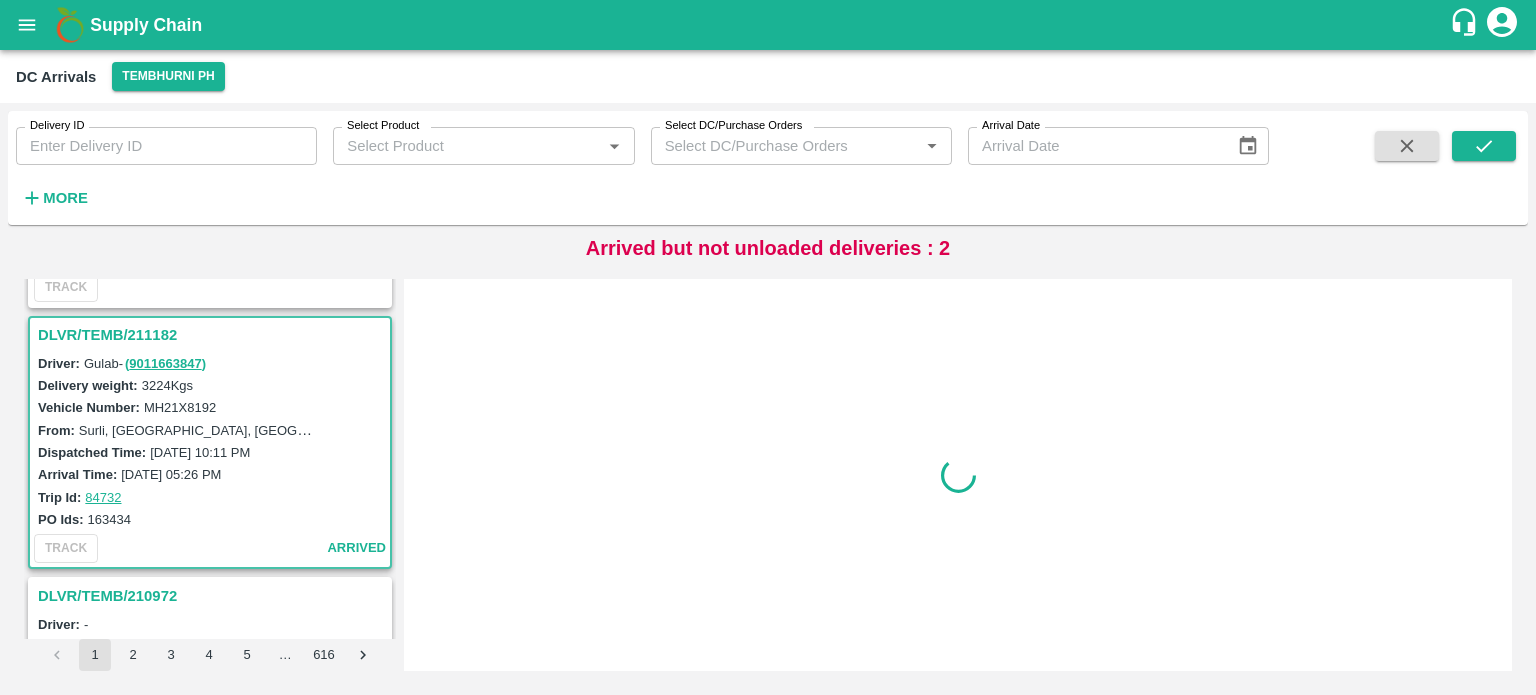 scroll, scrollTop: 2350, scrollLeft: 0, axis: vertical 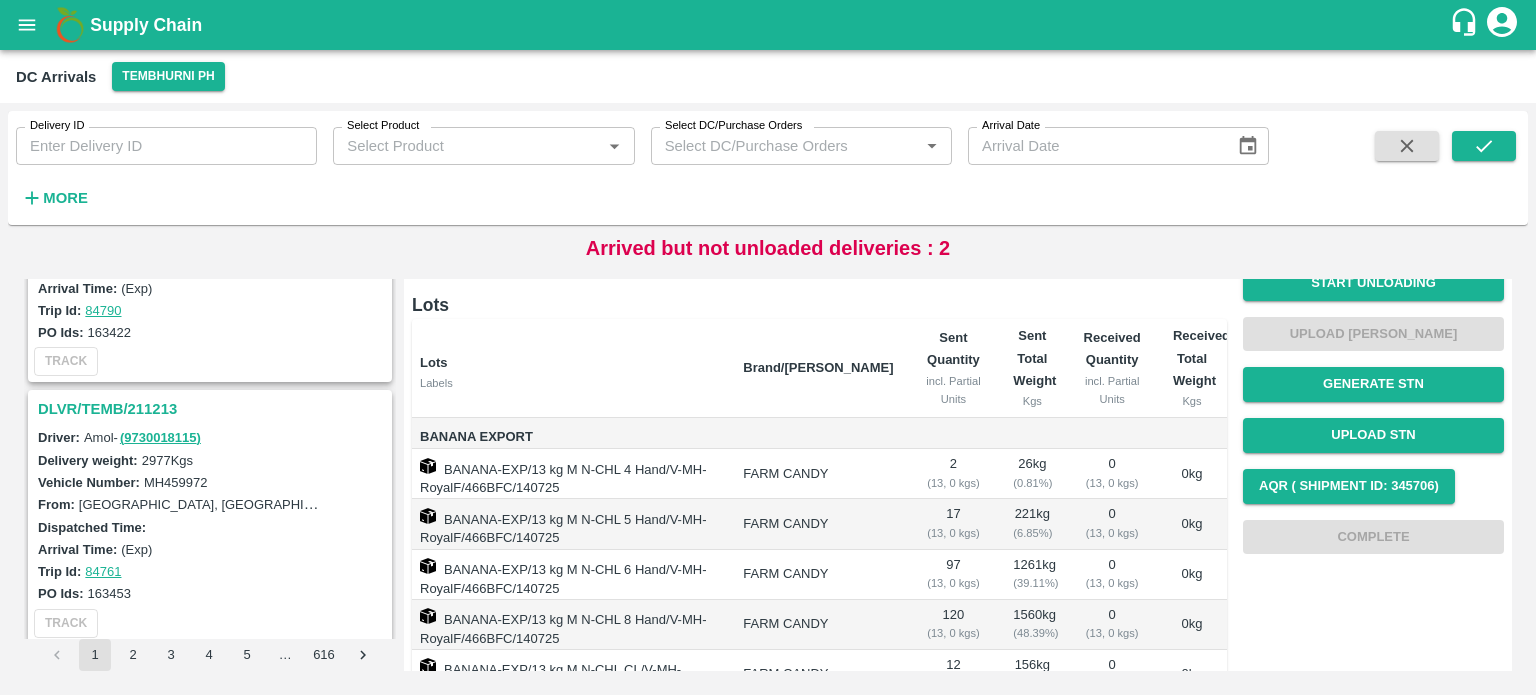 click on "DLVR/TEMB/211213" at bounding box center [213, 409] 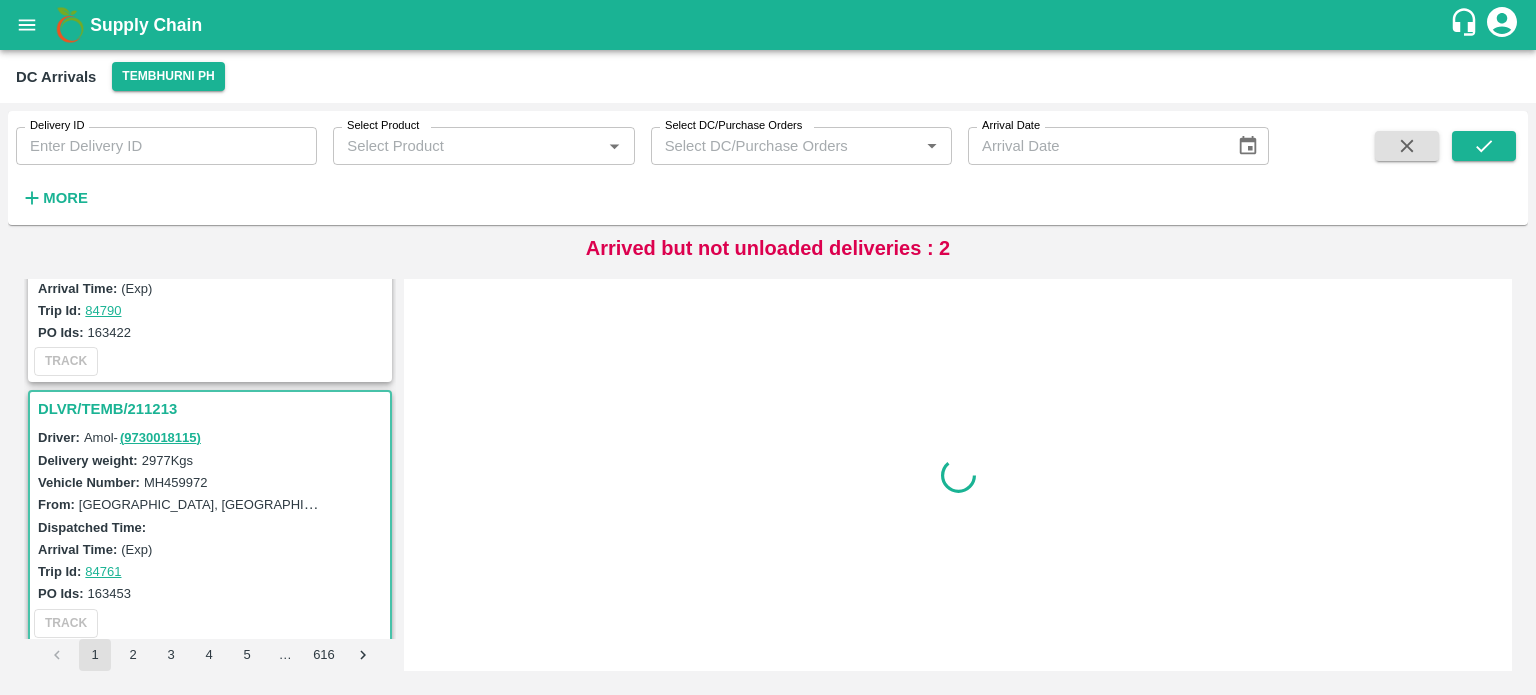 scroll, scrollTop: 0, scrollLeft: 0, axis: both 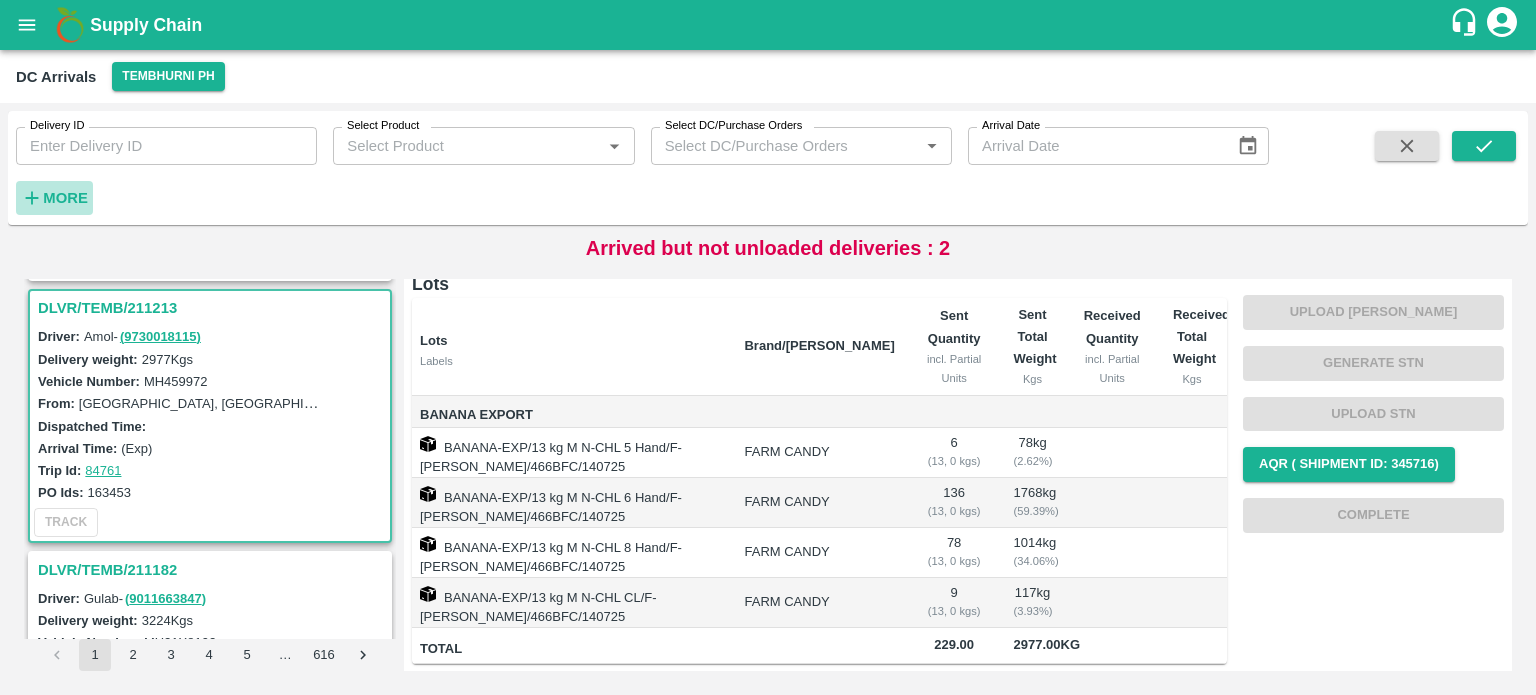 click on "More" at bounding box center (65, 198) 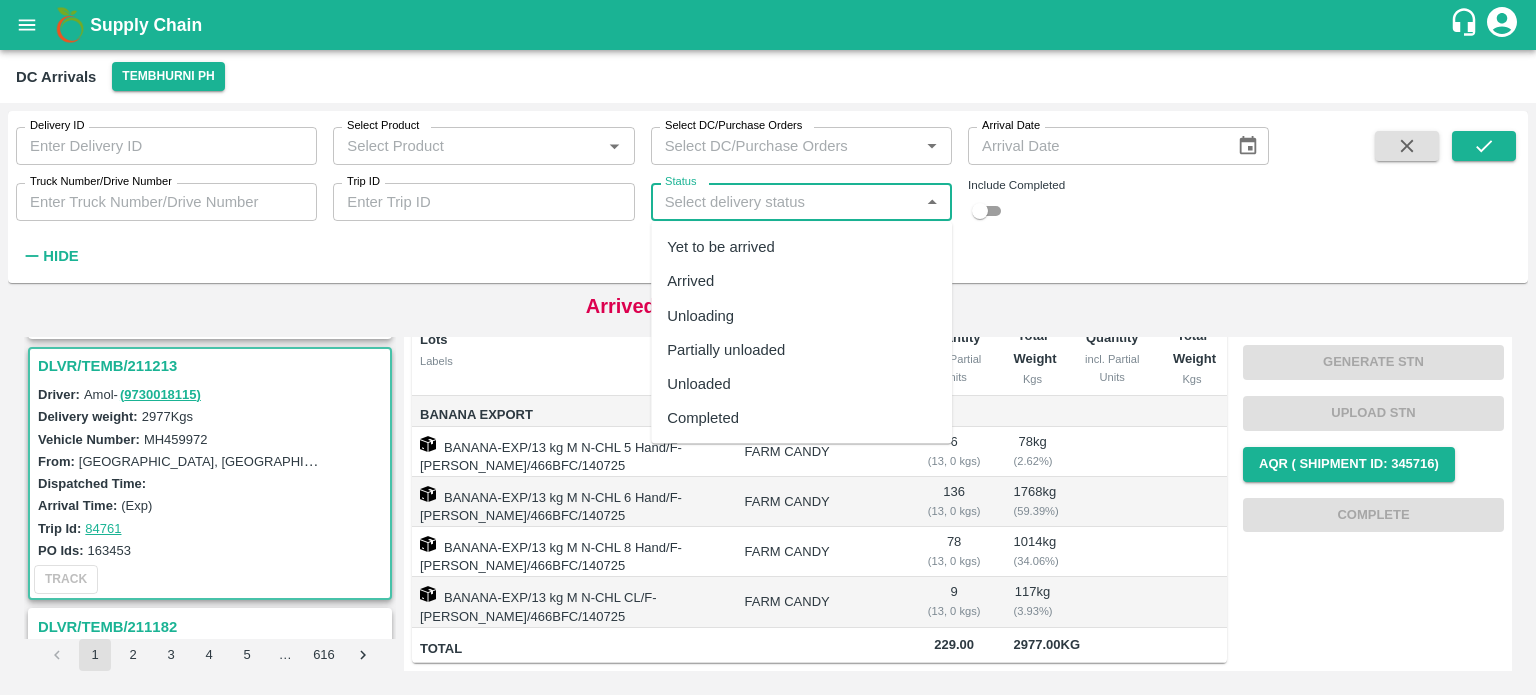 click on "Status" at bounding box center [785, 202] 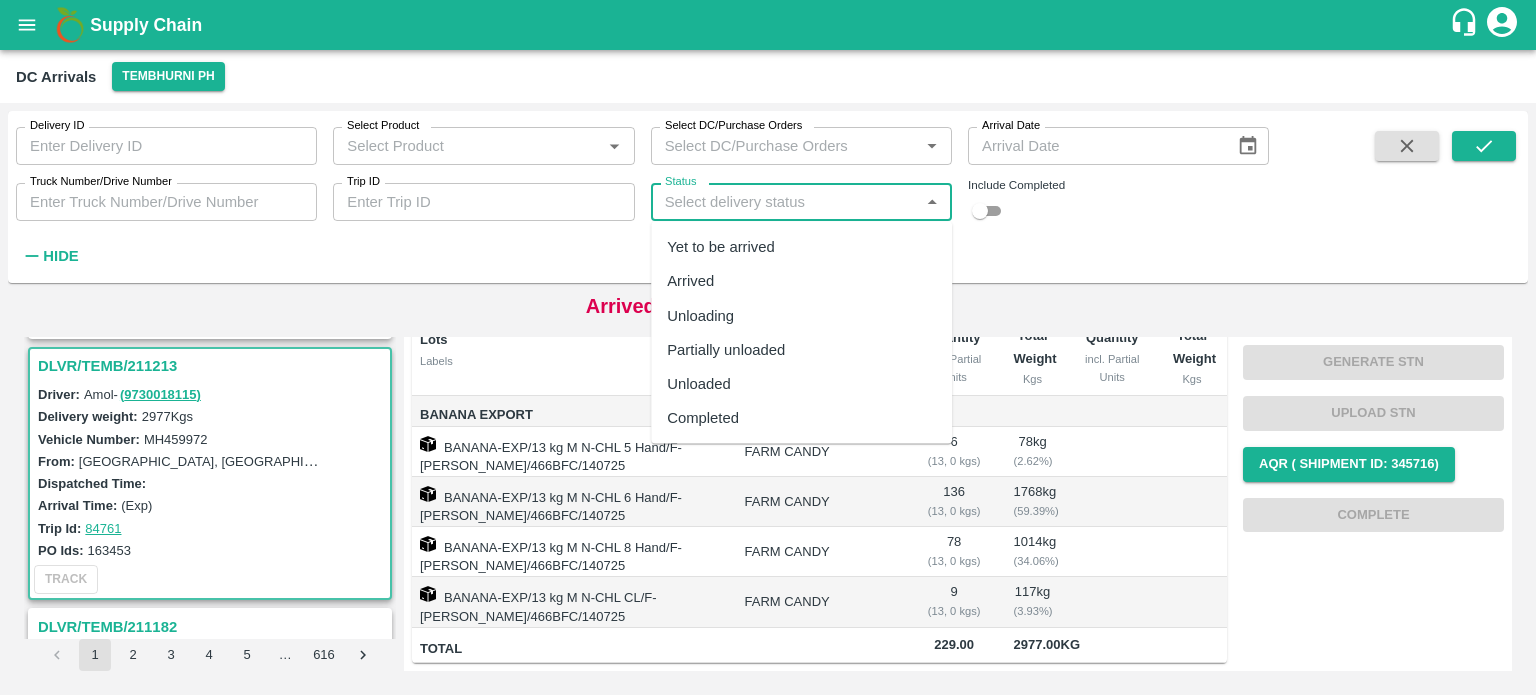 click on "Yet to be arrived" at bounding box center [721, 247] 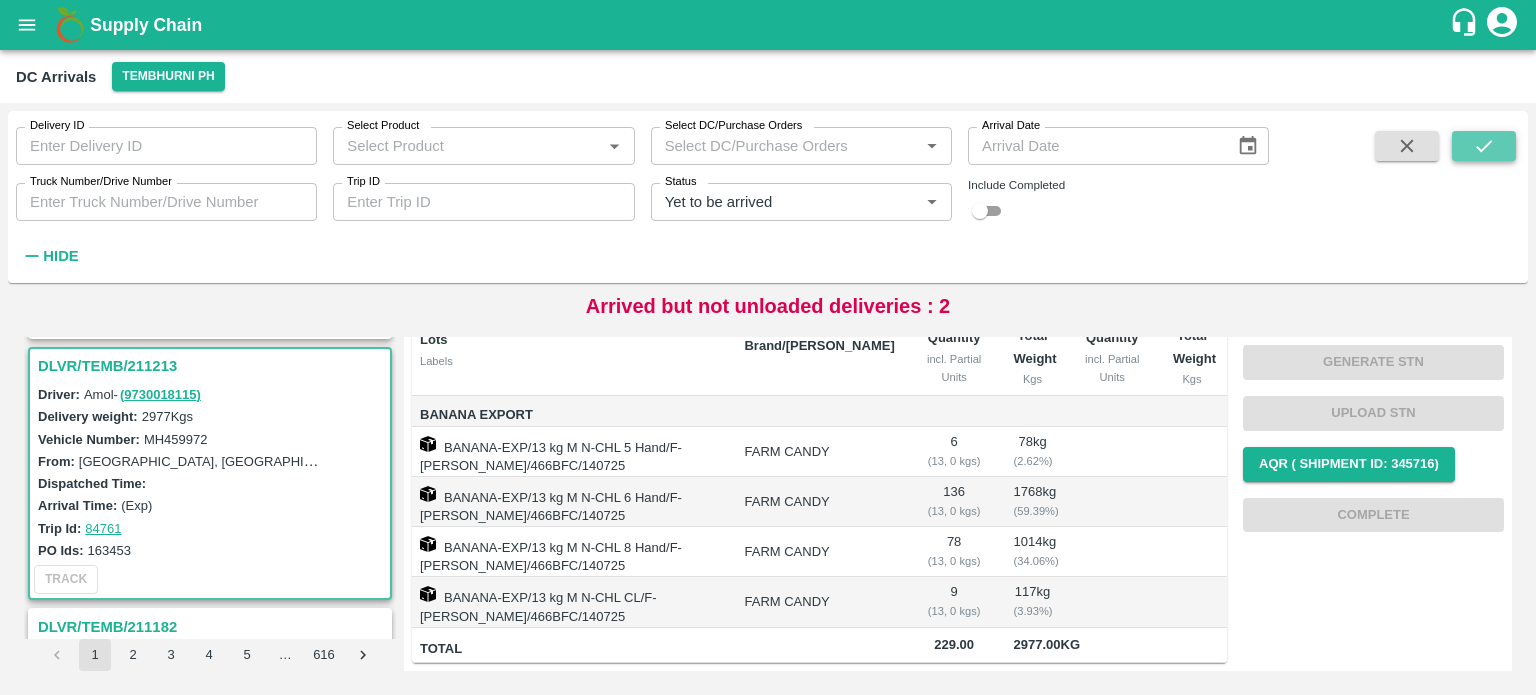 click 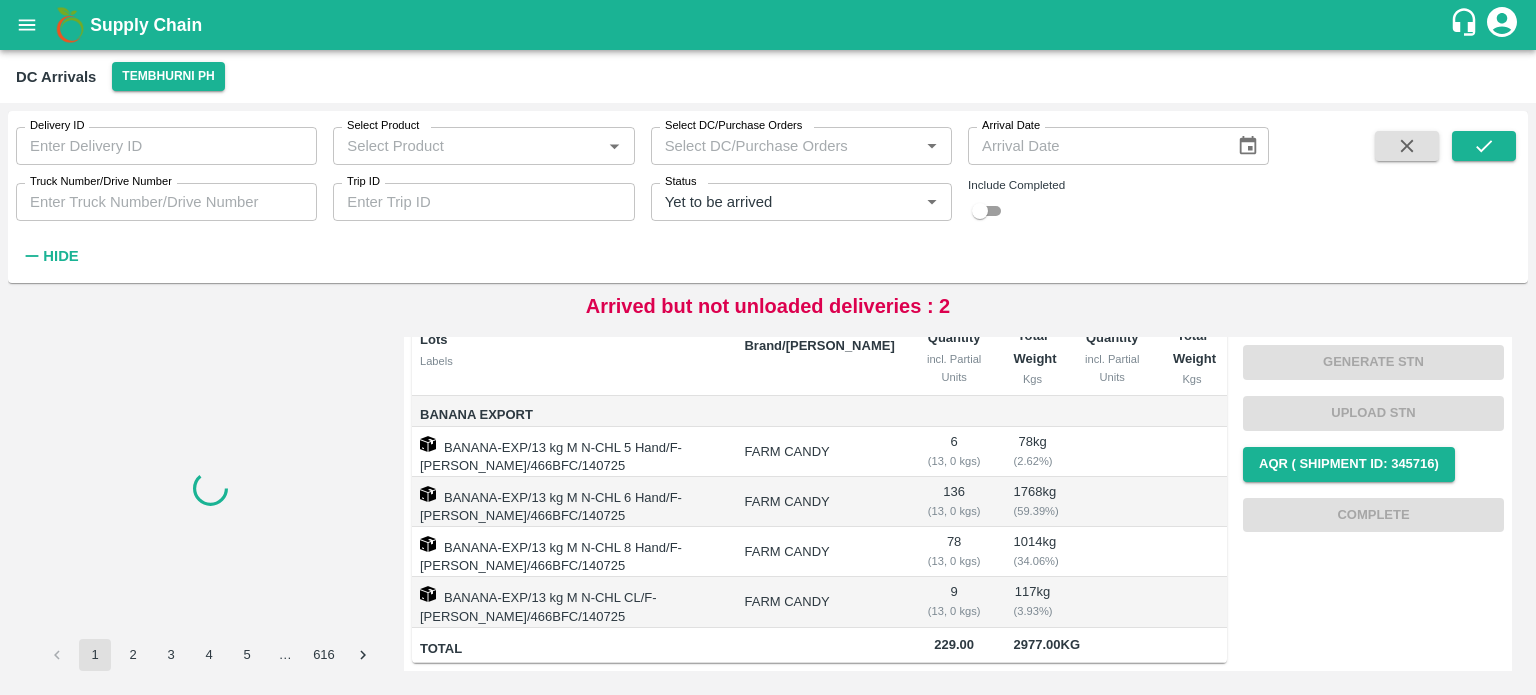 scroll, scrollTop: 0, scrollLeft: 0, axis: both 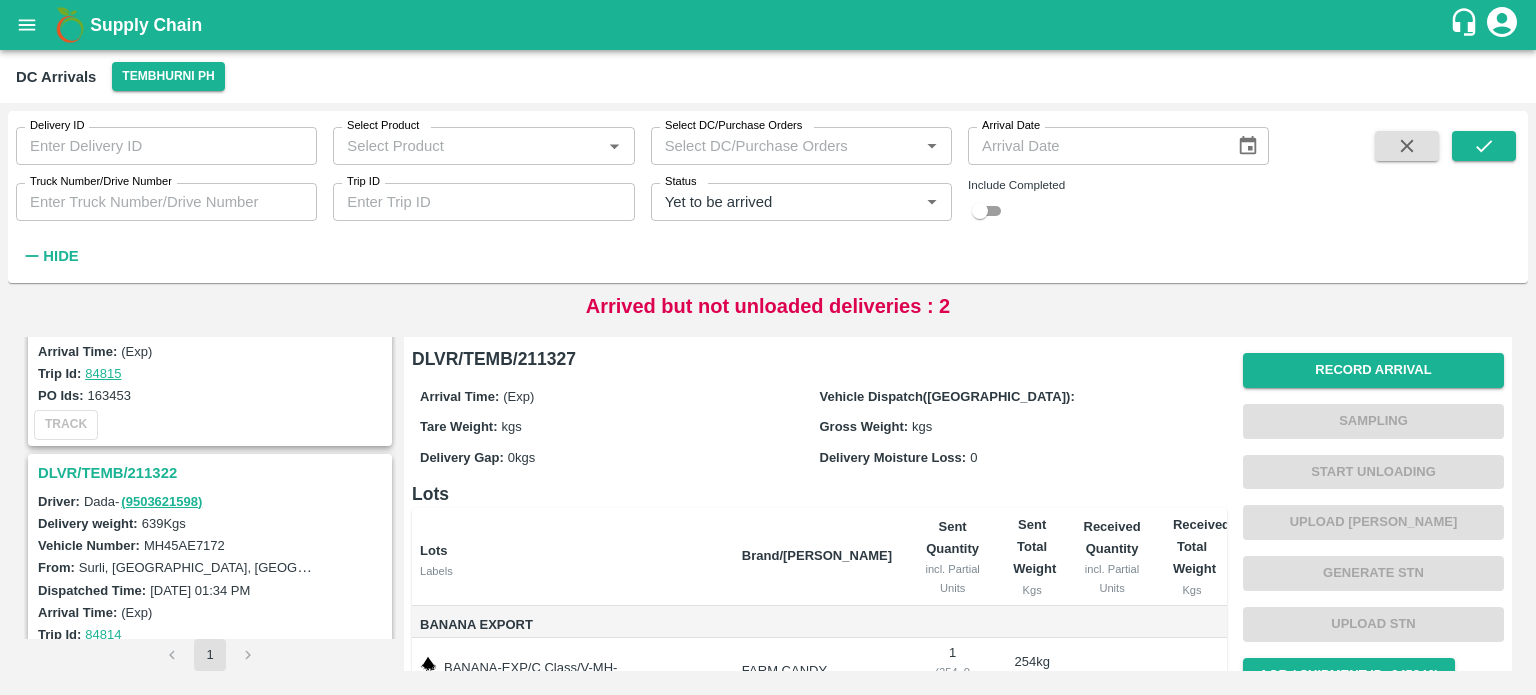 click on "DLVR/TEMB/211322" at bounding box center [213, 473] 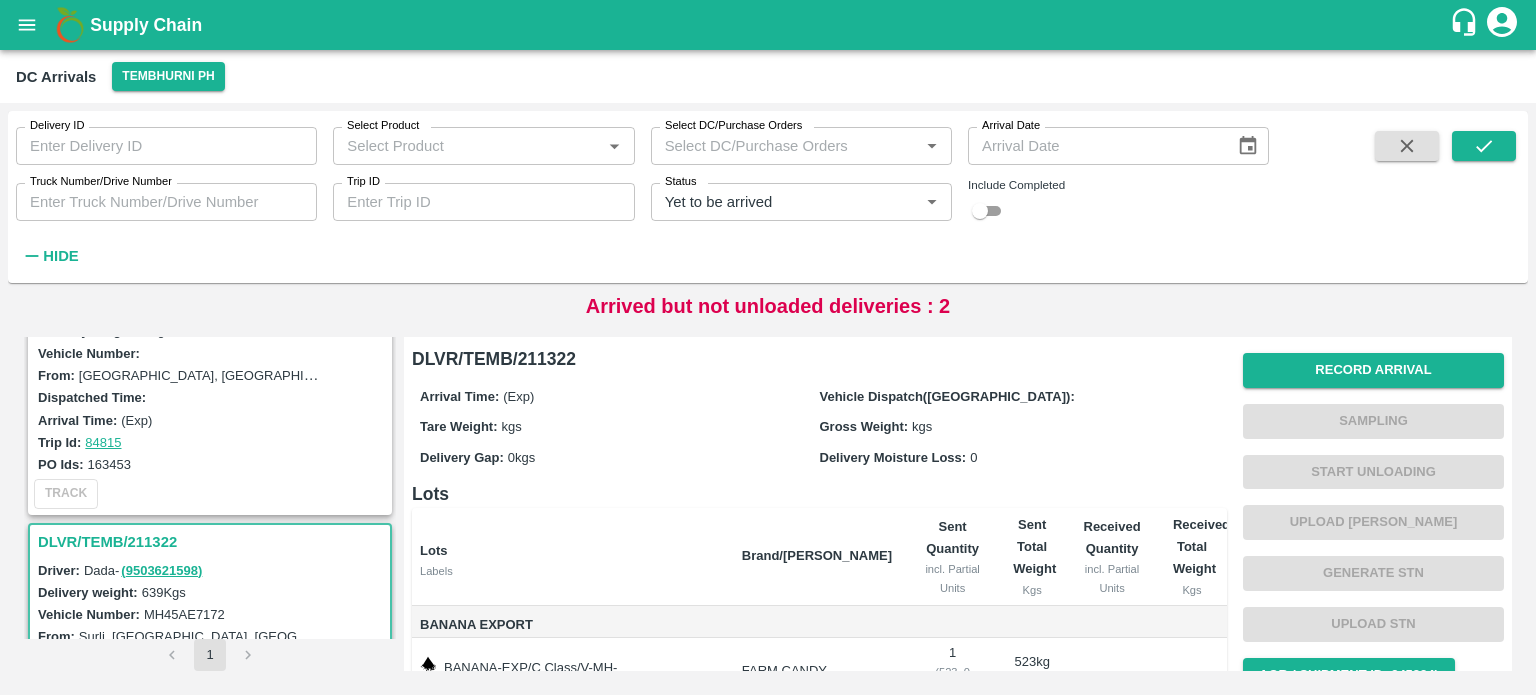 scroll, scrollTop: 853, scrollLeft: 0, axis: vertical 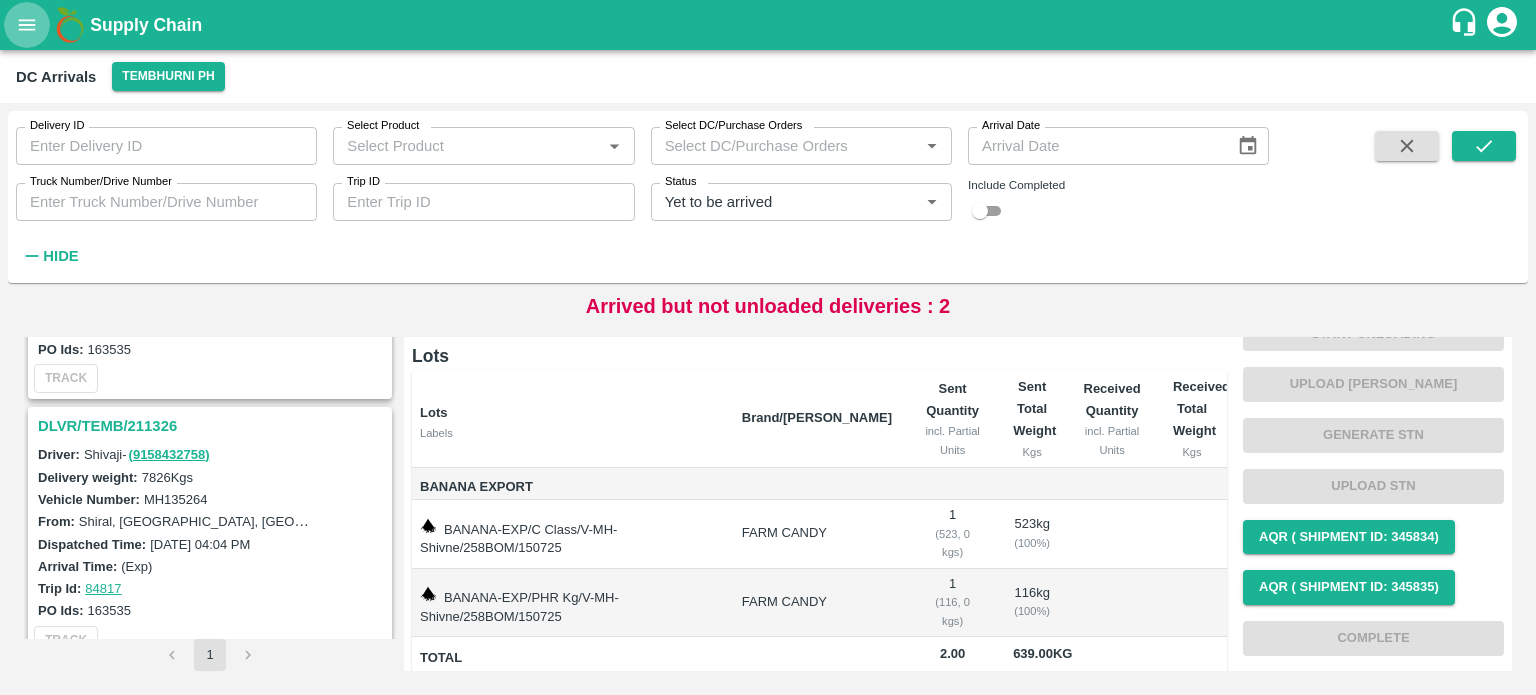 click 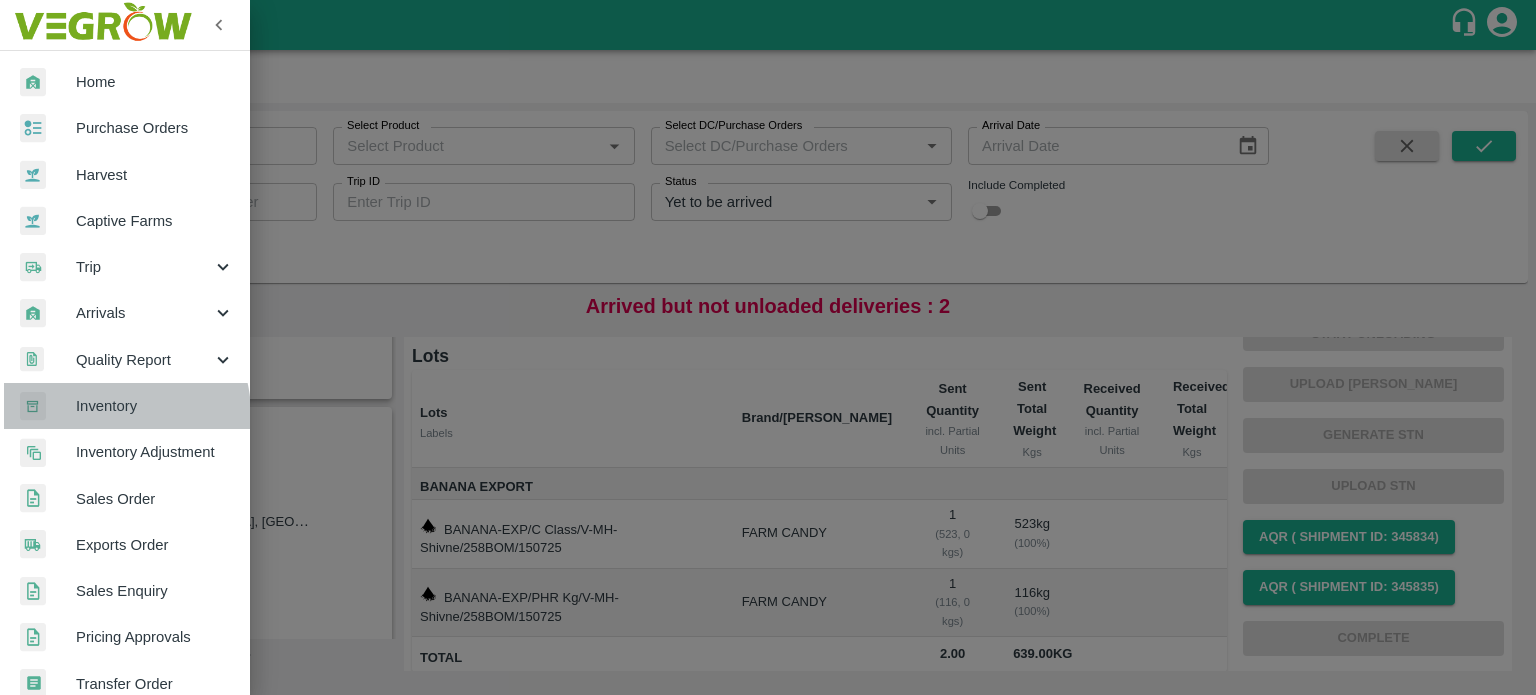 click on "Inventory" at bounding box center [155, 406] 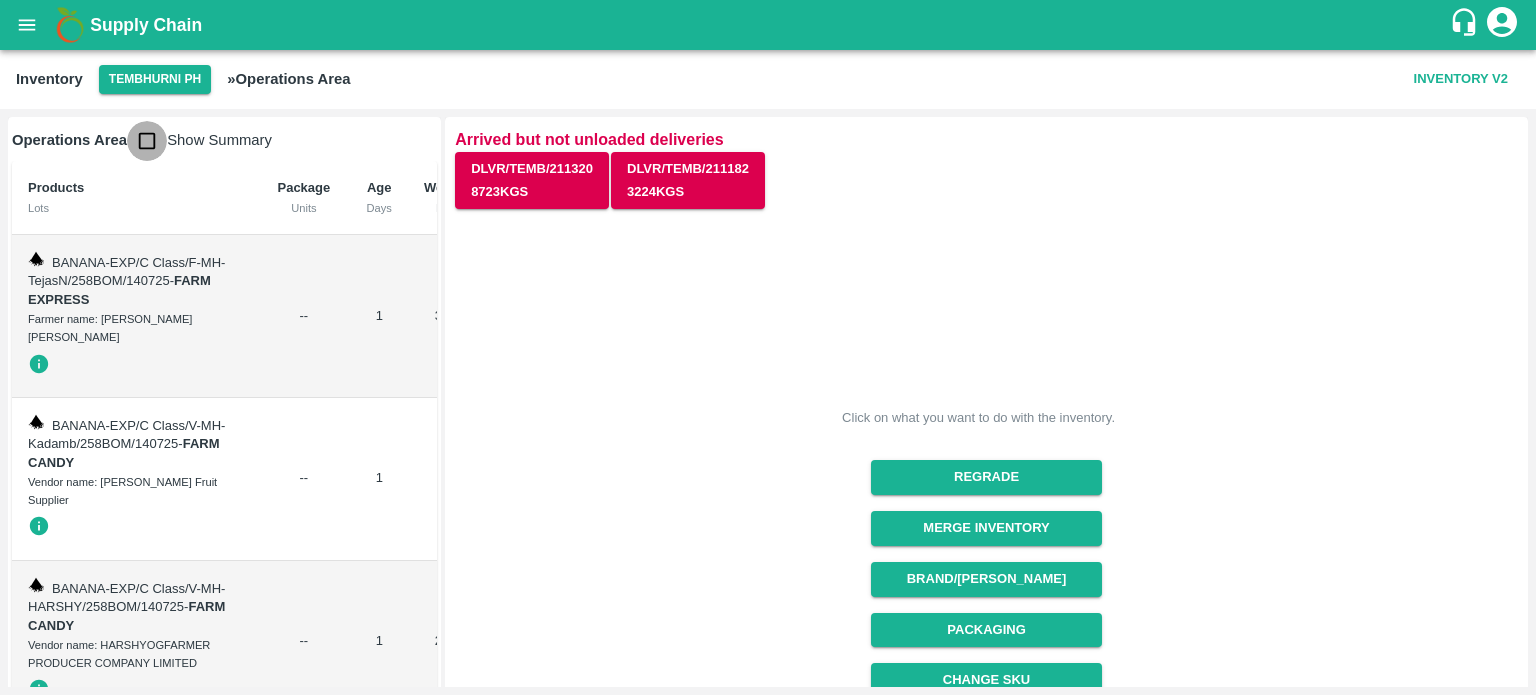 click at bounding box center [147, 141] 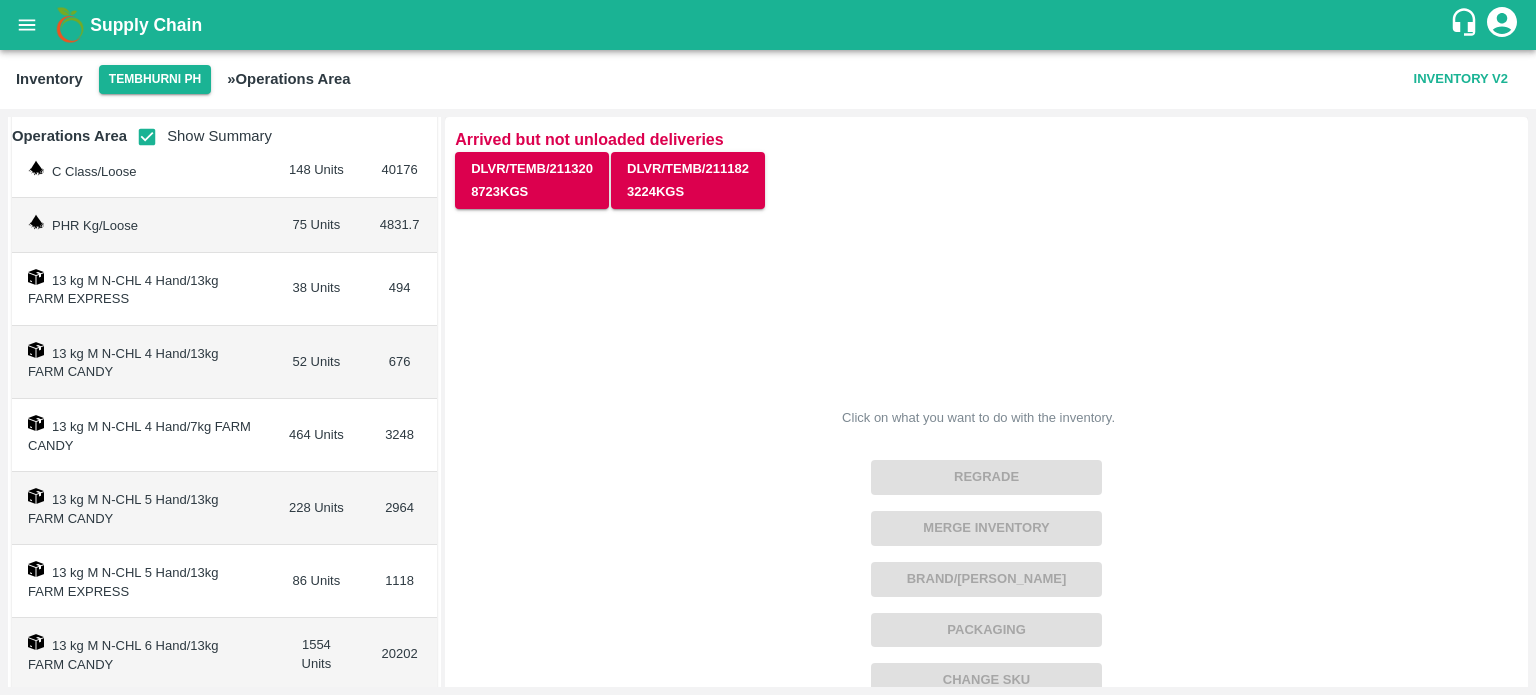 scroll, scrollTop: 128, scrollLeft: 0, axis: vertical 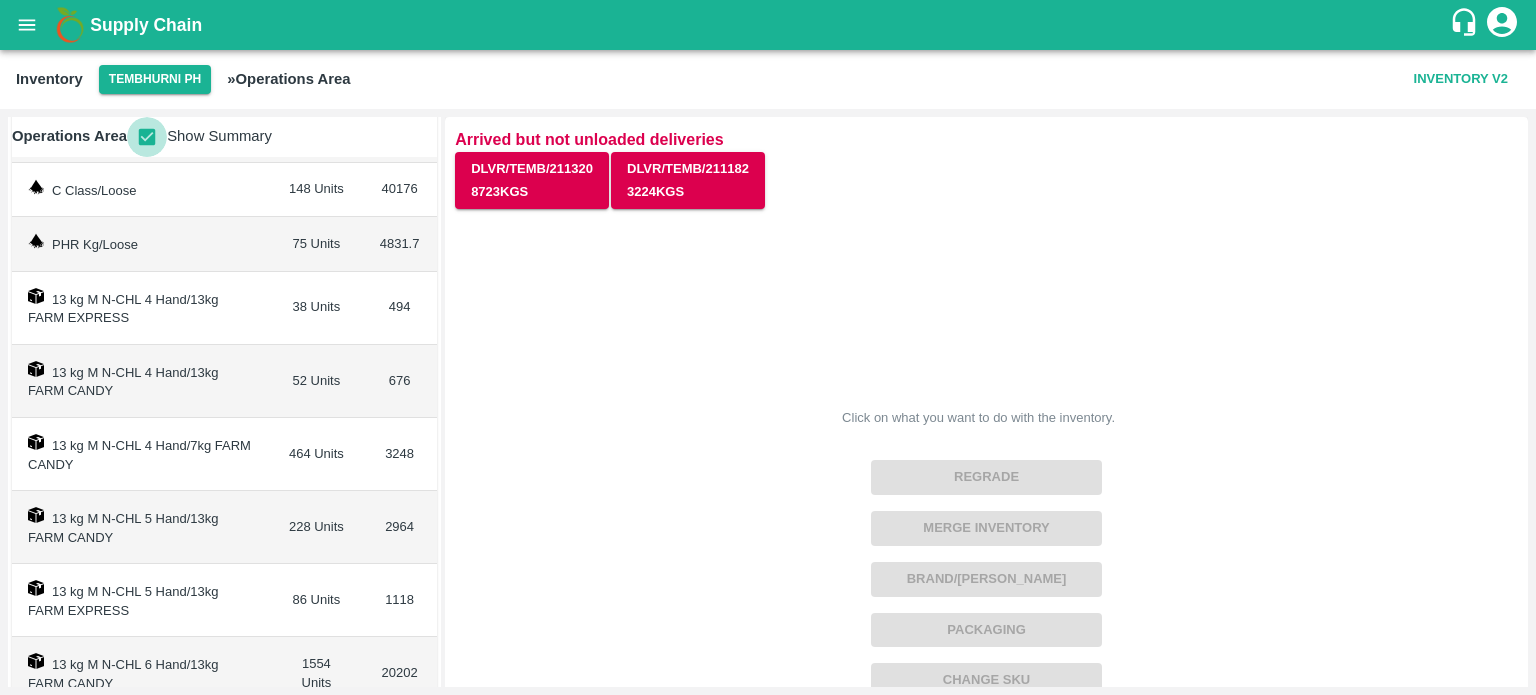 click at bounding box center [147, 137] 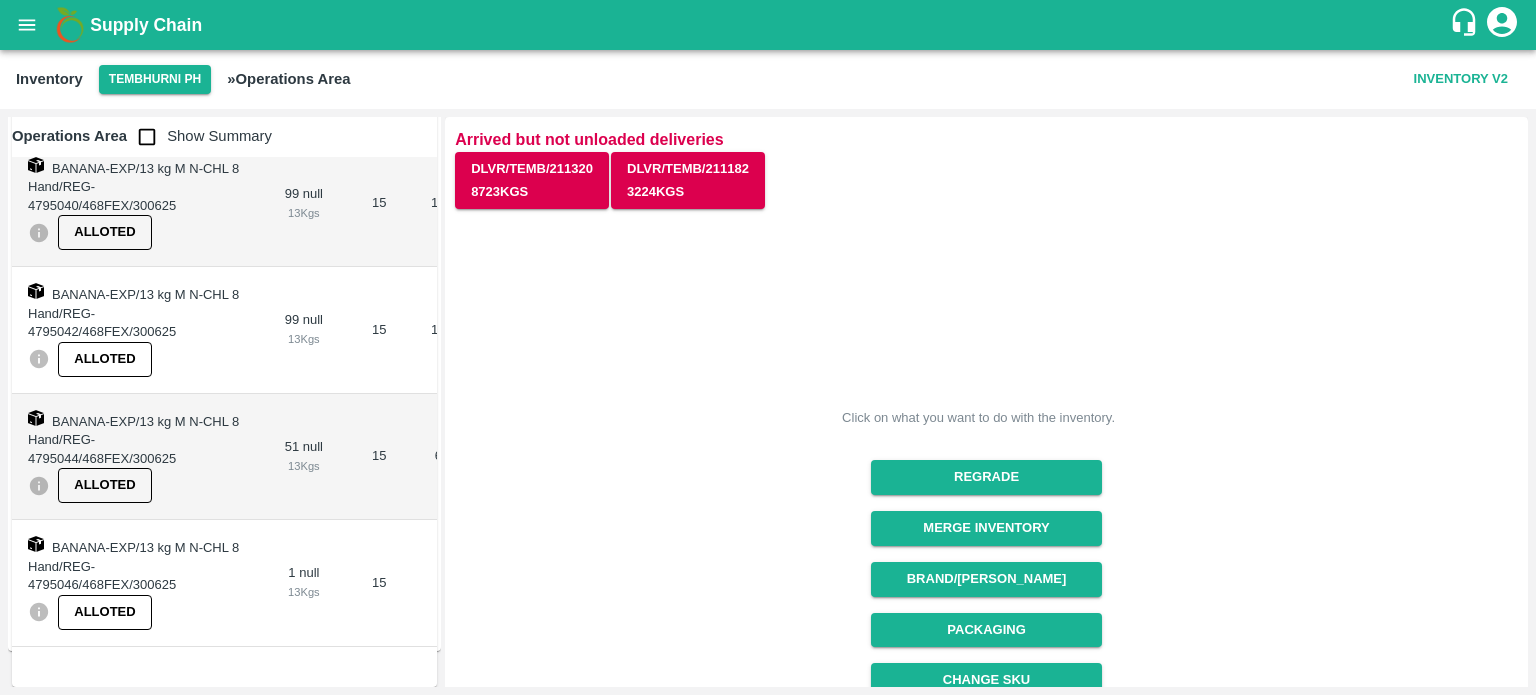 scroll, scrollTop: 54402, scrollLeft: 0, axis: vertical 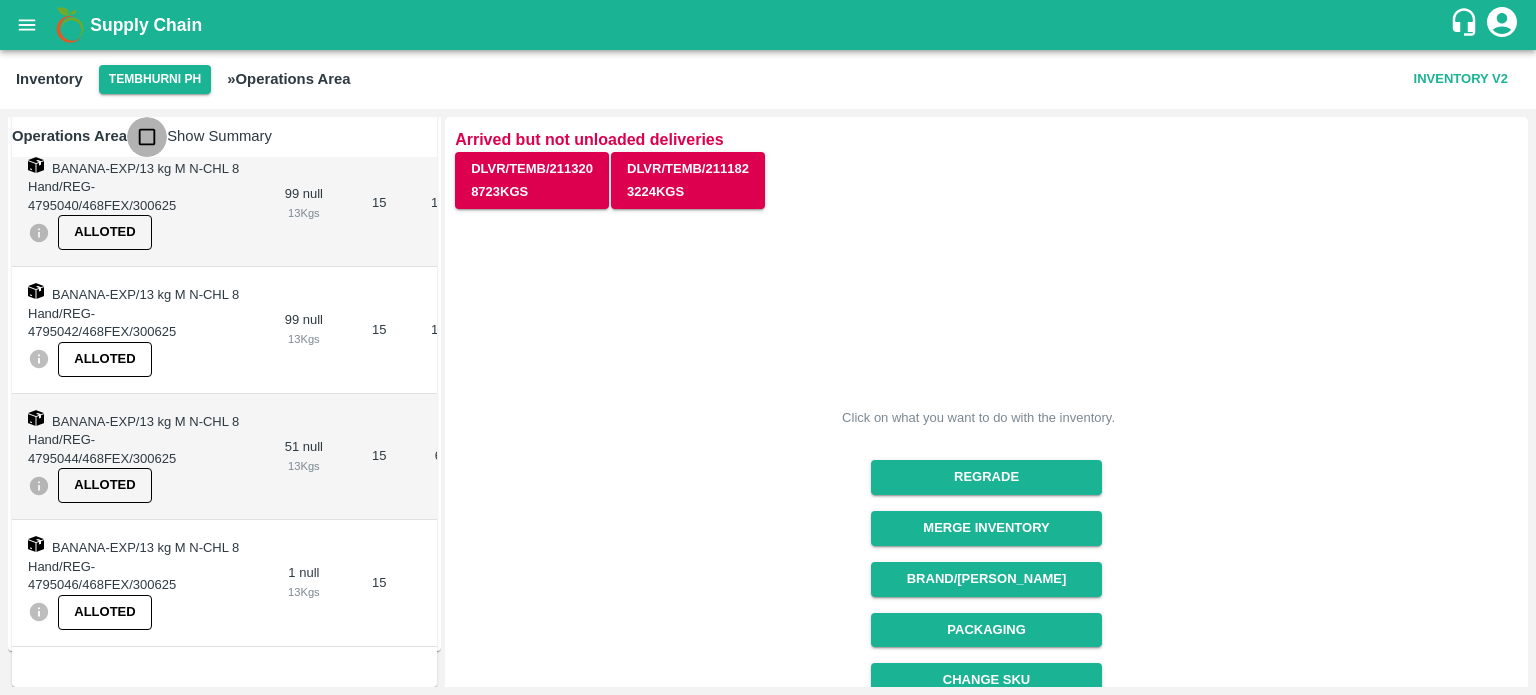 click at bounding box center (147, 137) 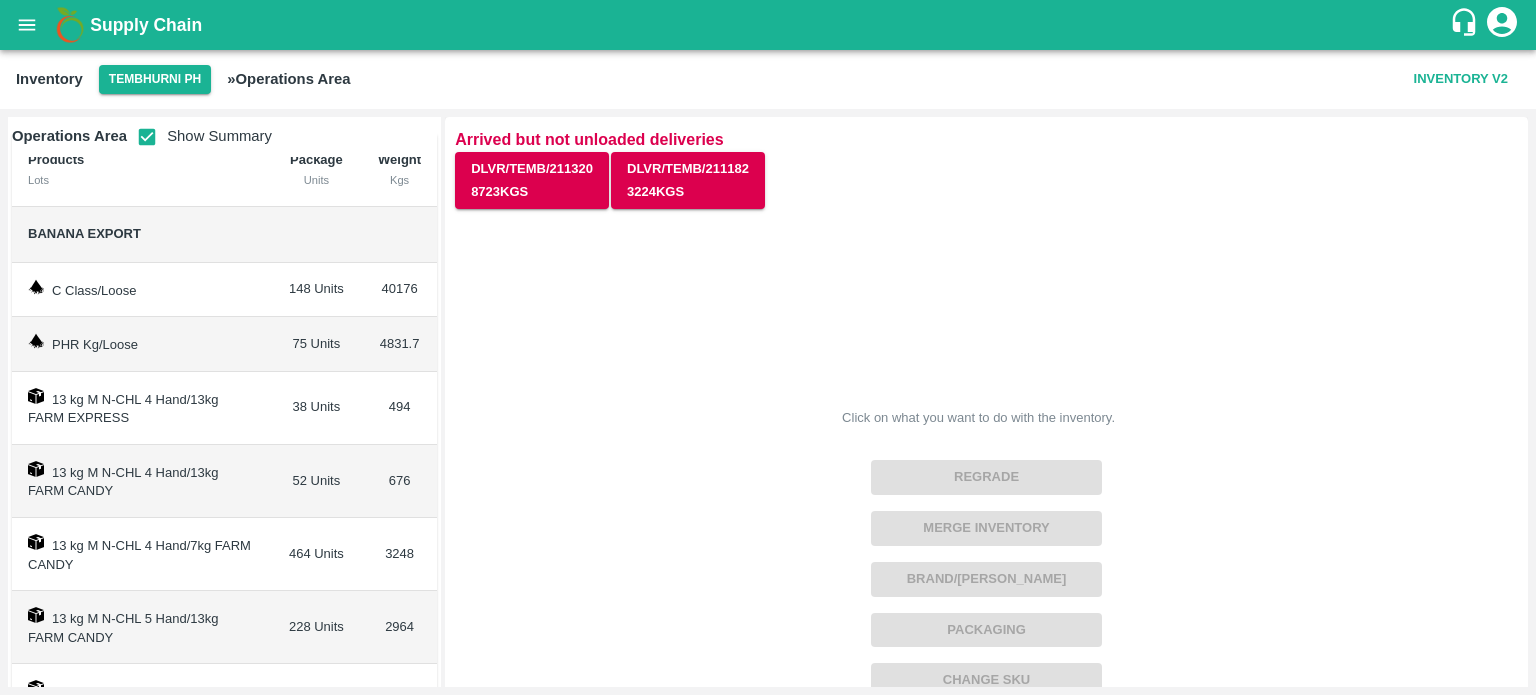 scroll, scrollTop: 23, scrollLeft: 0, axis: vertical 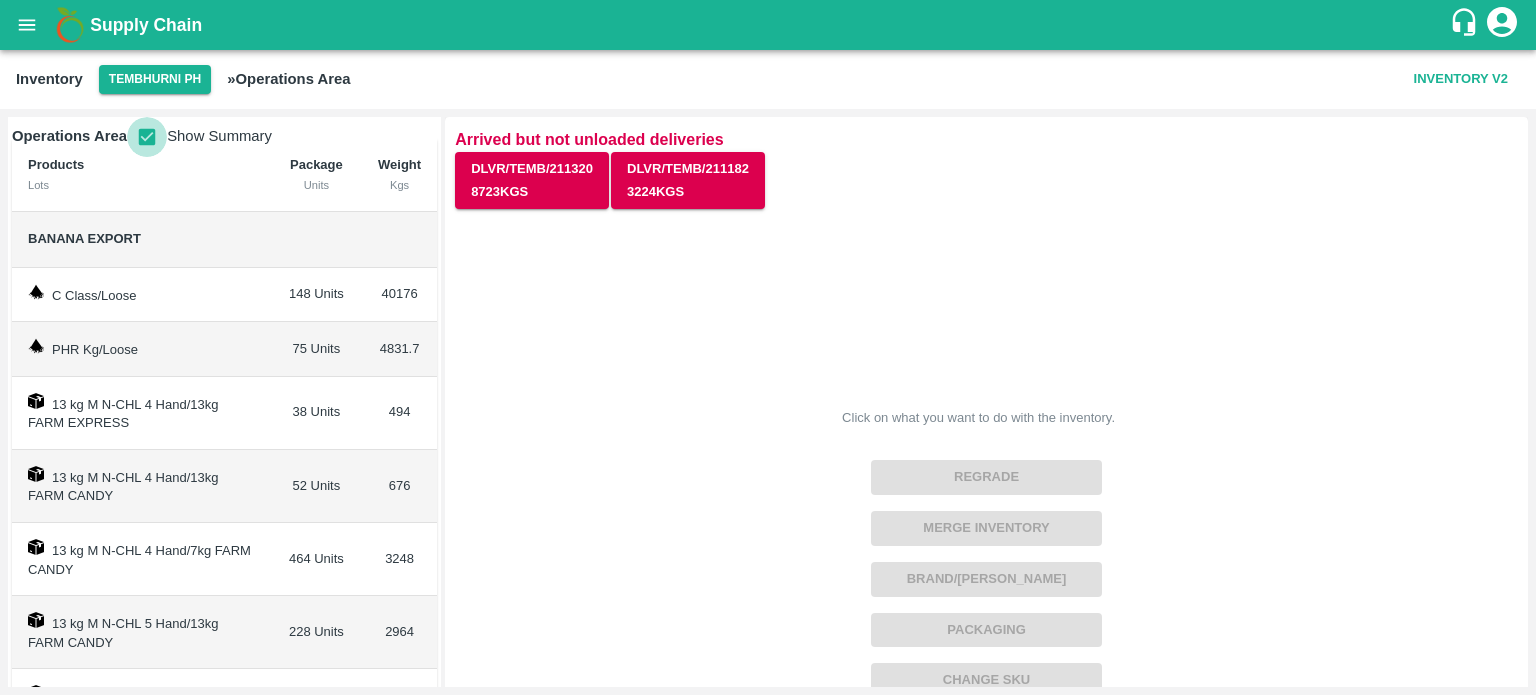 click at bounding box center [147, 137] 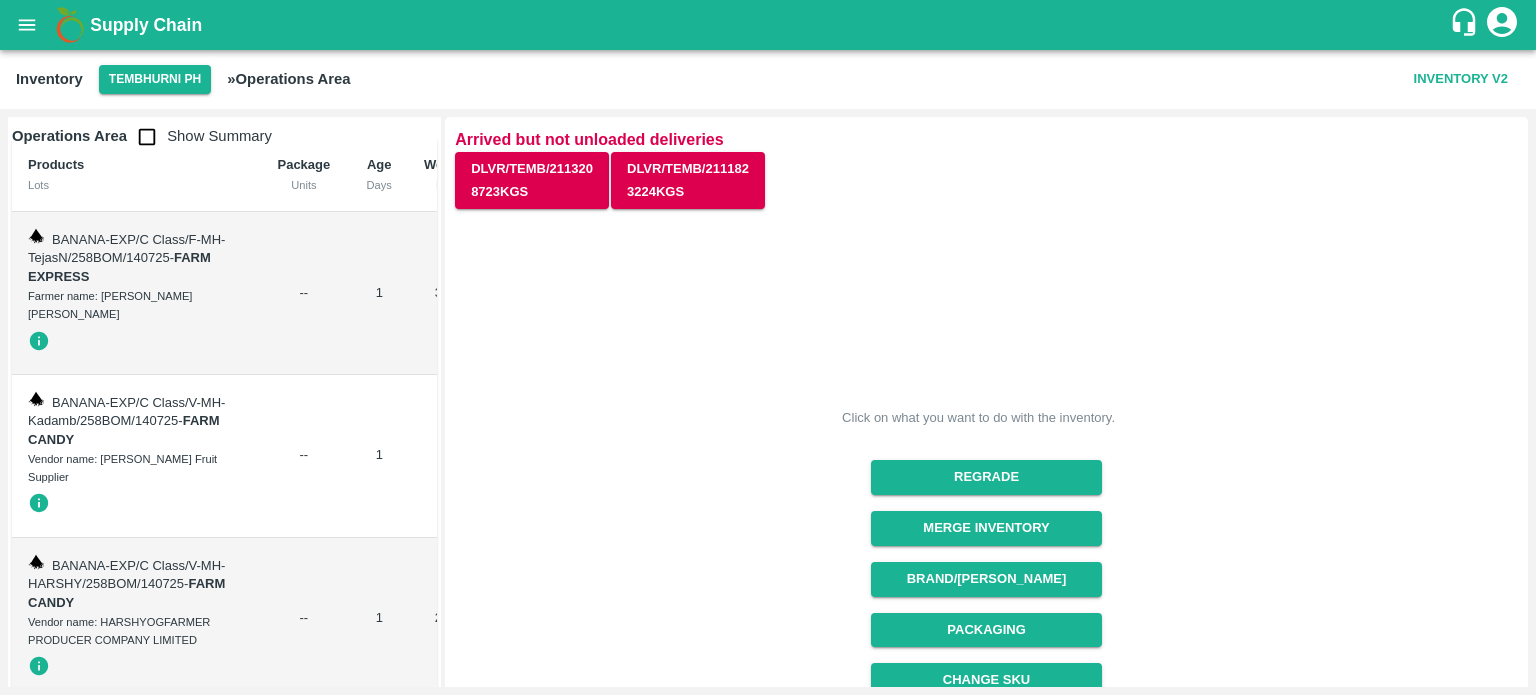 click on "--" at bounding box center (303, 456) 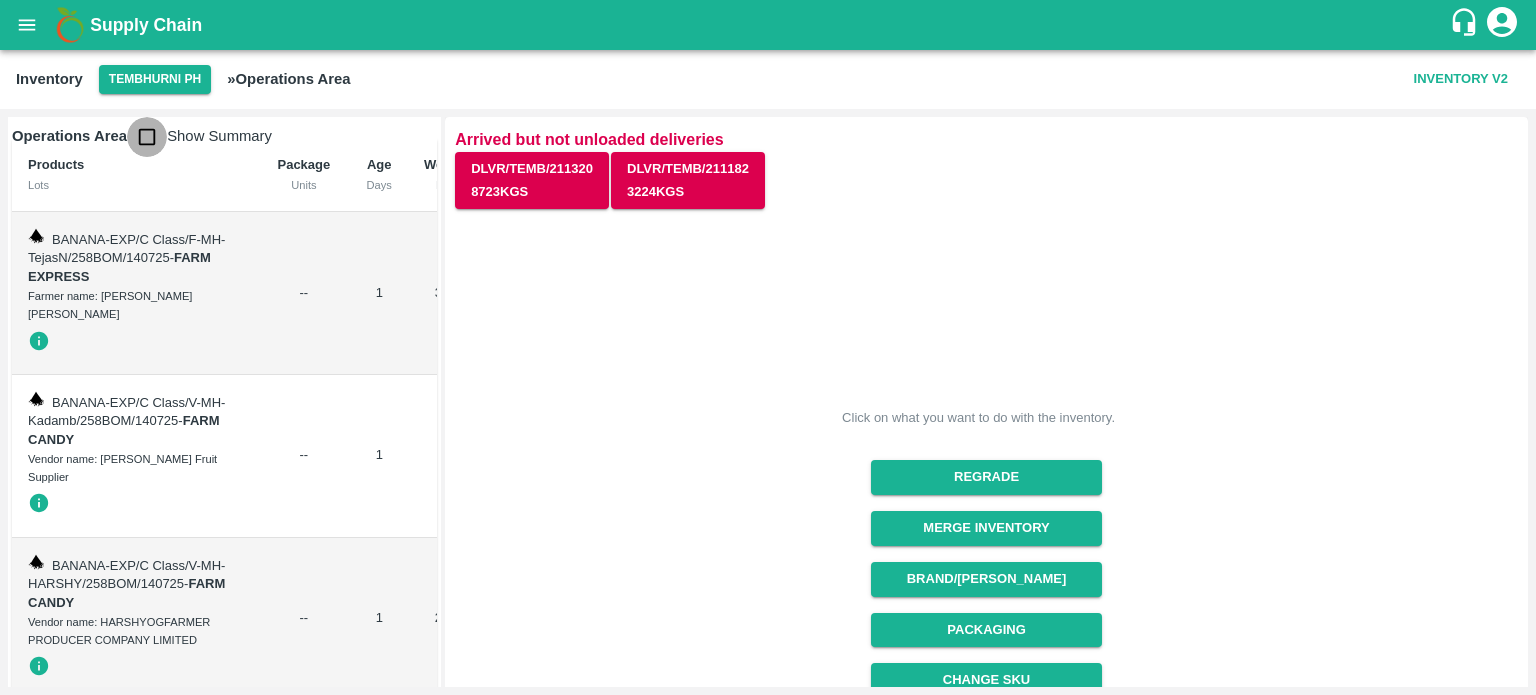 click at bounding box center (147, 137) 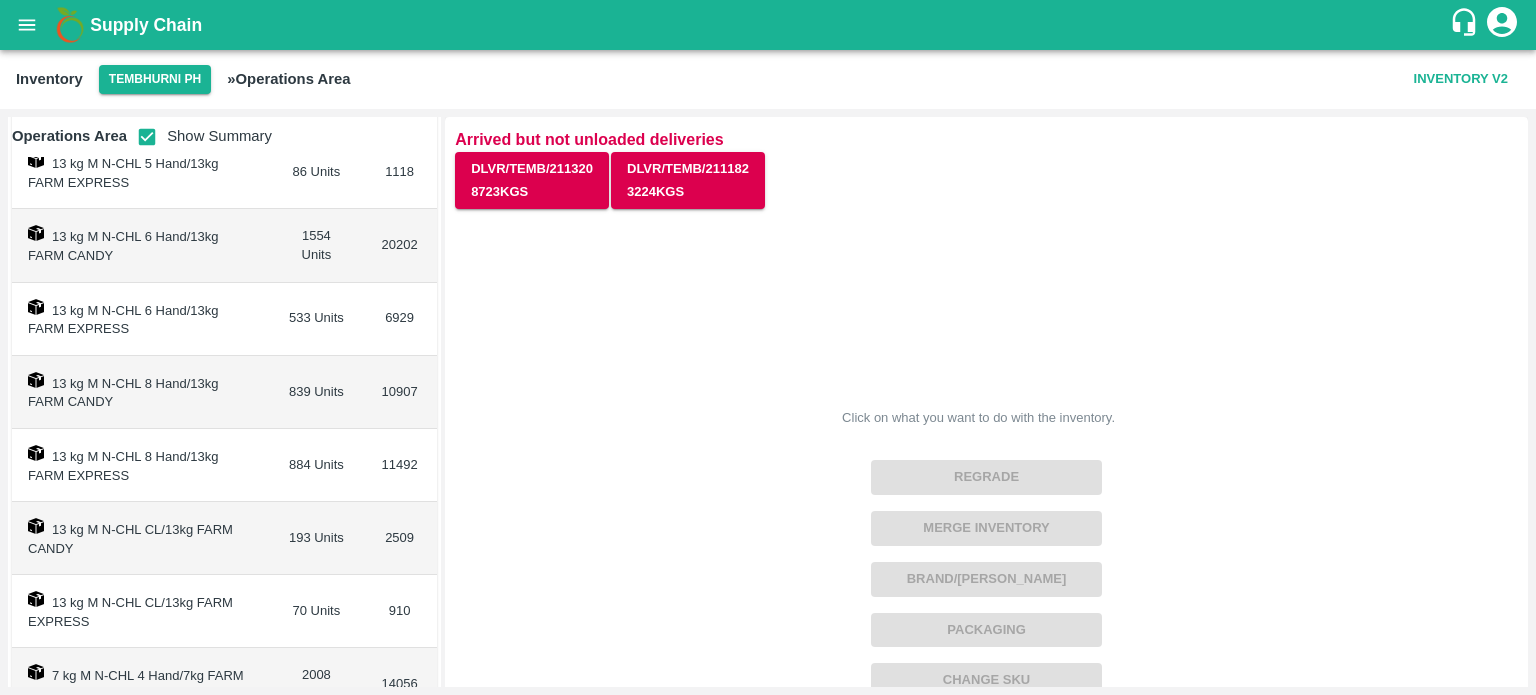 scroll, scrollTop: 659, scrollLeft: 0, axis: vertical 